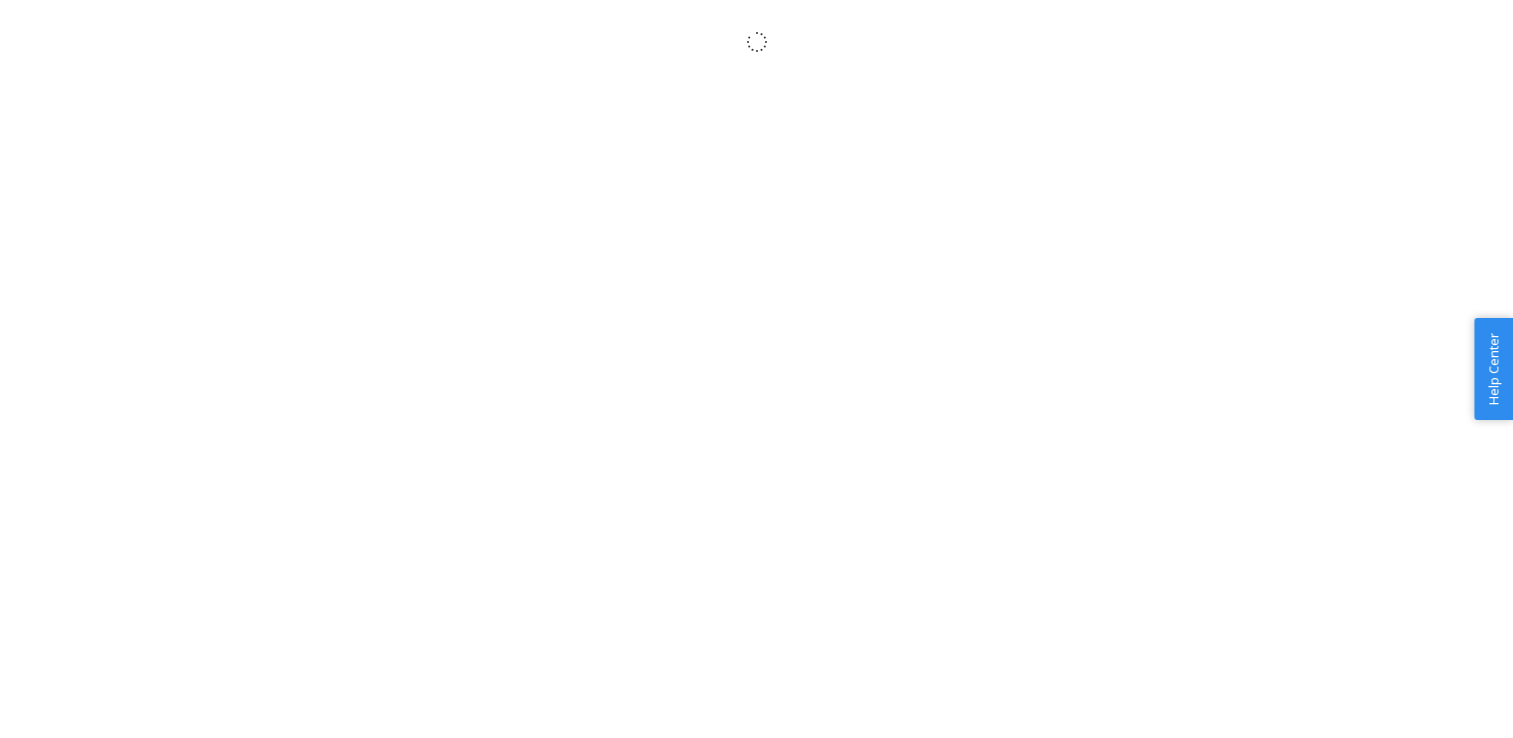 scroll, scrollTop: 0, scrollLeft: 0, axis: both 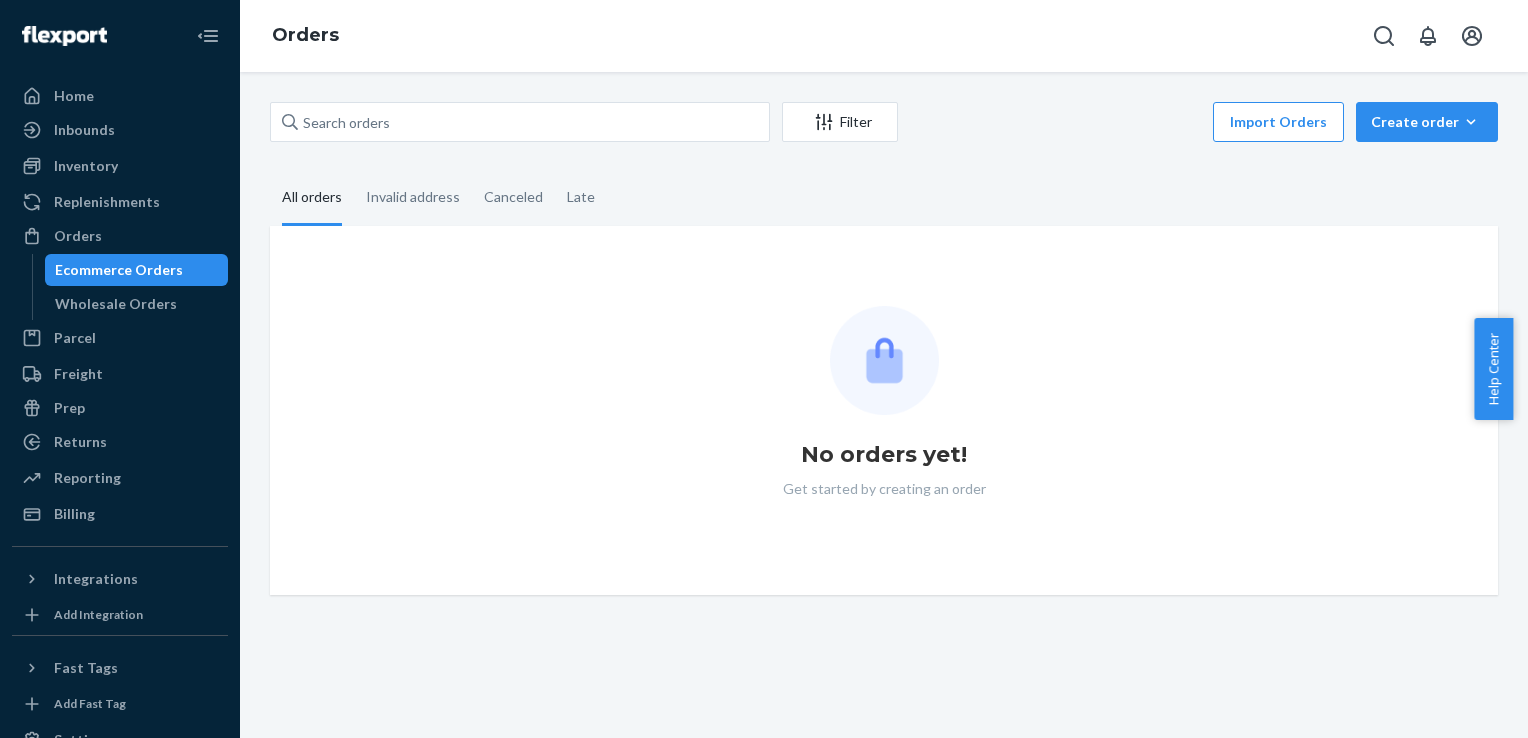click on "No orders yet! Get started by creating an order" at bounding box center (884, 410) 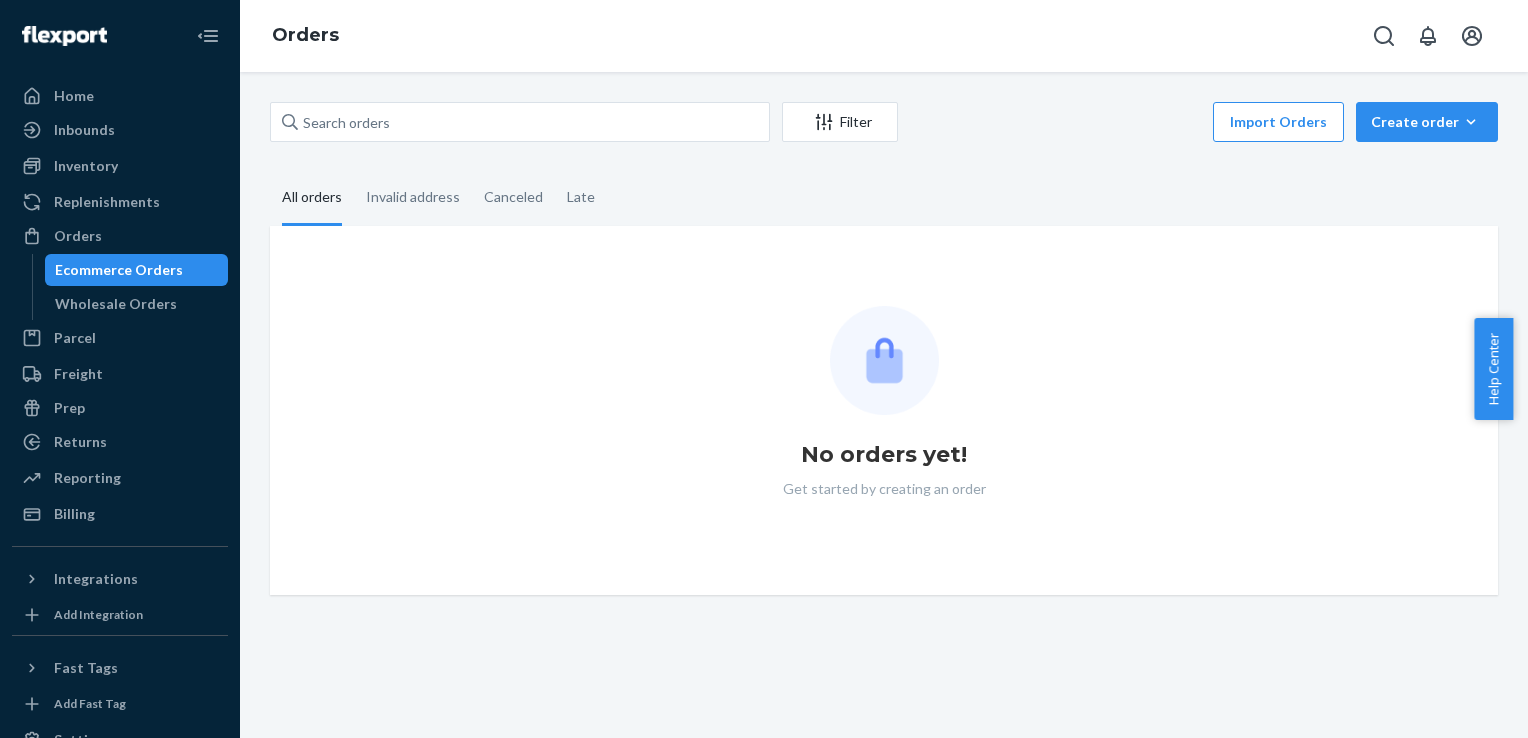 click on "No orders yet! Get started by creating an order" at bounding box center (884, 410) 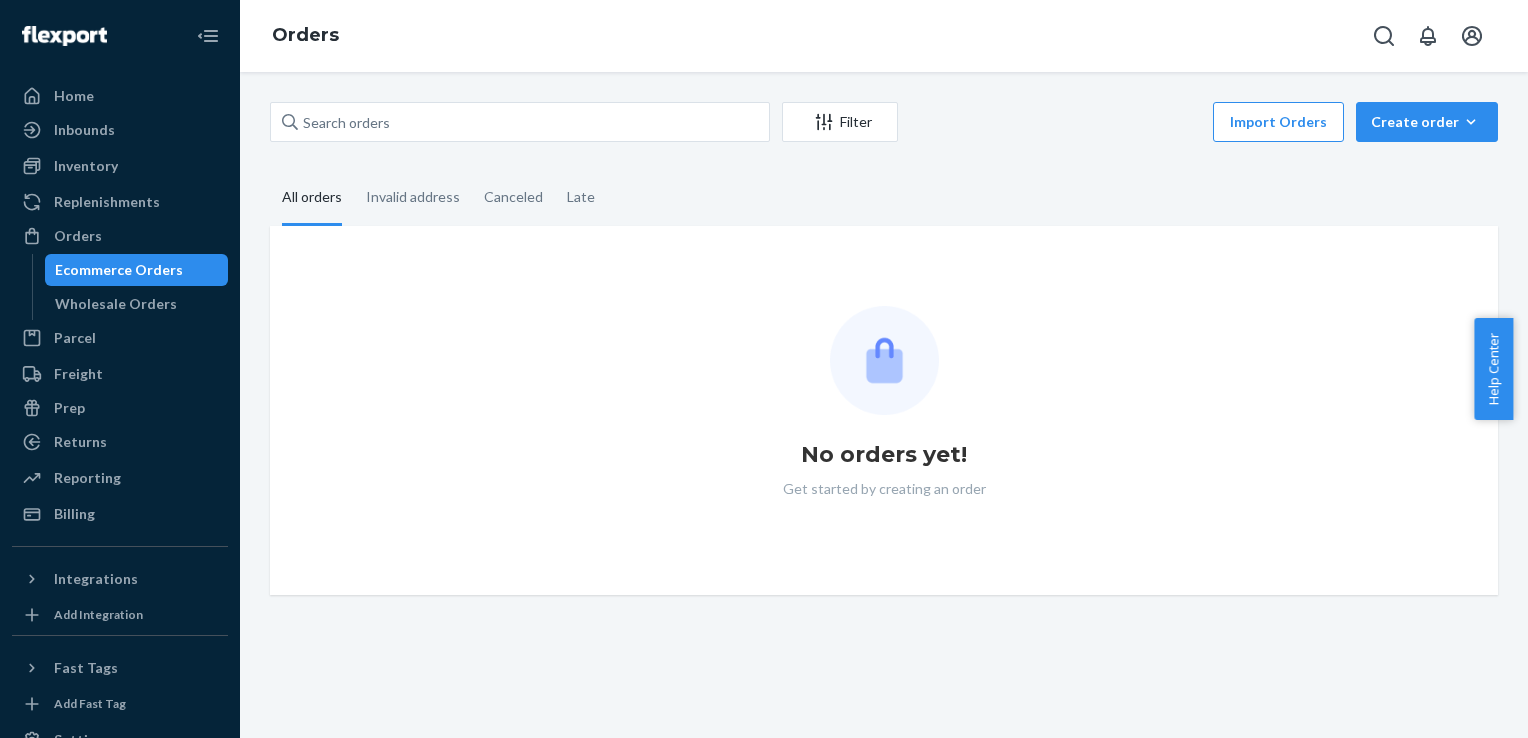 click on "No orders yet! Get started by creating an order" at bounding box center (884, 410) 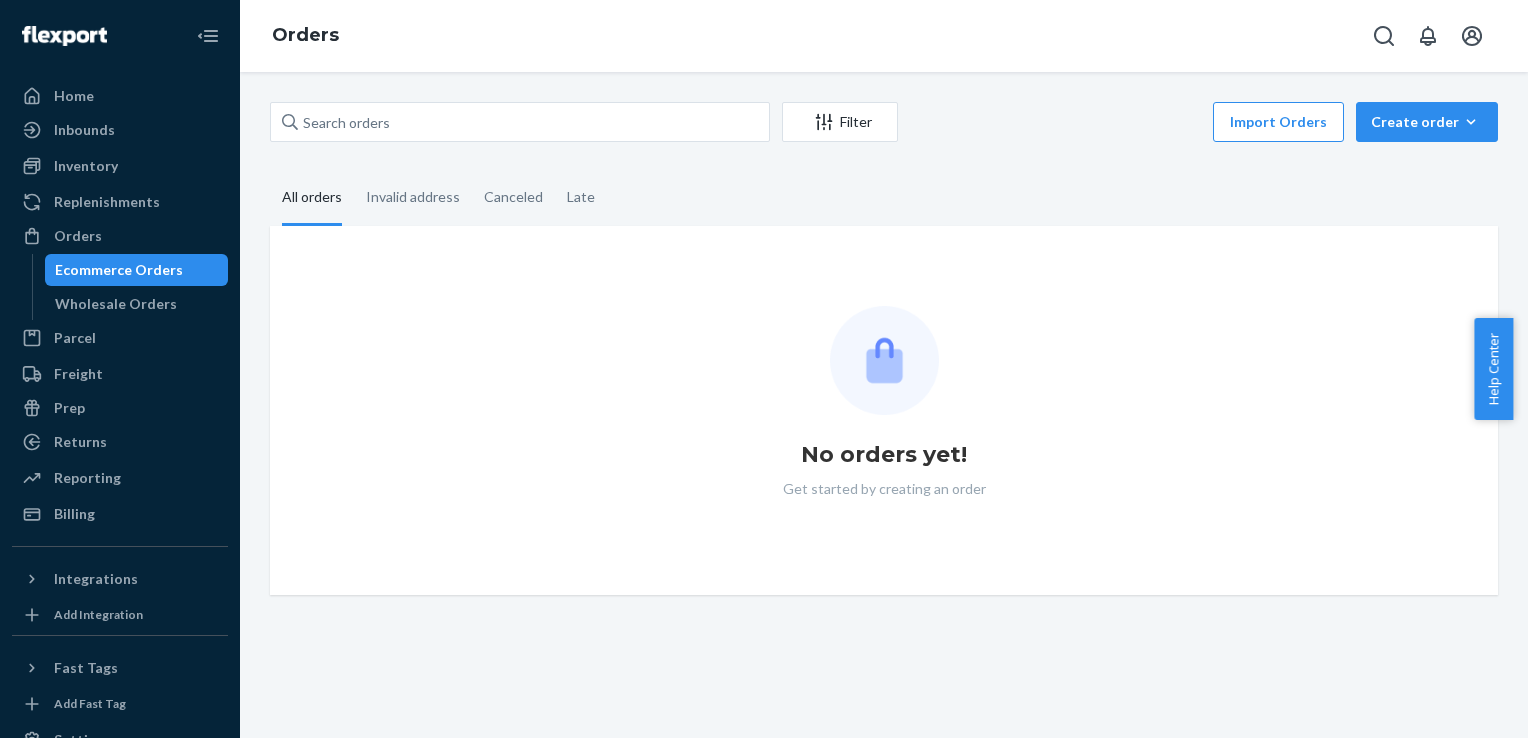 drag, startPoint x: 524, startPoint y: 473, endPoint x: 493, endPoint y: 486, distance: 33.61547 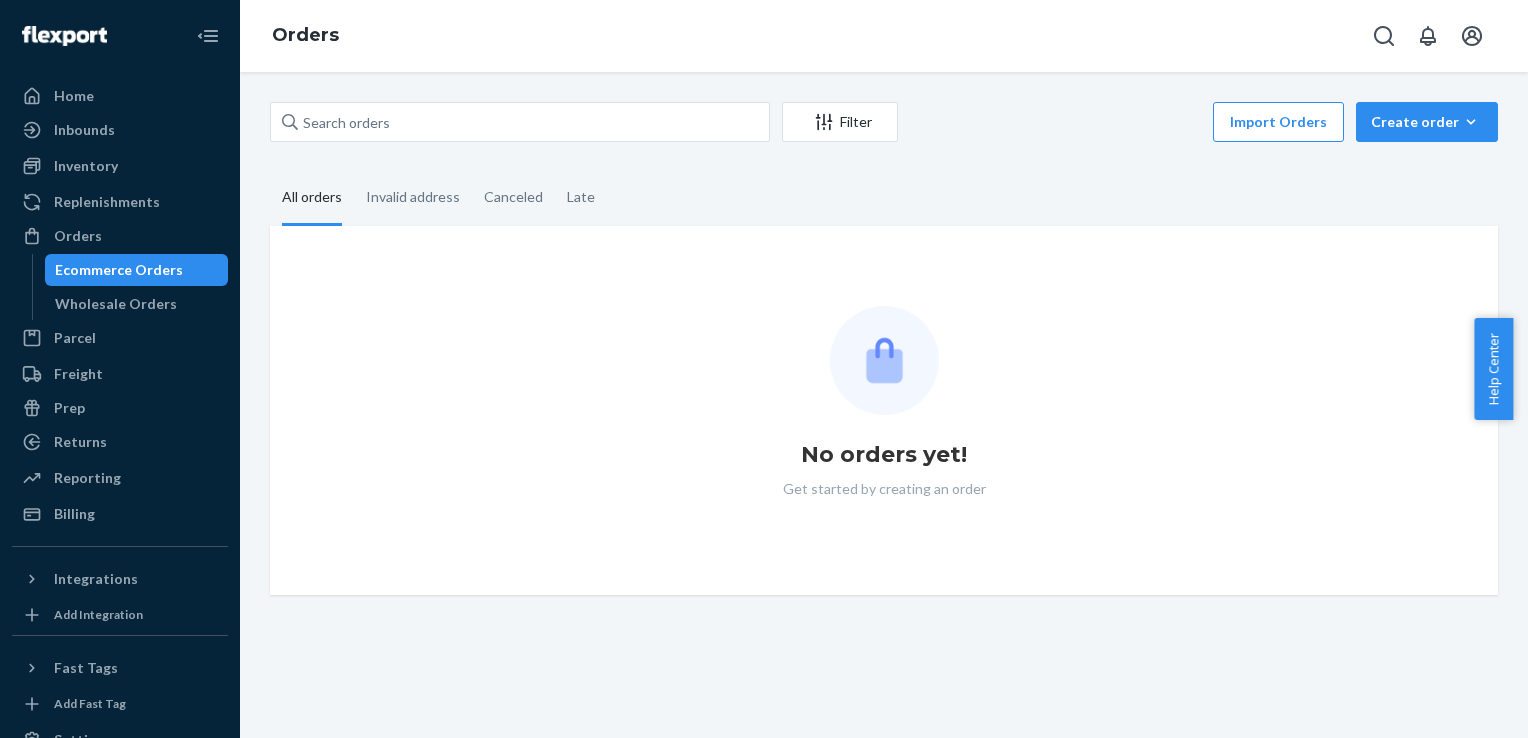 drag, startPoint x: 480, startPoint y: 485, endPoint x: 461, endPoint y: 485, distance: 19 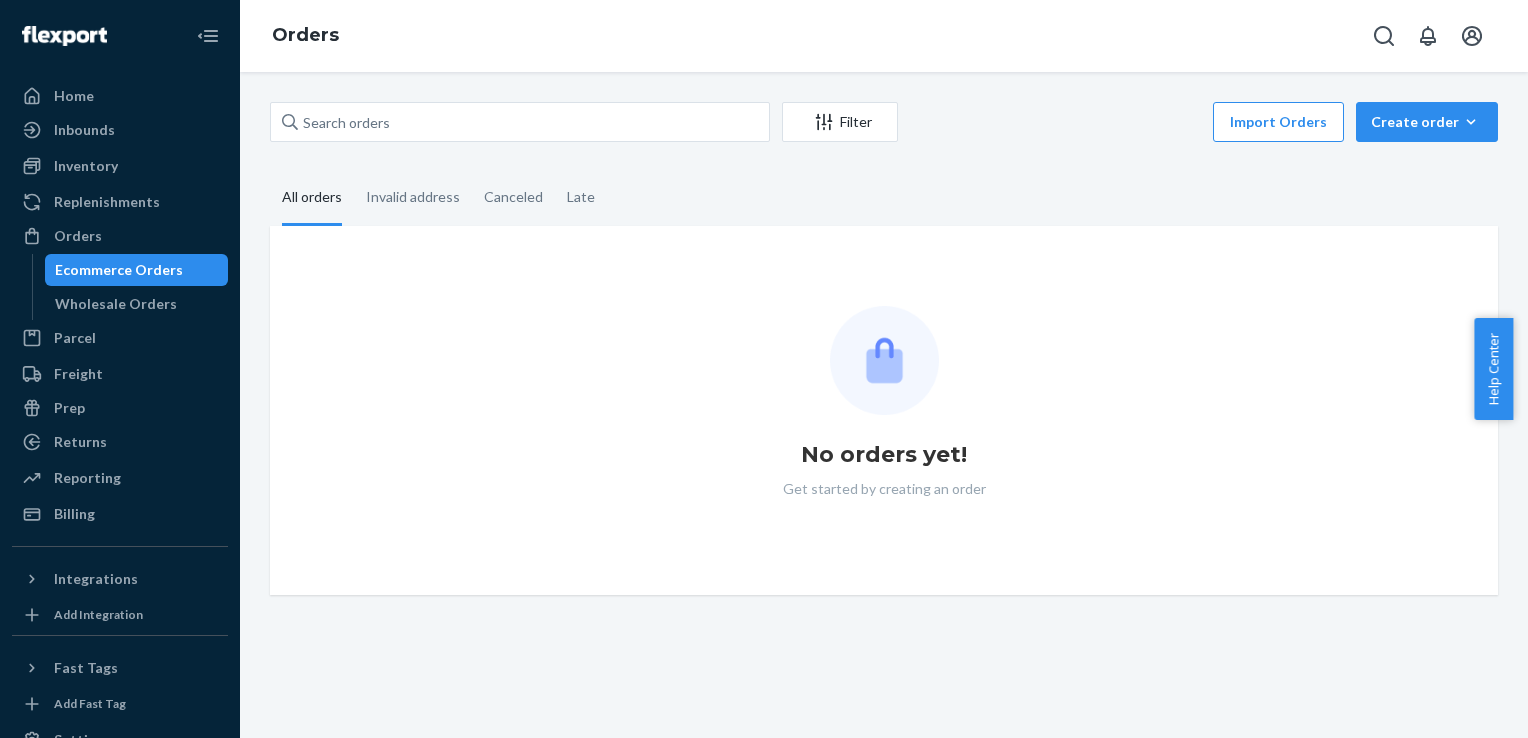 click on "No orders yet! Get started by creating an order" at bounding box center [884, 410] 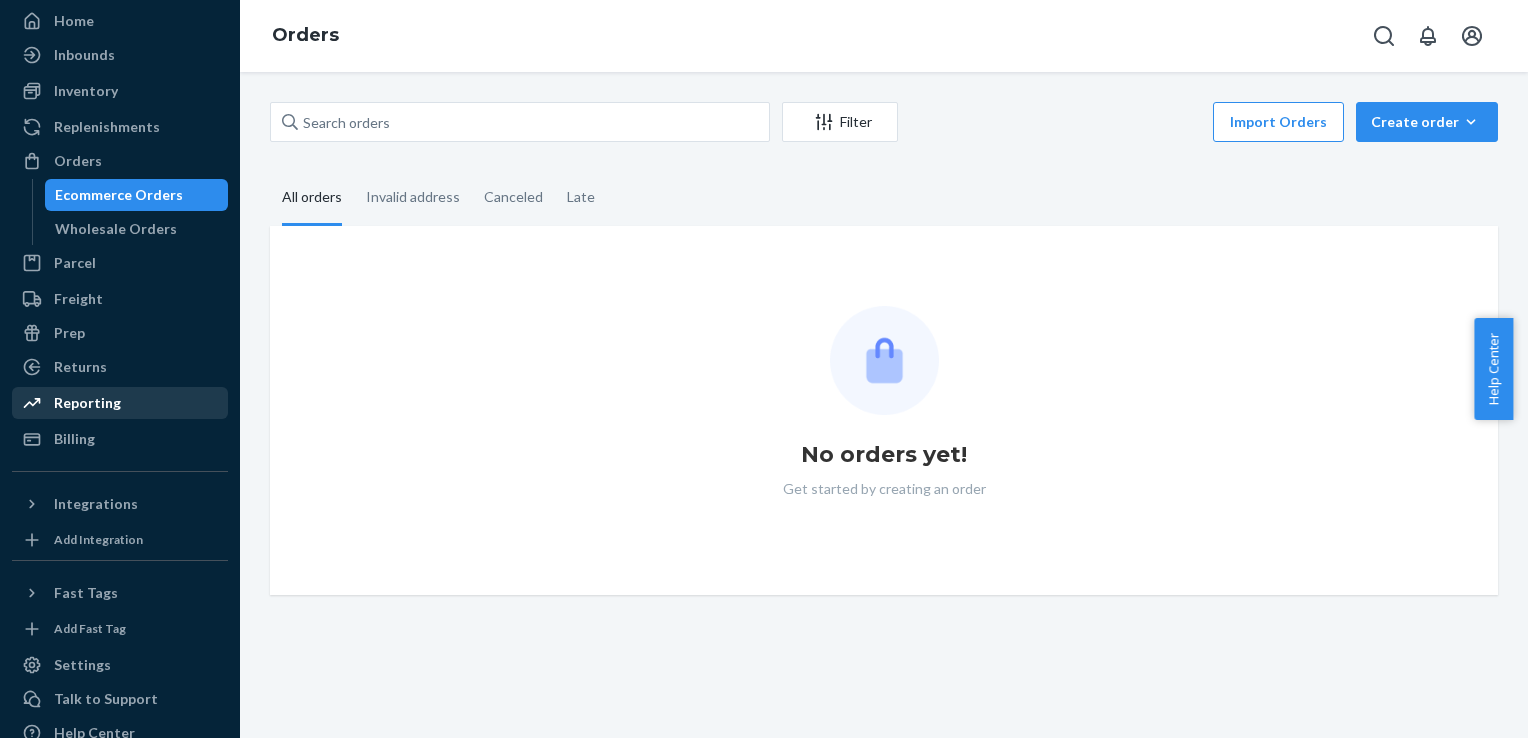 scroll, scrollTop: 141, scrollLeft: 0, axis: vertical 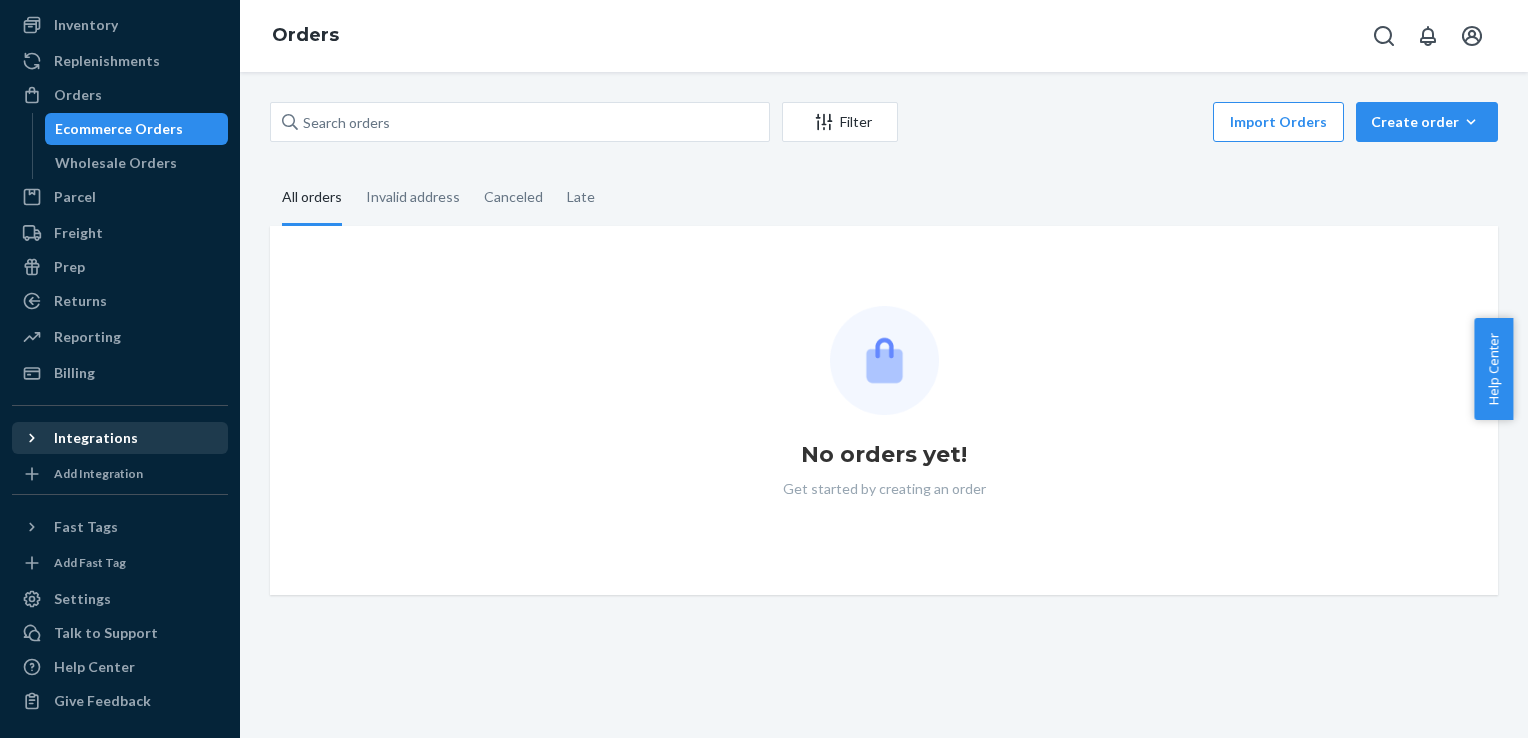 click on "Integrations" at bounding box center [96, 438] 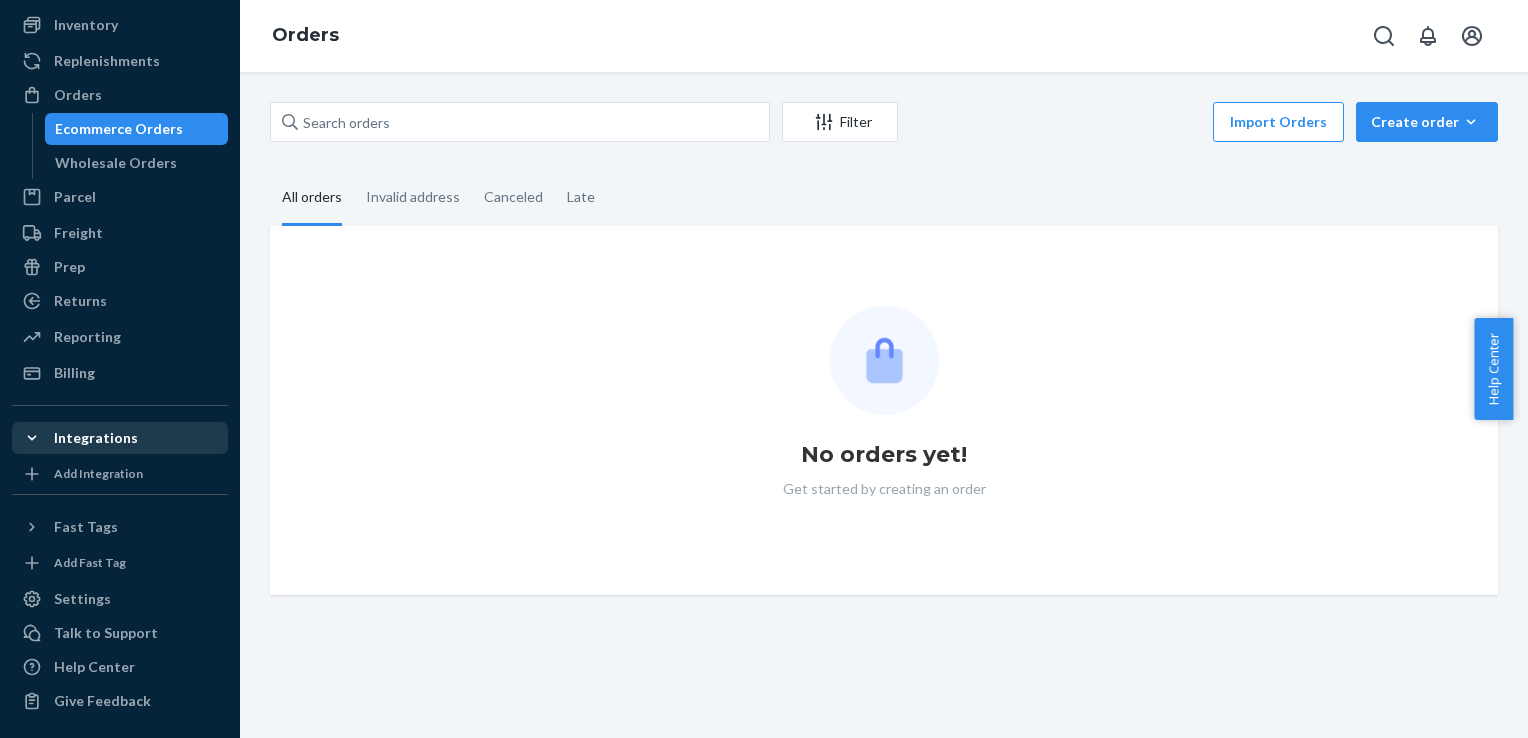 click on "Integrations" at bounding box center [96, 438] 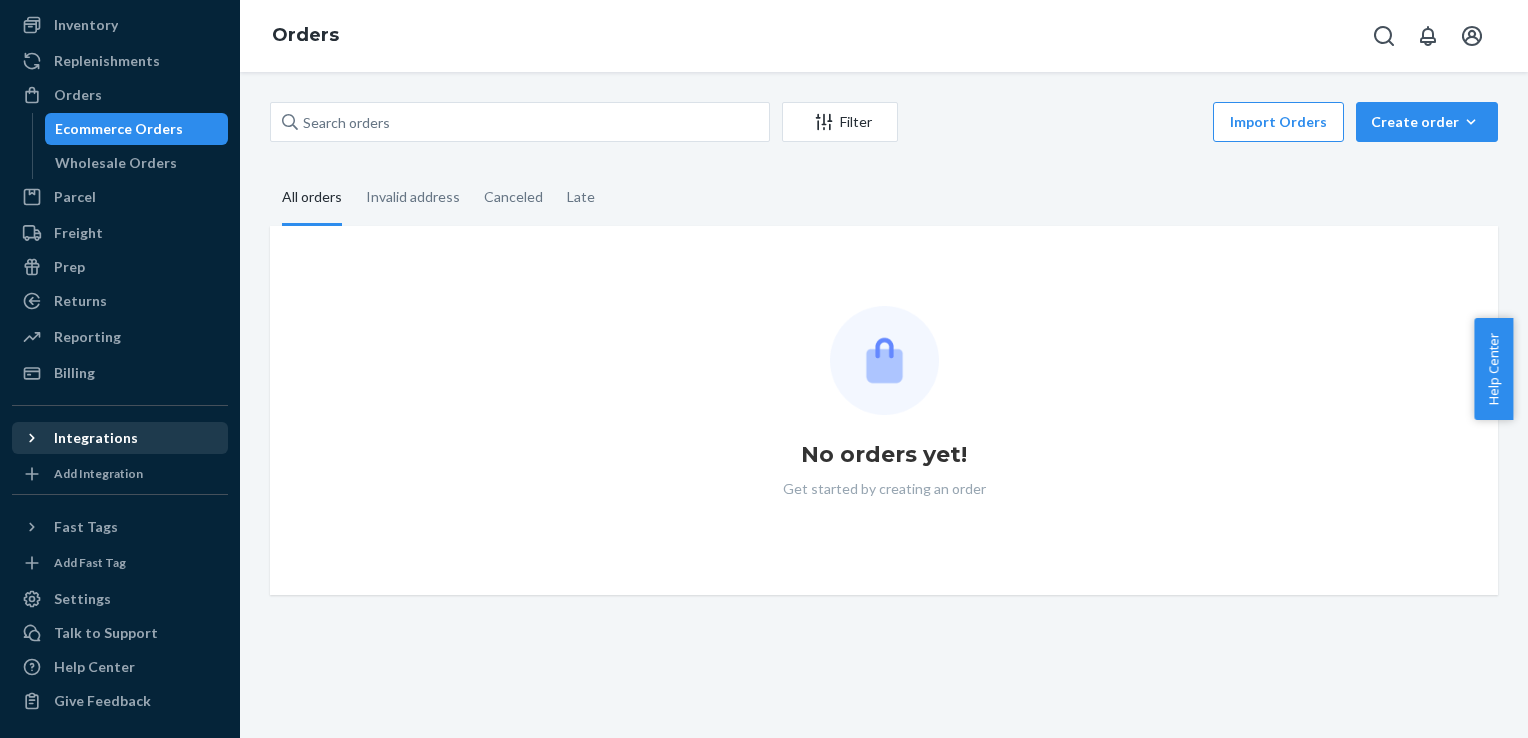 click on "Integrations" at bounding box center [96, 438] 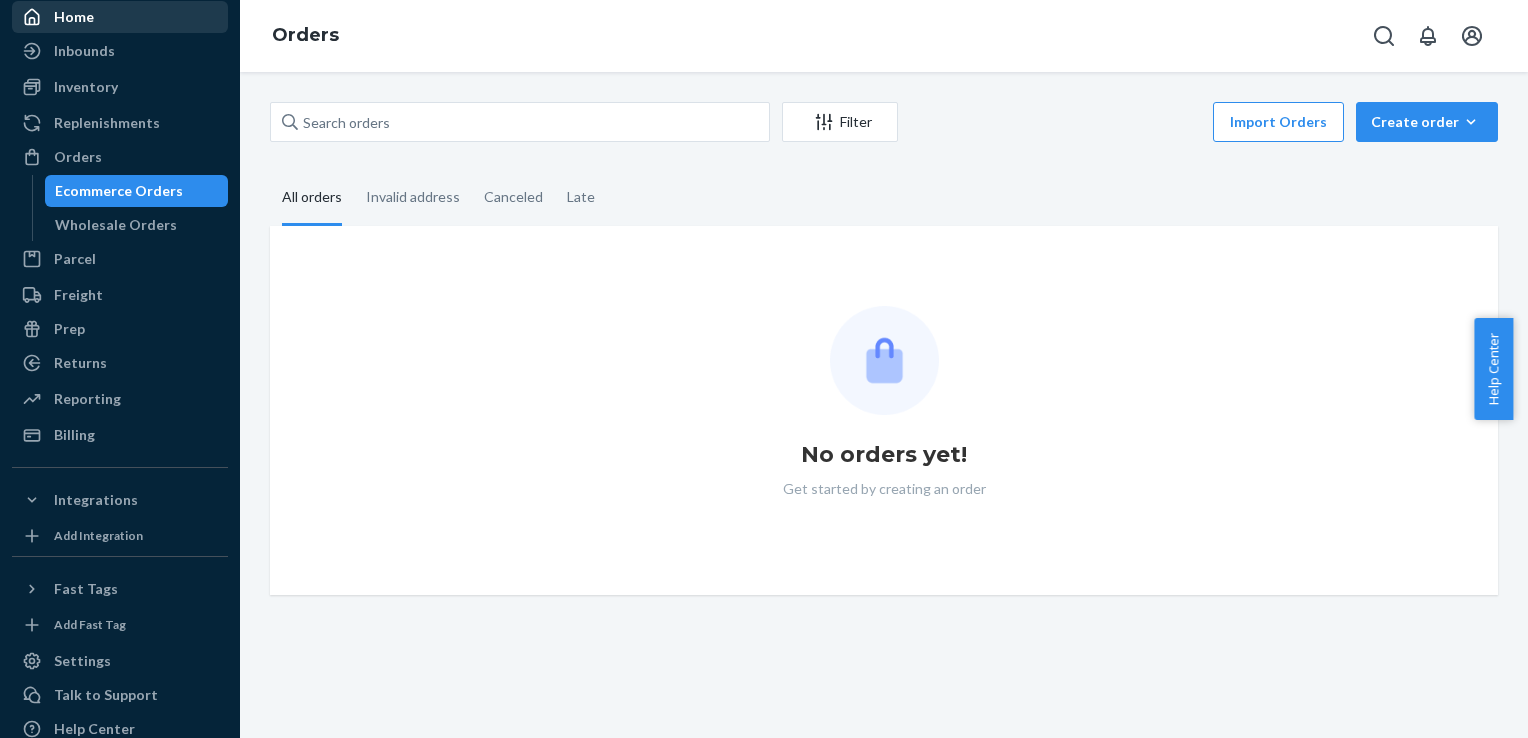 scroll, scrollTop: 0, scrollLeft: 0, axis: both 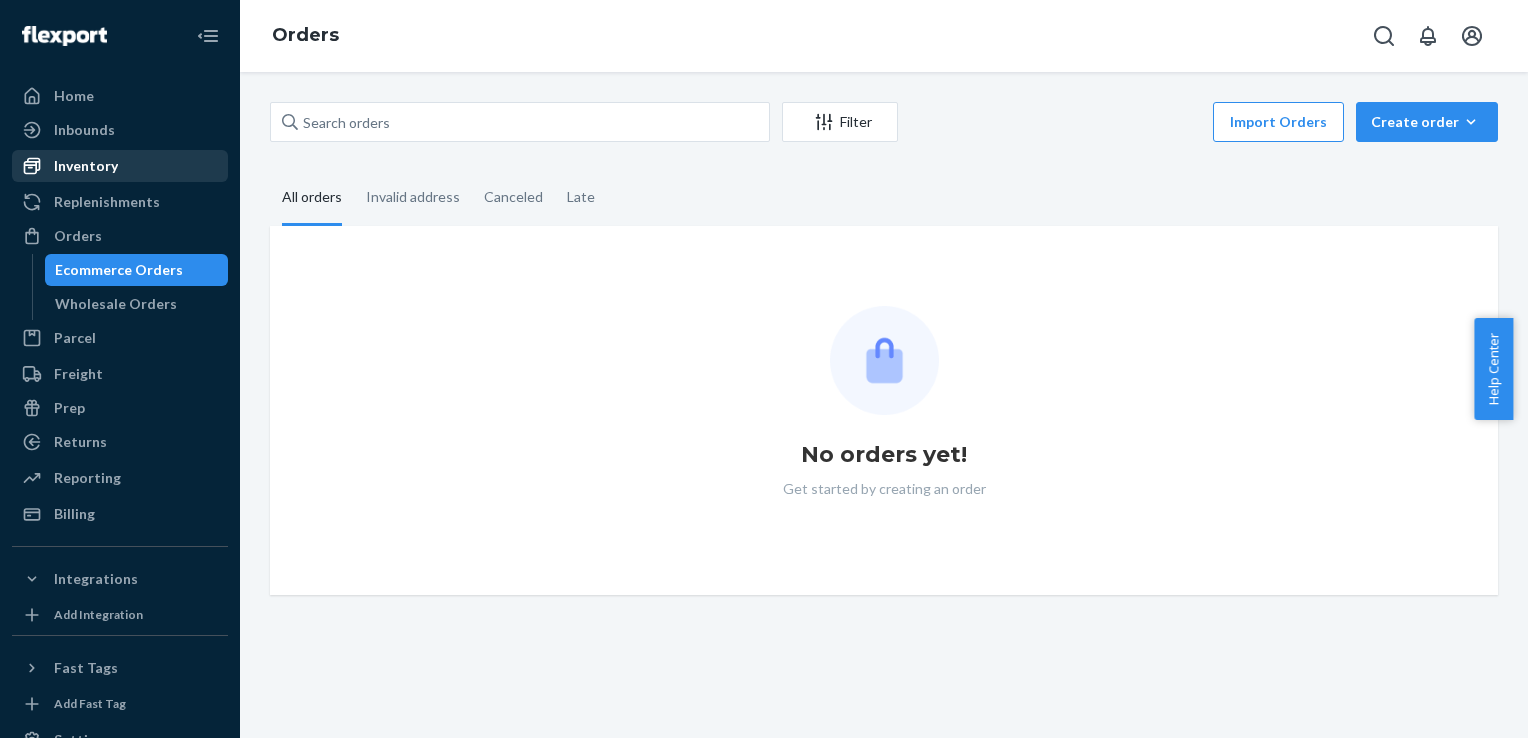 click on "Inventory" at bounding box center [86, 166] 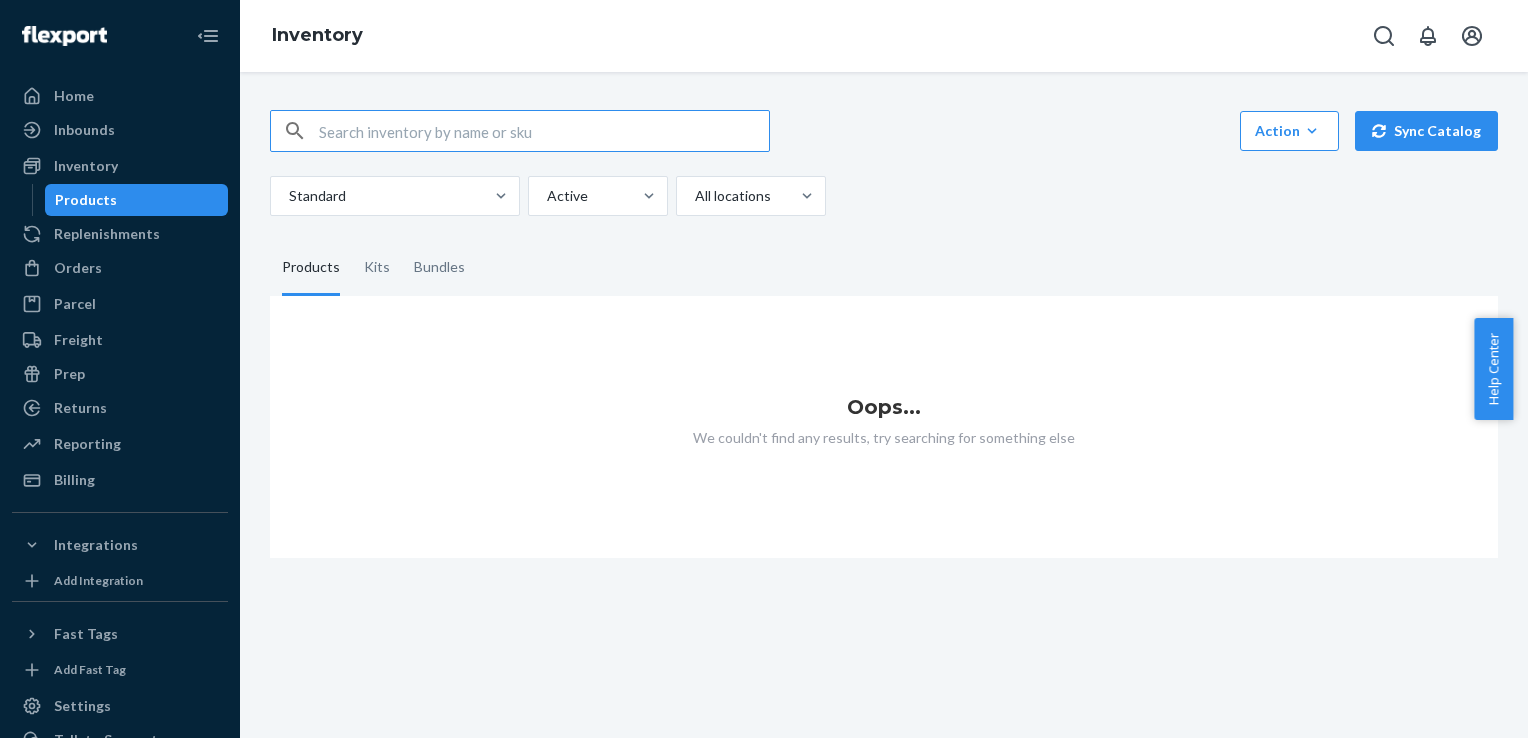 click on "Oops... We couldn't find any results, try searching for something else" at bounding box center (884, 427) 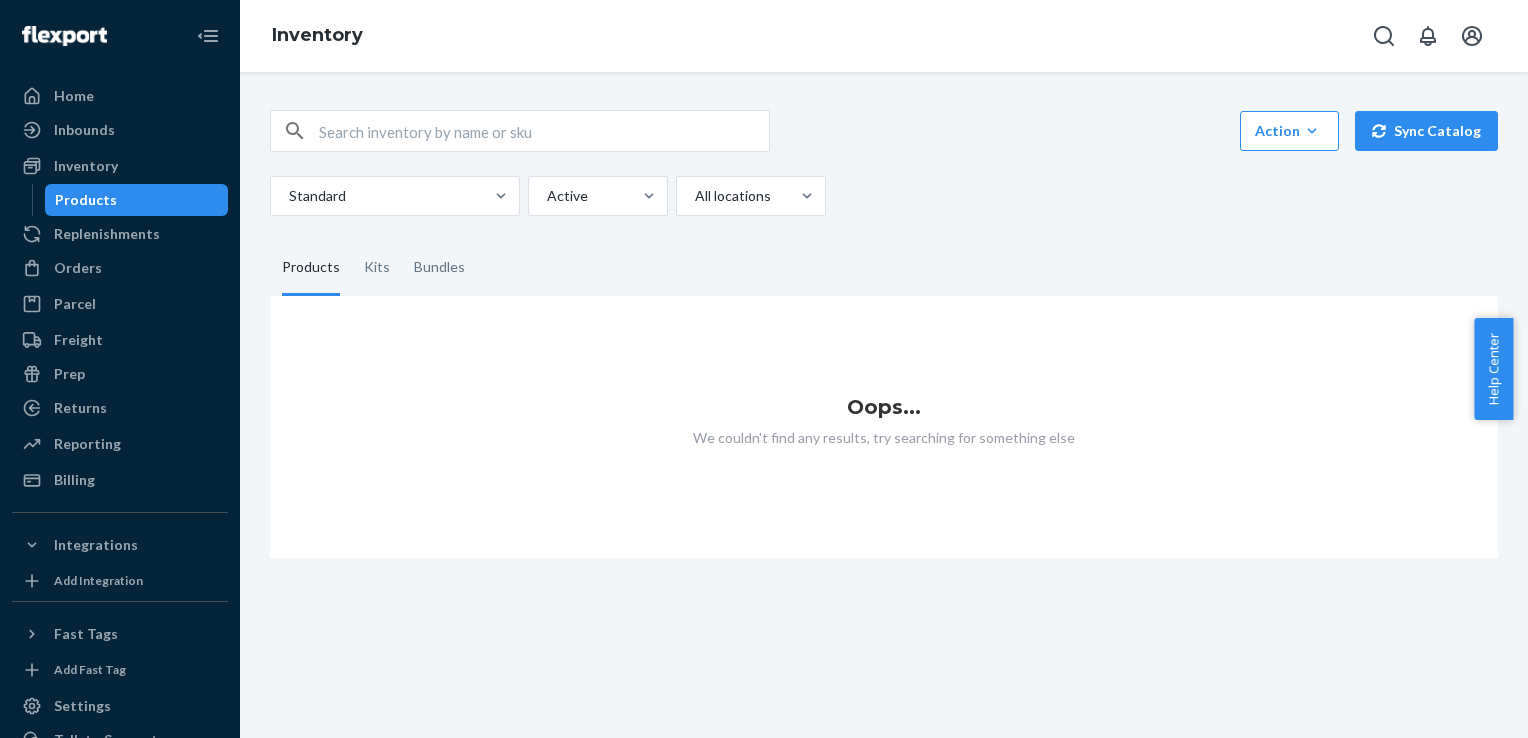click on "Oops... We couldn't find any results, try searching for something else" at bounding box center [884, 427] 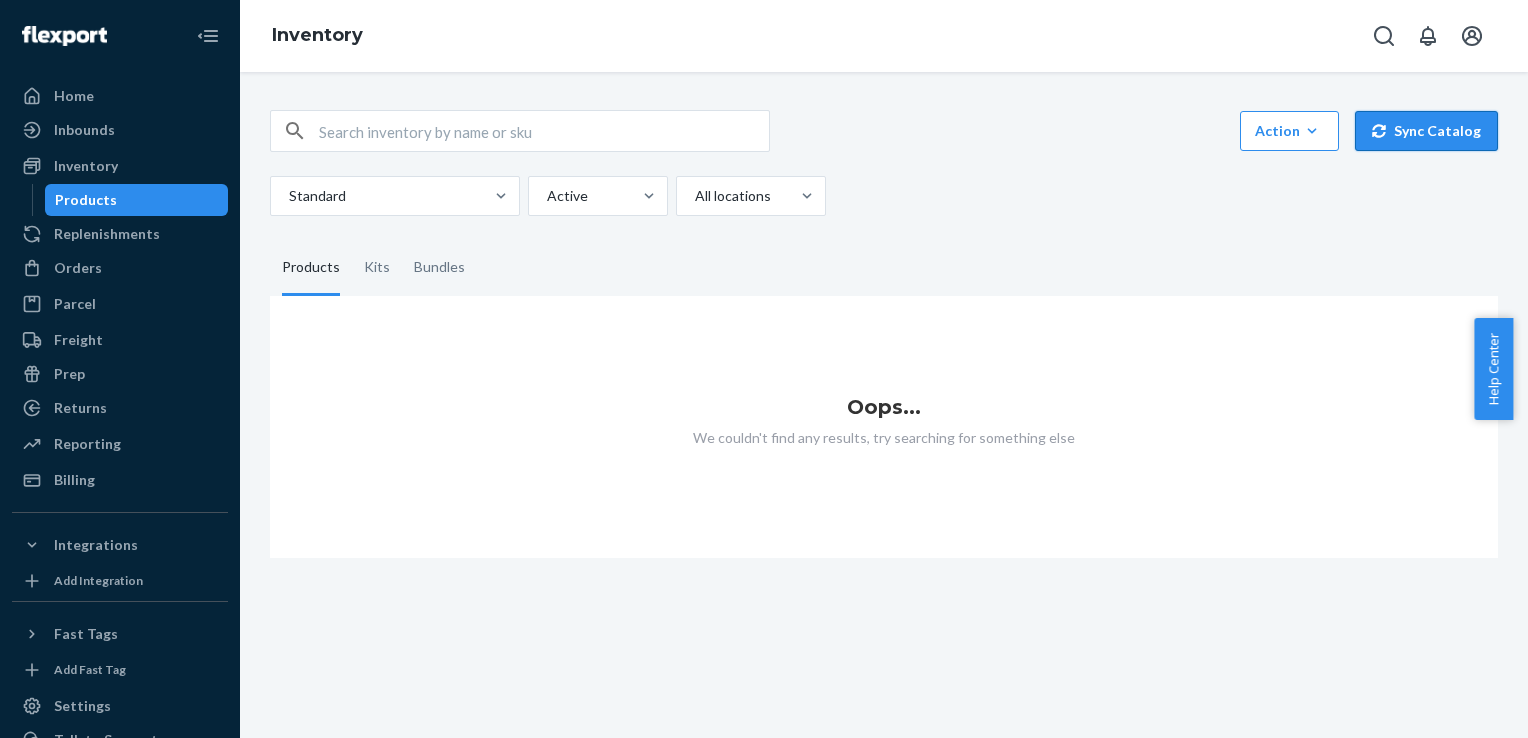 click on "Sync Catalog" at bounding box center [1426, 131] 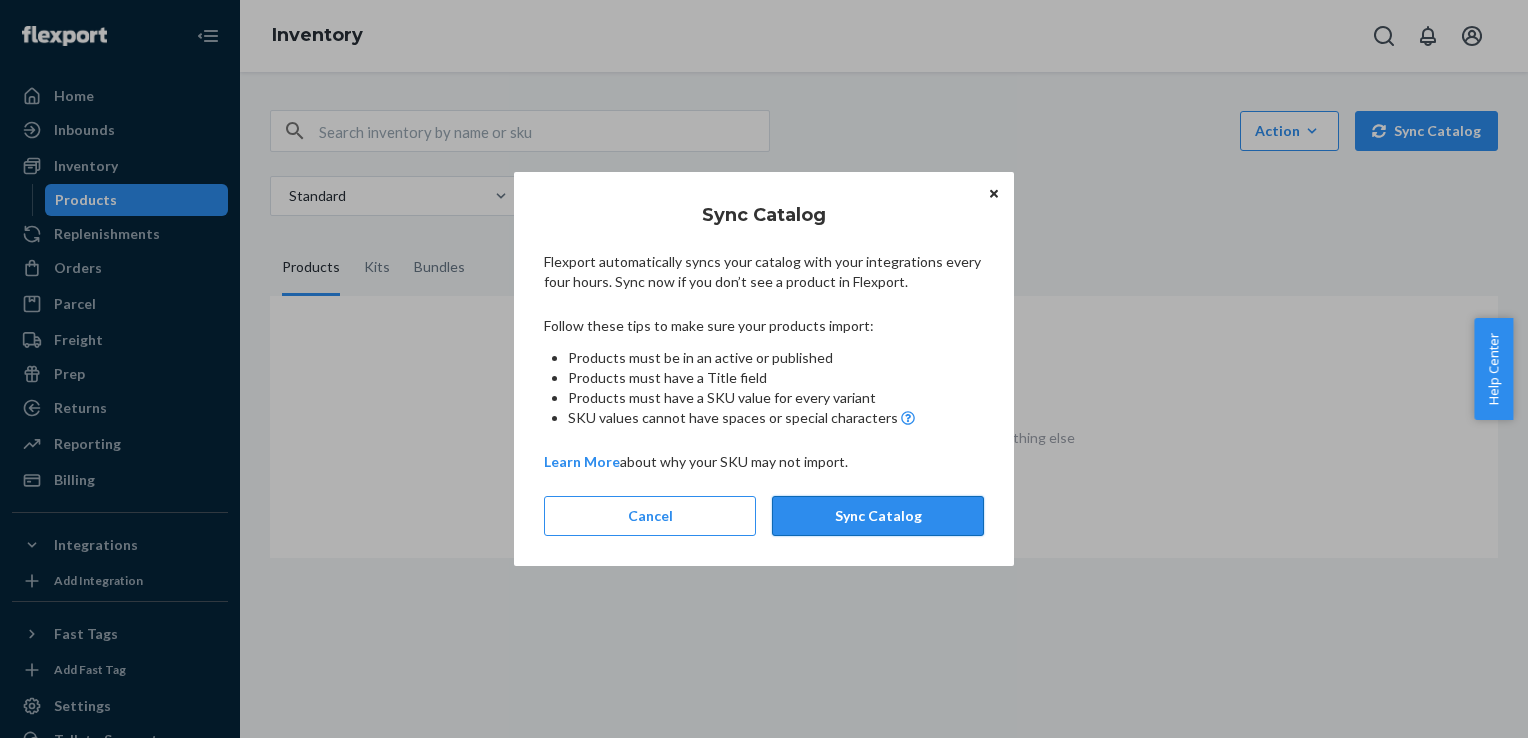 click on "Sync Catalog" at bounding box center [878, 516] 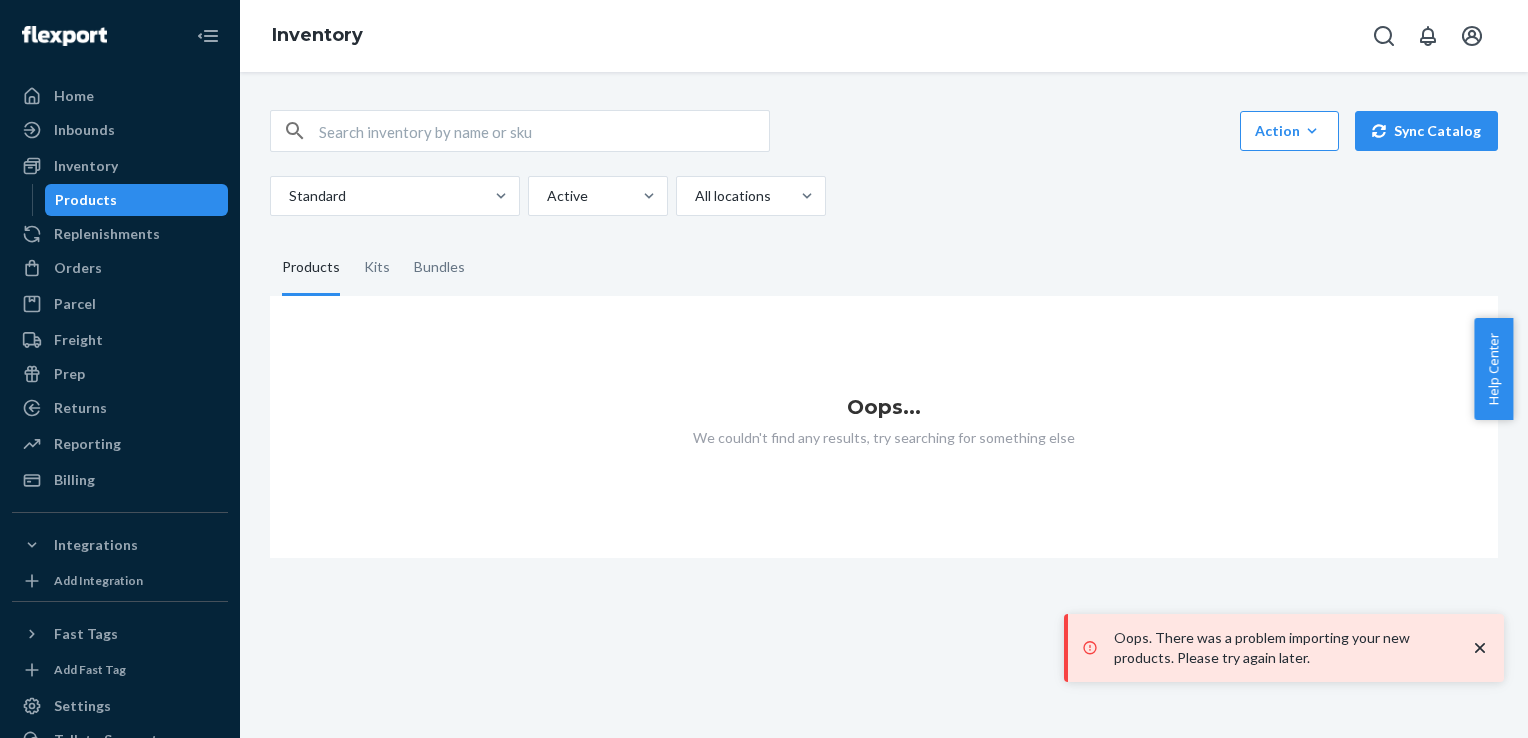 drag, startPoint x: 880, startPoint y: 550, endPoint x: 880, endPoint y: 567, distance: 17 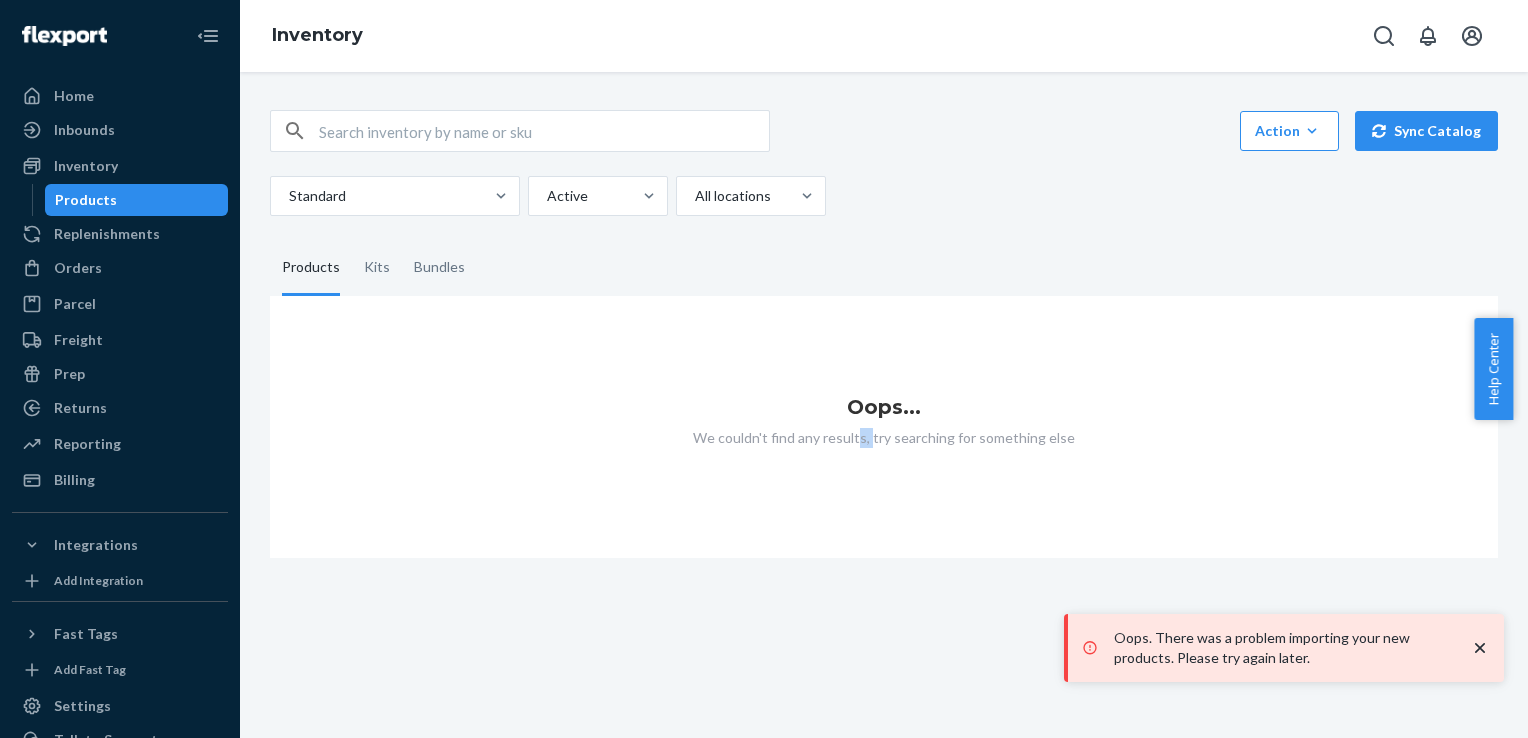 drag, startPoint x: 880, startPoint y: 567, endPoint x: 853, endPoint y: 584, distance: 31.906113 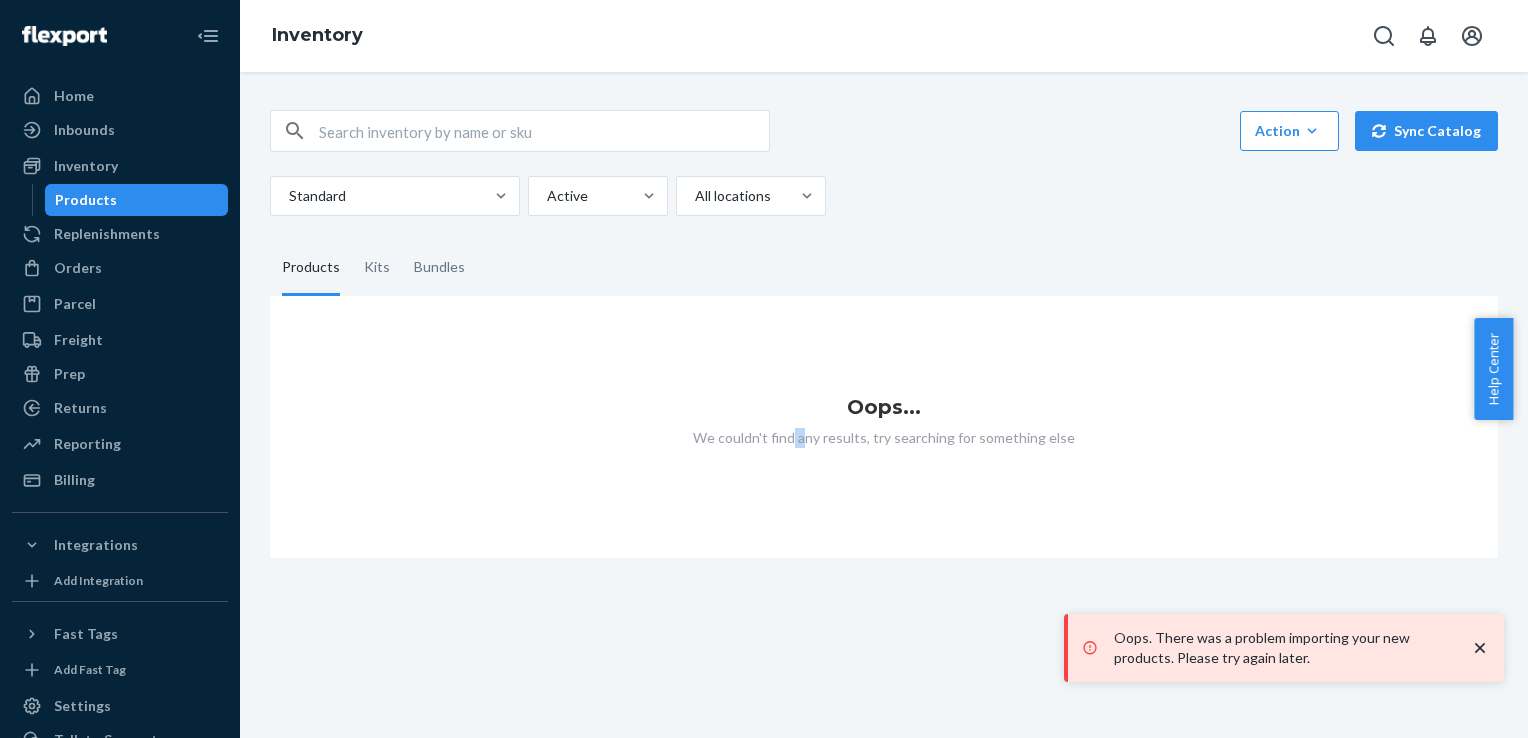 drag, startPoint x: 792, startPoint y: 598, endPoint x: 725, endPoint y: 616, distance: 69.375786 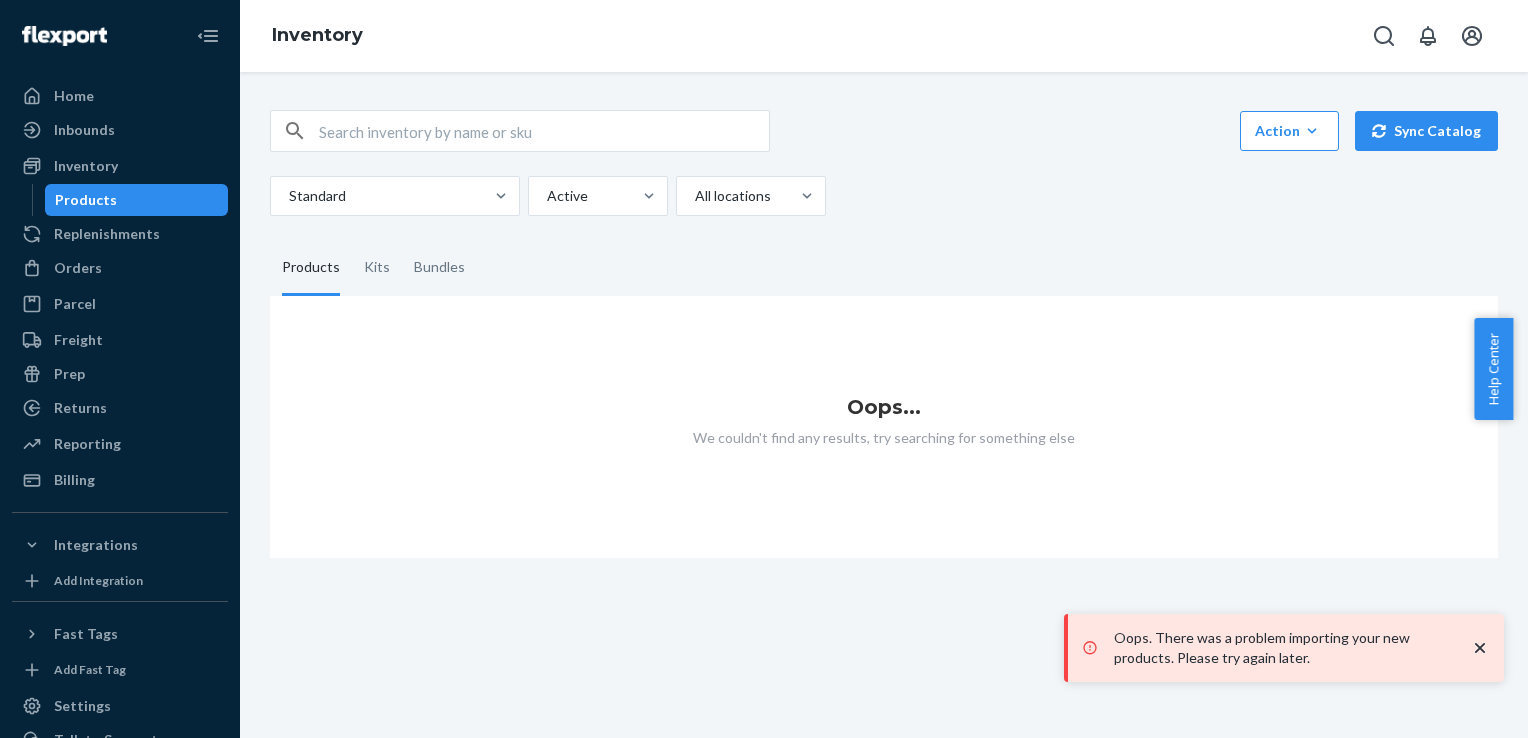 drag, startPoint x: 665, startPoint y: 626, endPoint x: 580, endPoint y: 607, distance: 87.09765 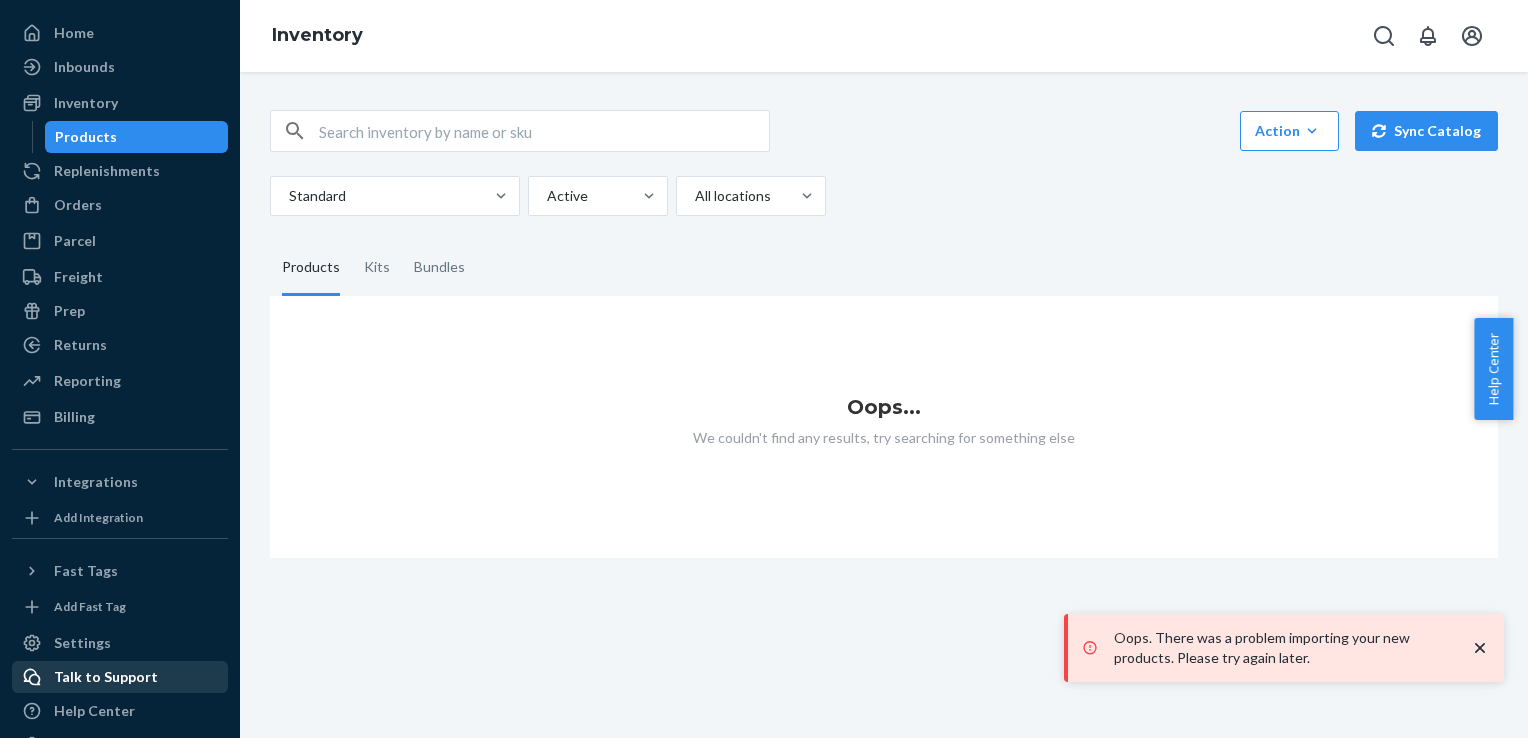 scroll, scrollTop: 108, scrollLeft: 0, axis: vertical 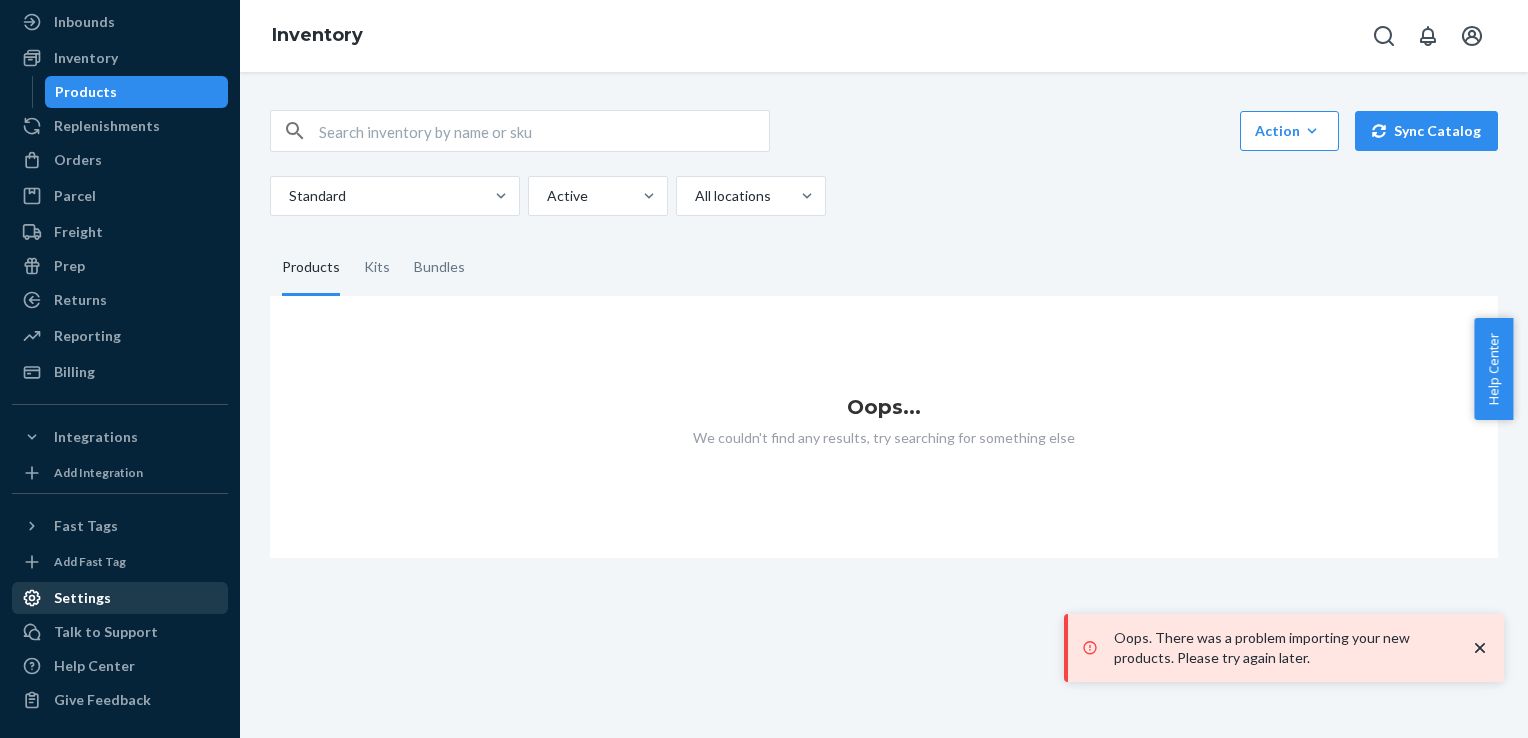 click on "Settings" at bounding box center (120, 598) 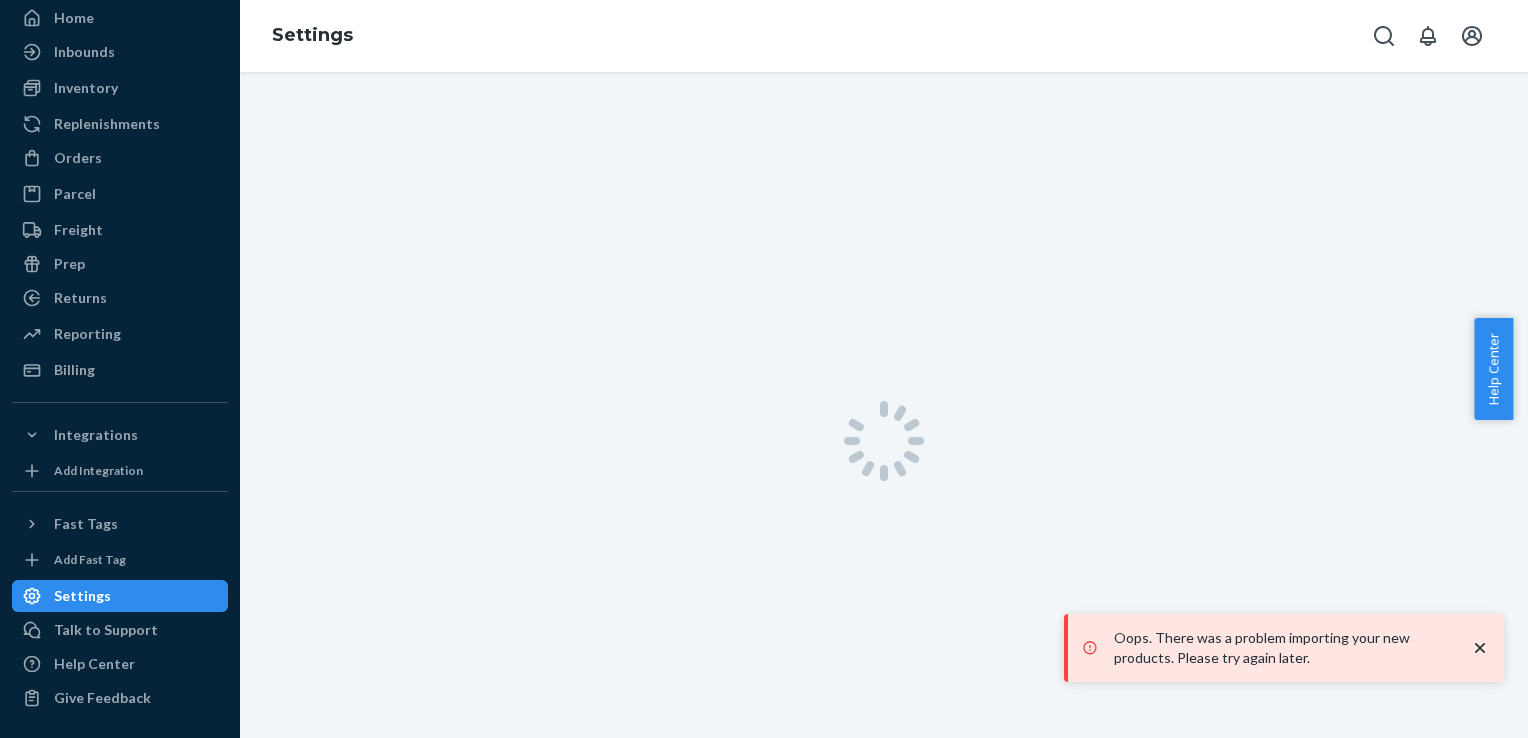 scroll, scrollTop: 76, scrollLeft: 0, axis: vertical 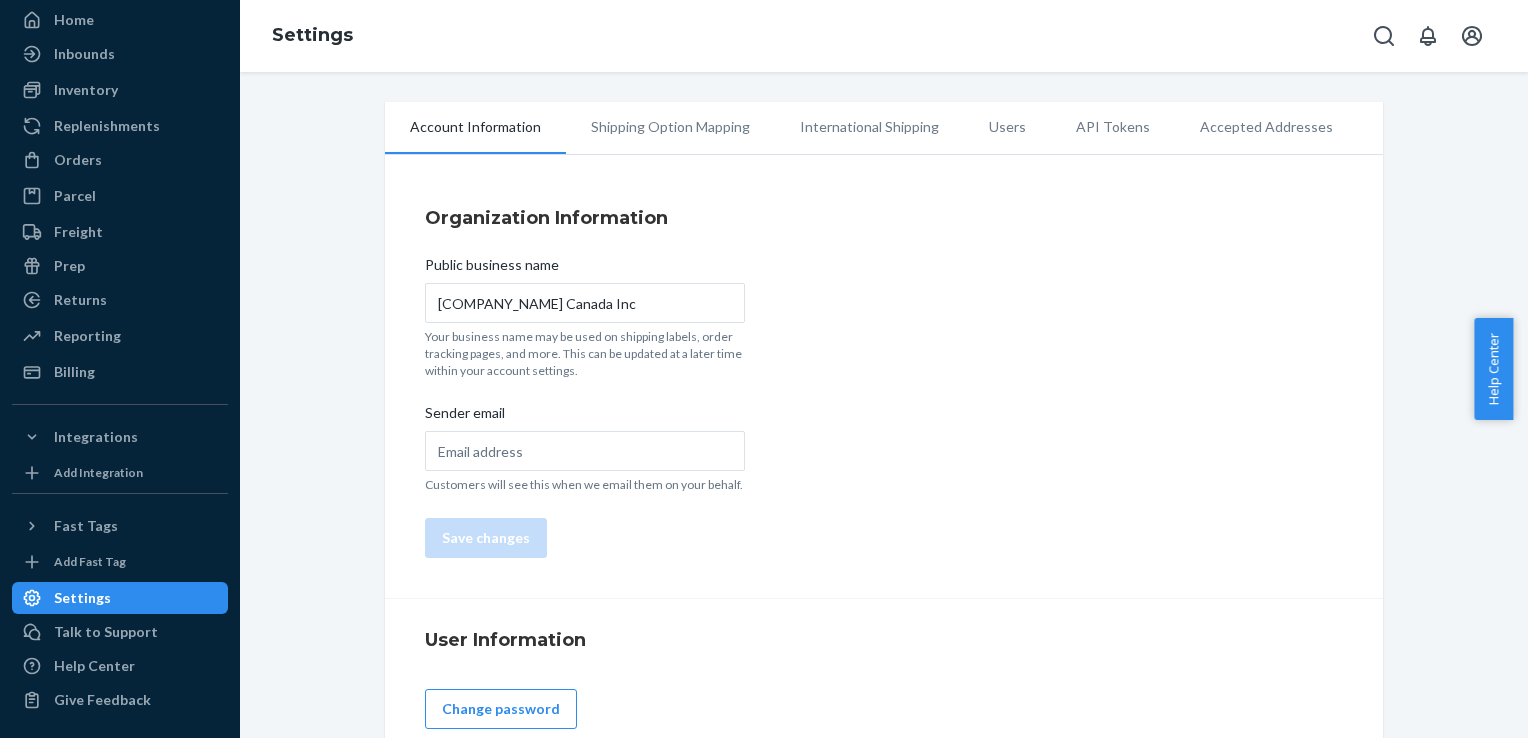 click on "Shipping Option Mapping" at bounding box center (670, 127) 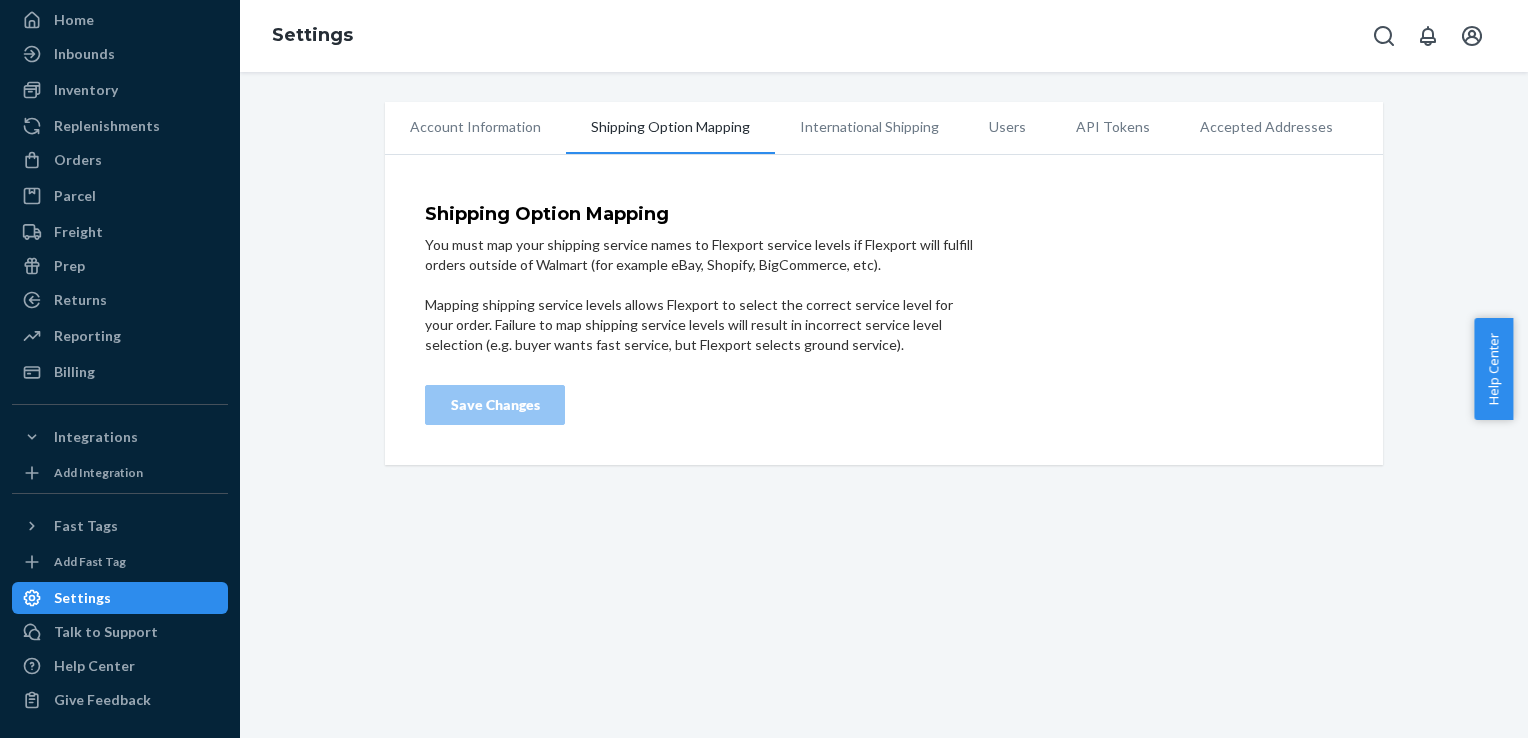 click on "International Shipping" at bounding box center [869, 127] 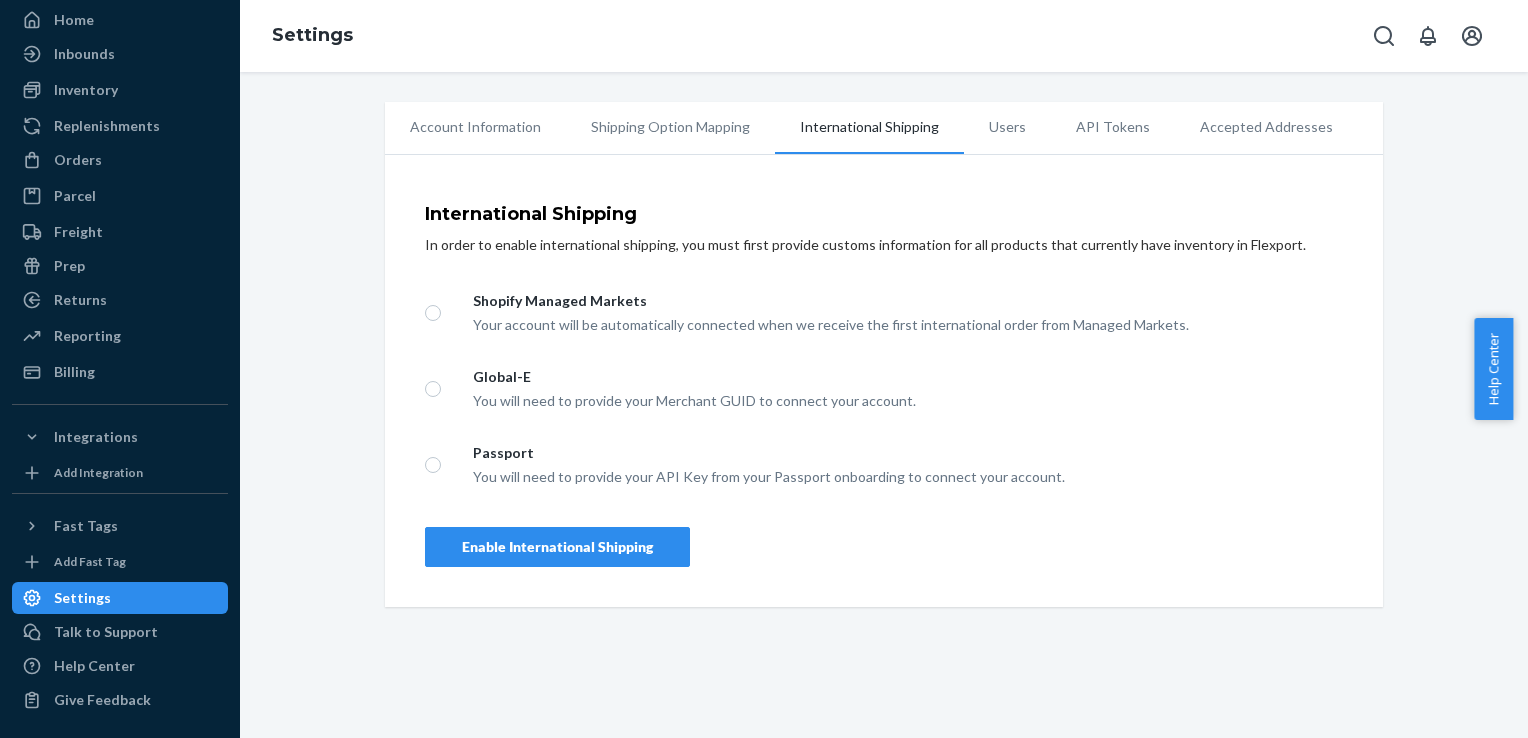 click on "Users" at bounding box center [1007, 127] 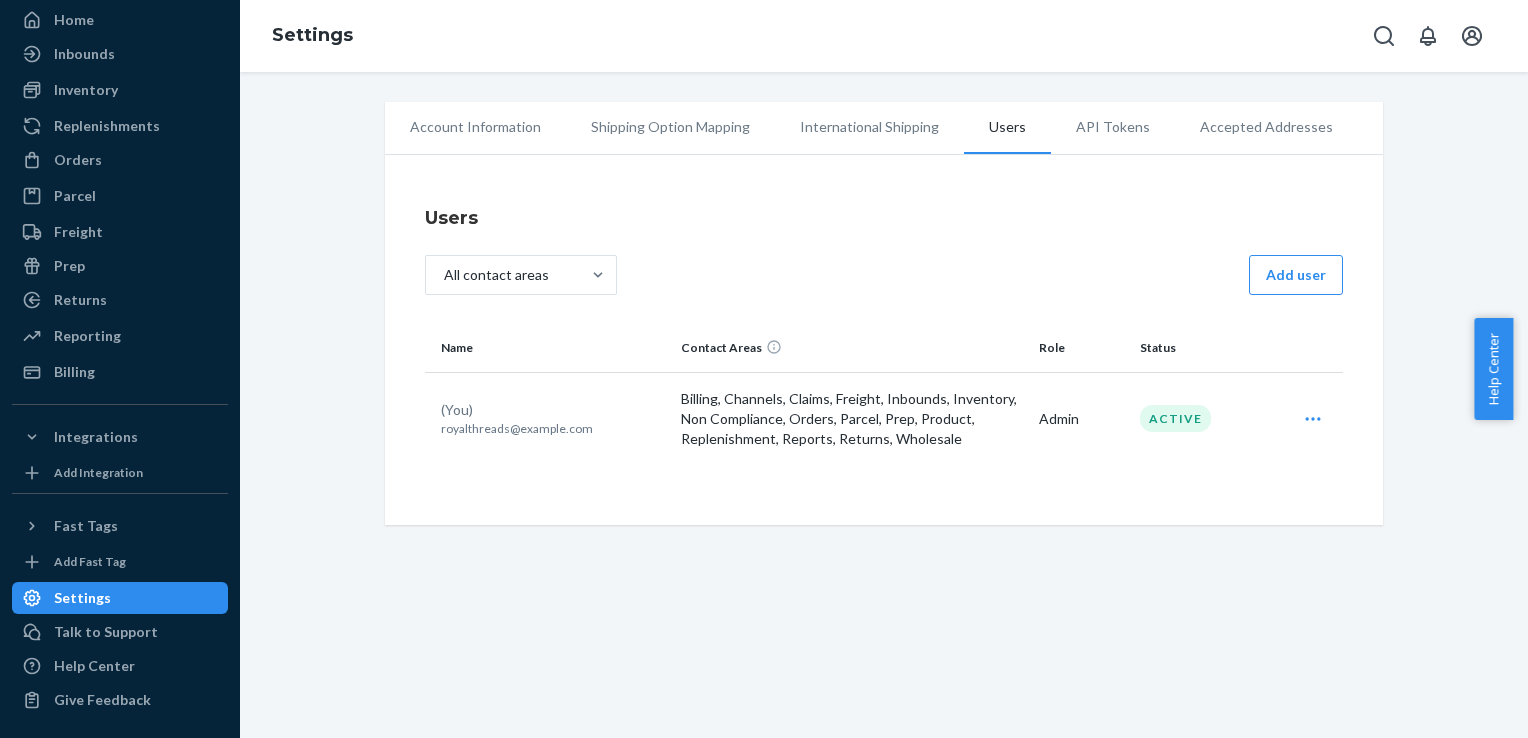 click on "API Tokens" at bounding box center [1113, 127] 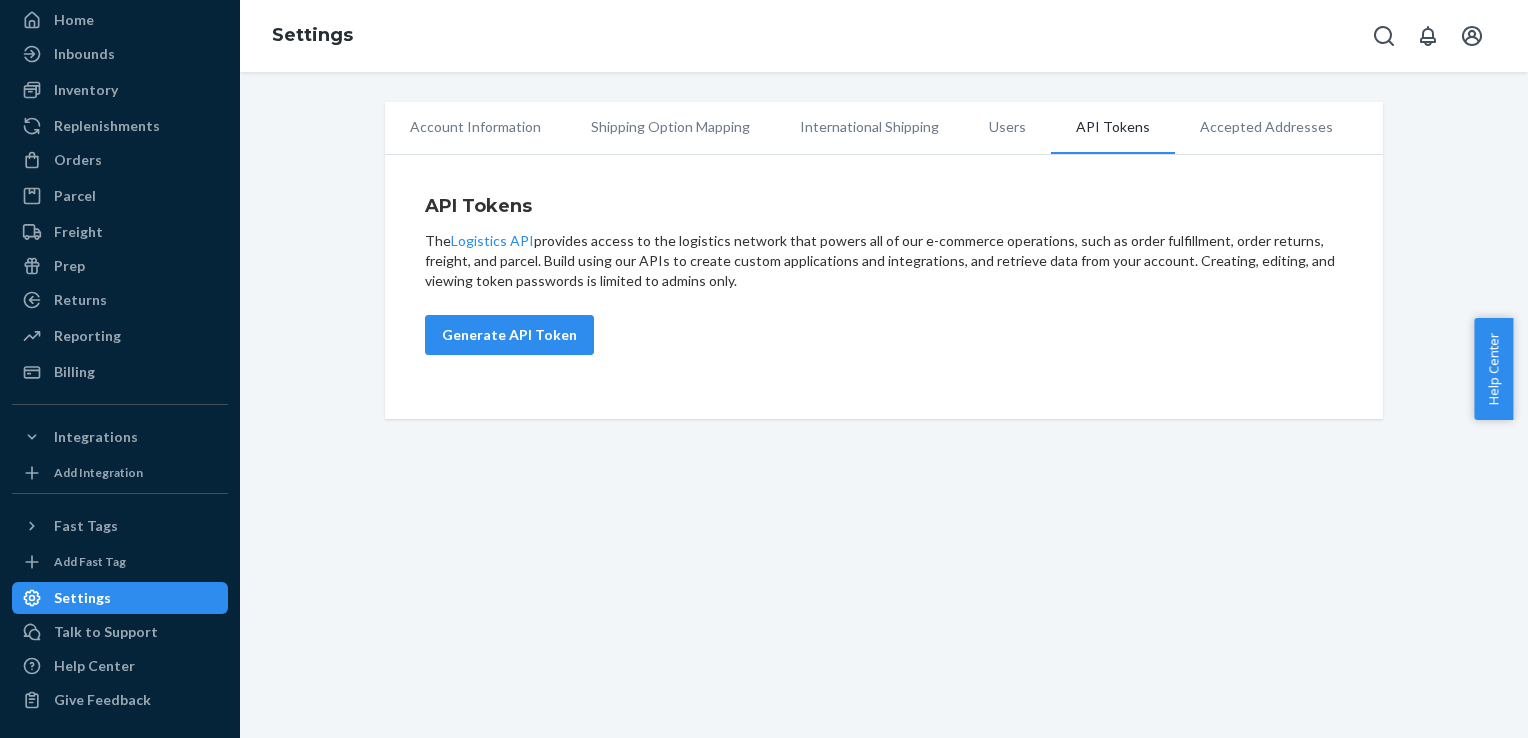 click on "Accepted Addresses" at bounding box center [1266, 127] 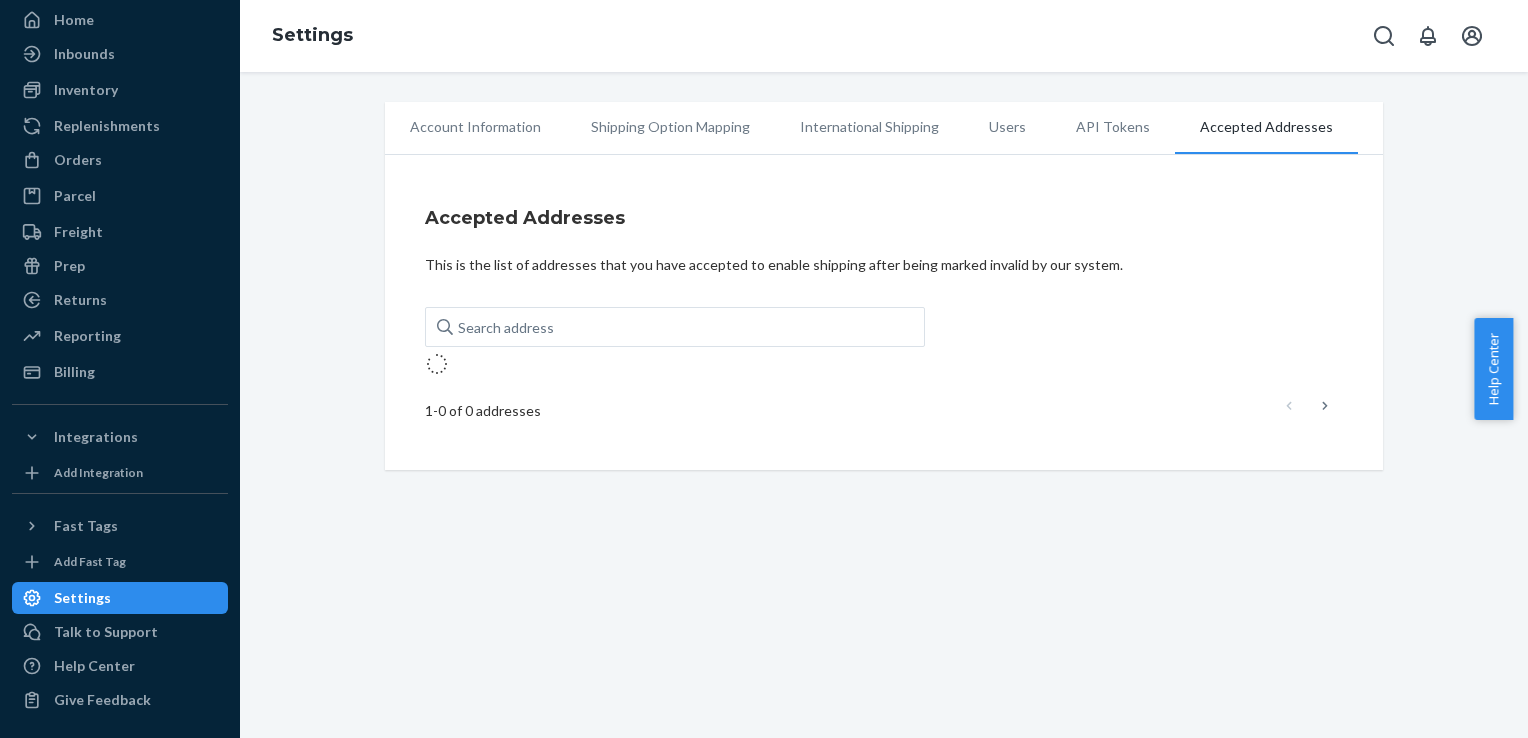 click on "API Tokens" at bounding box center (1113, 127) 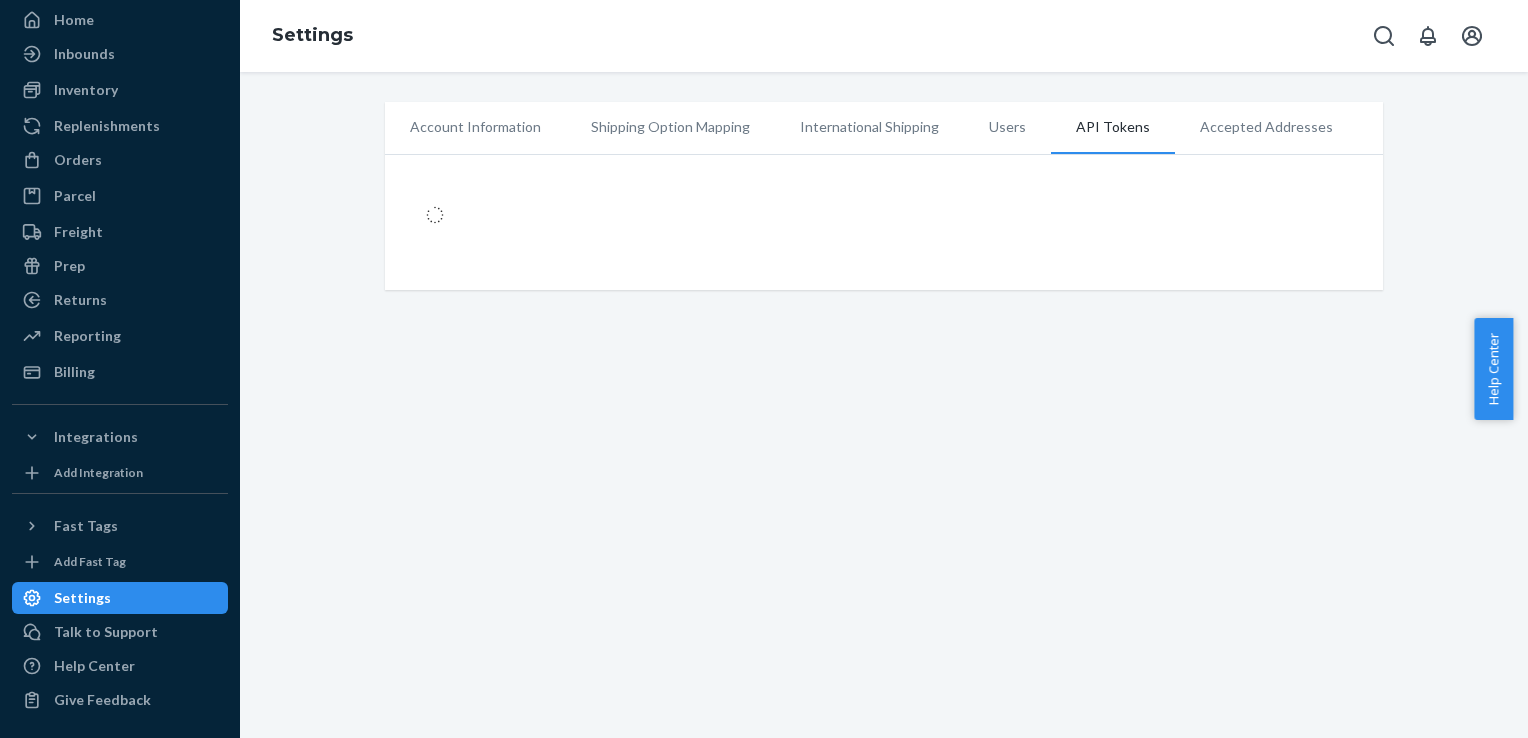 click on "API Tokens" at bounding box center (1113, 128) 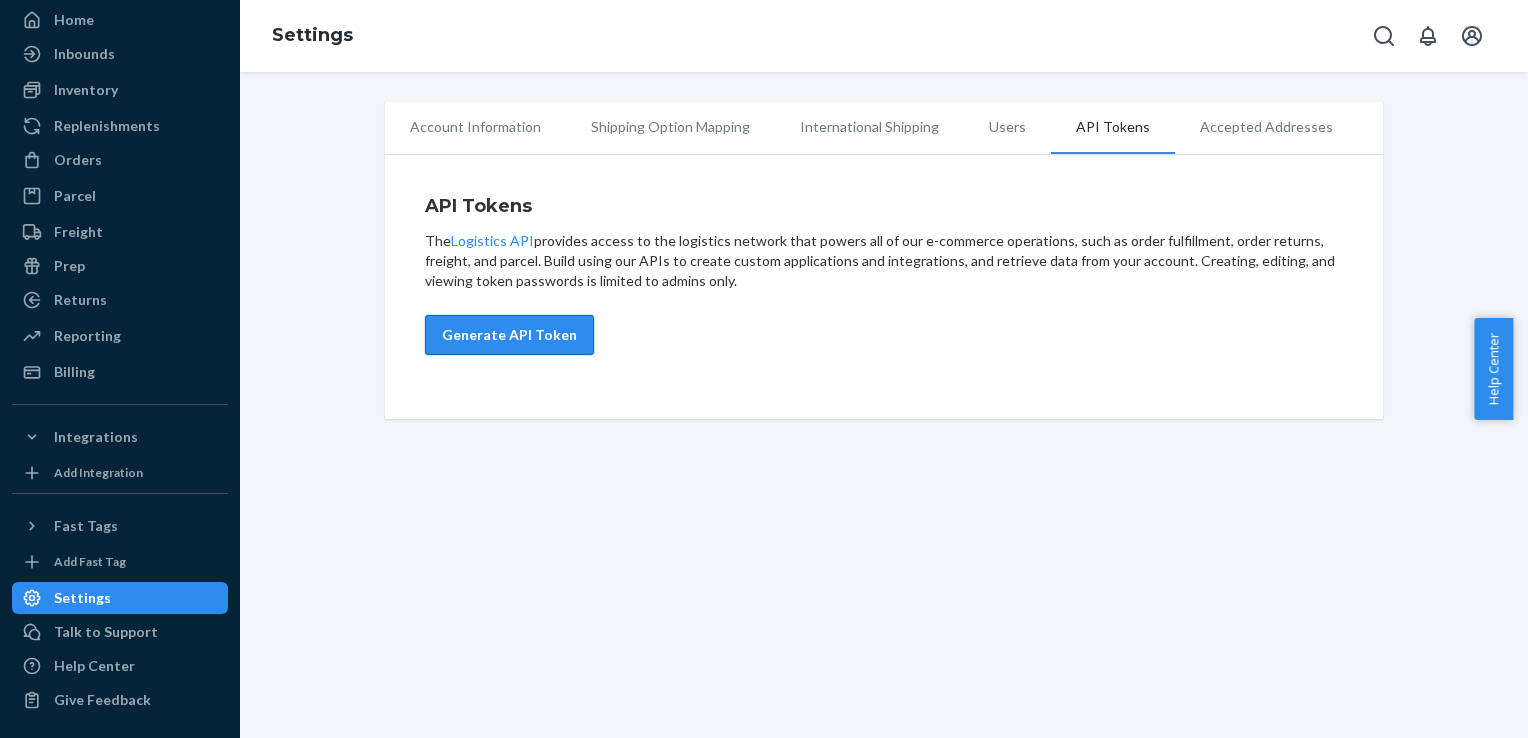 click on "Generate API Token" at bounding box center (509, 335) 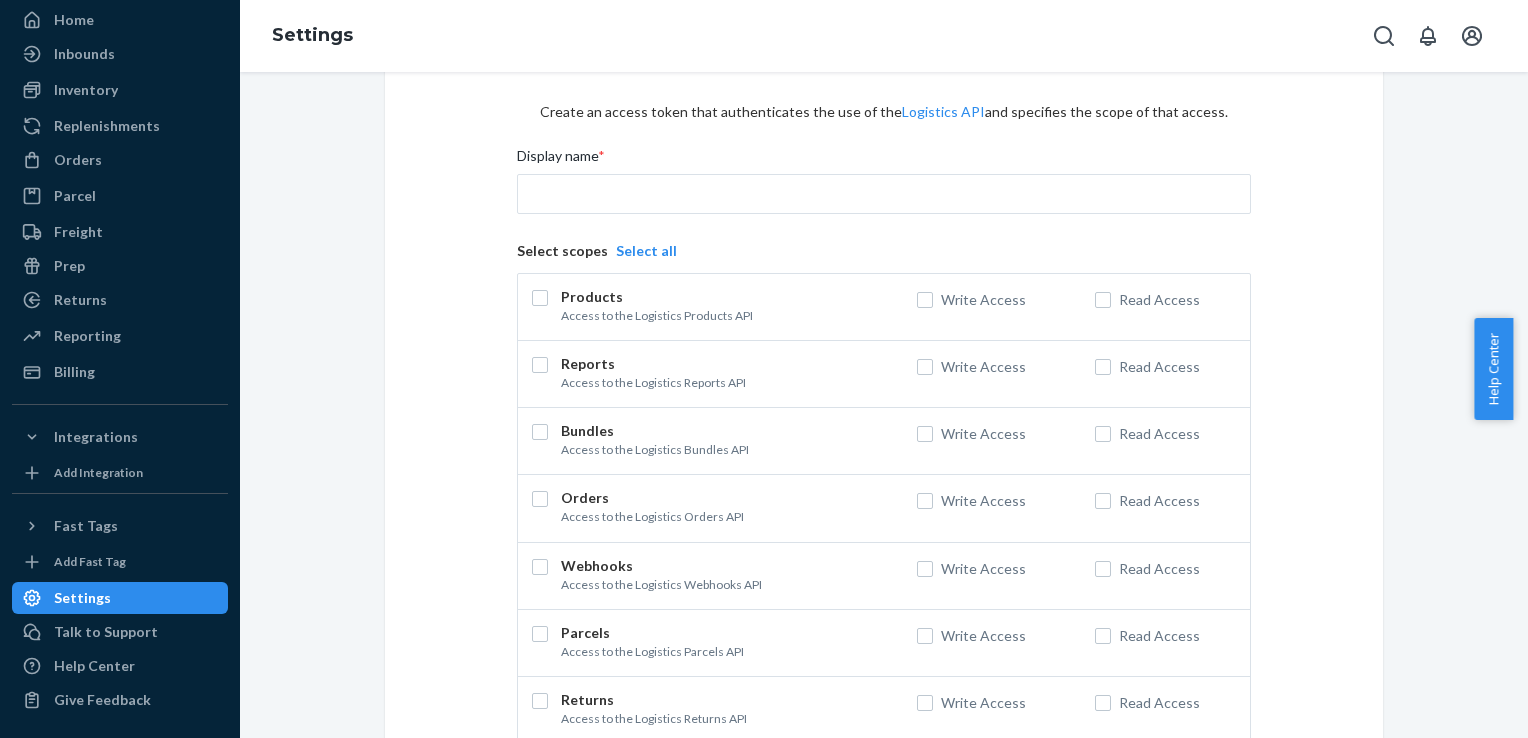 scroll, scrollTop: 0, scrollLeft: 0, axis: both 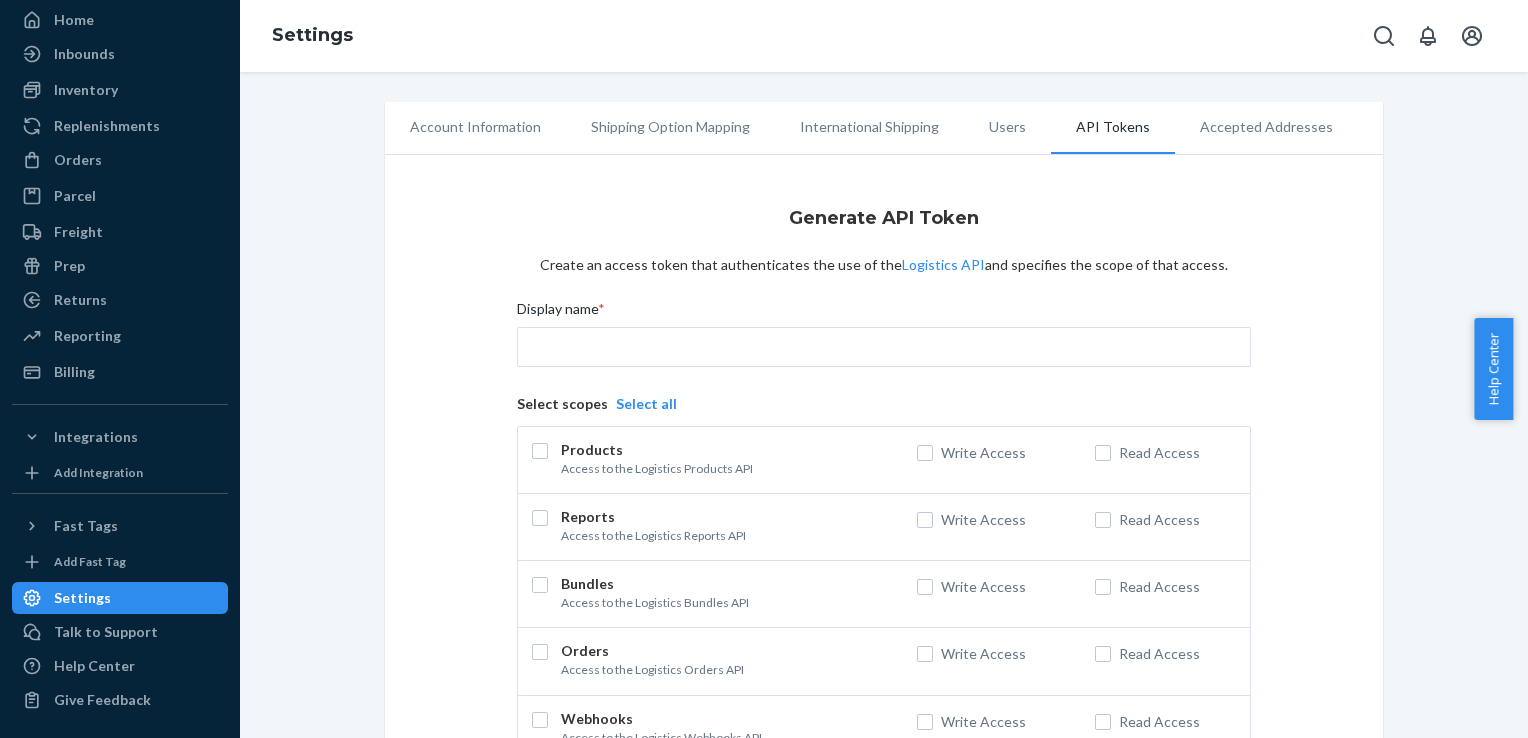 click on "Accepted Addresses" at bounding box center [1266, 127] 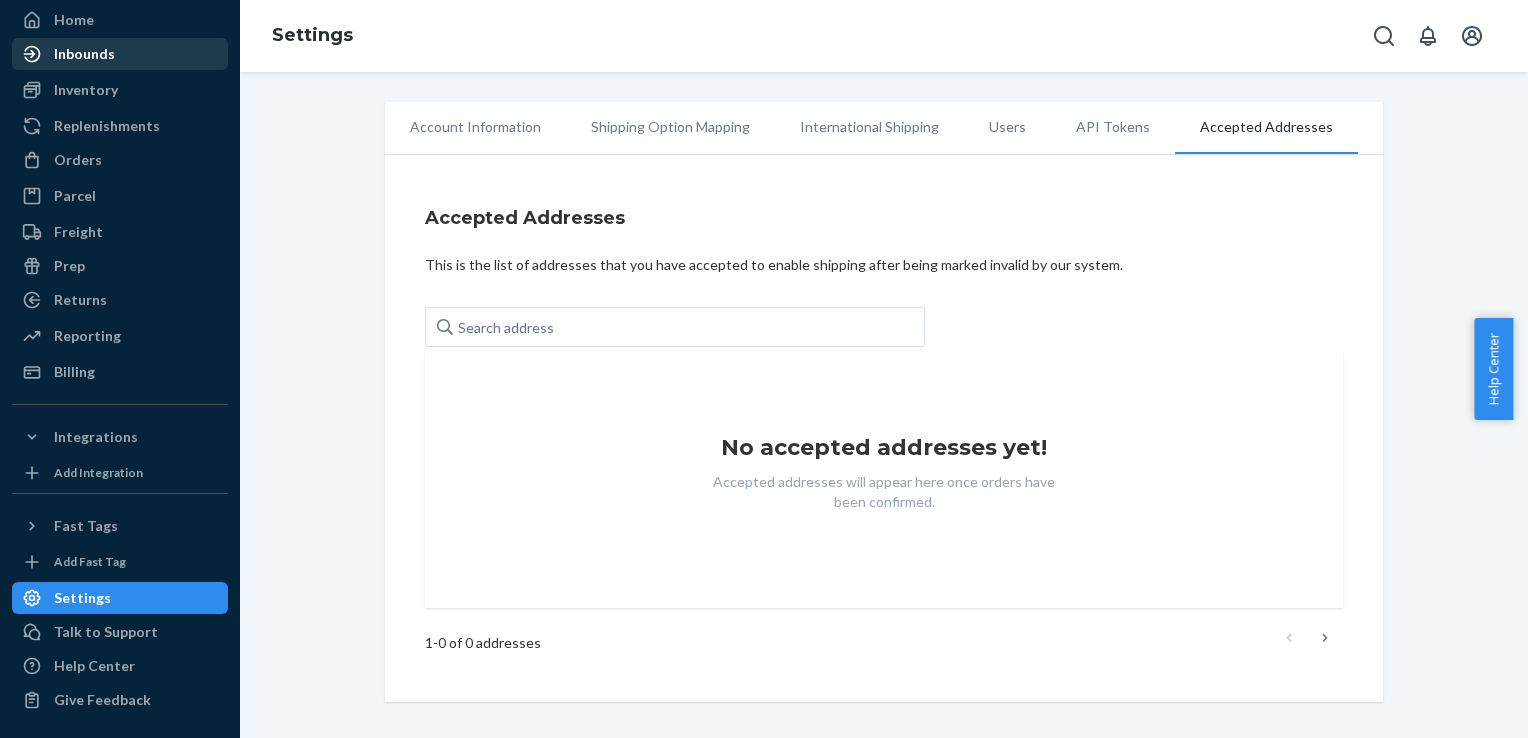scroll, scrollTop: 0, scrollLeft: 0, axis: both 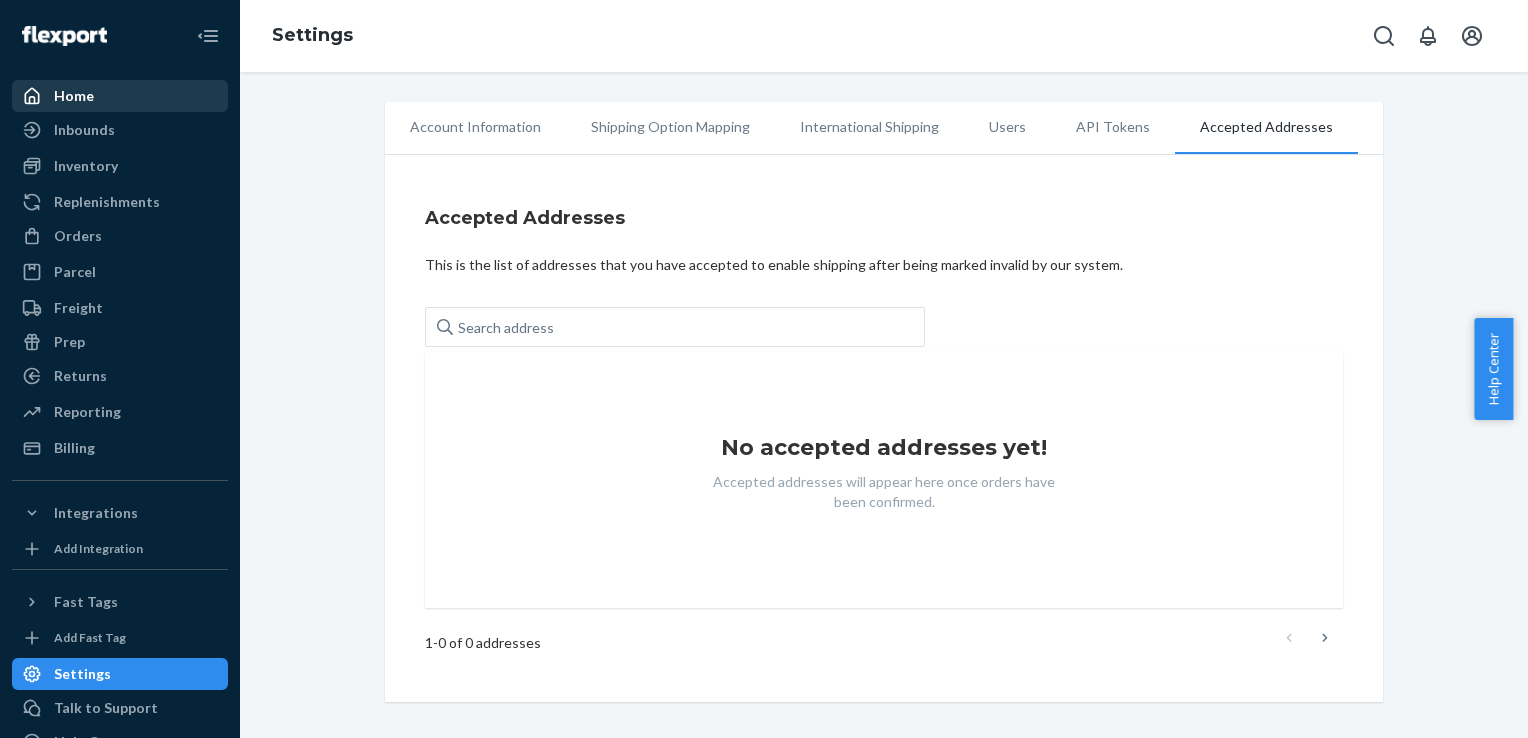 click on "Home" at bounding box center (120, 96) 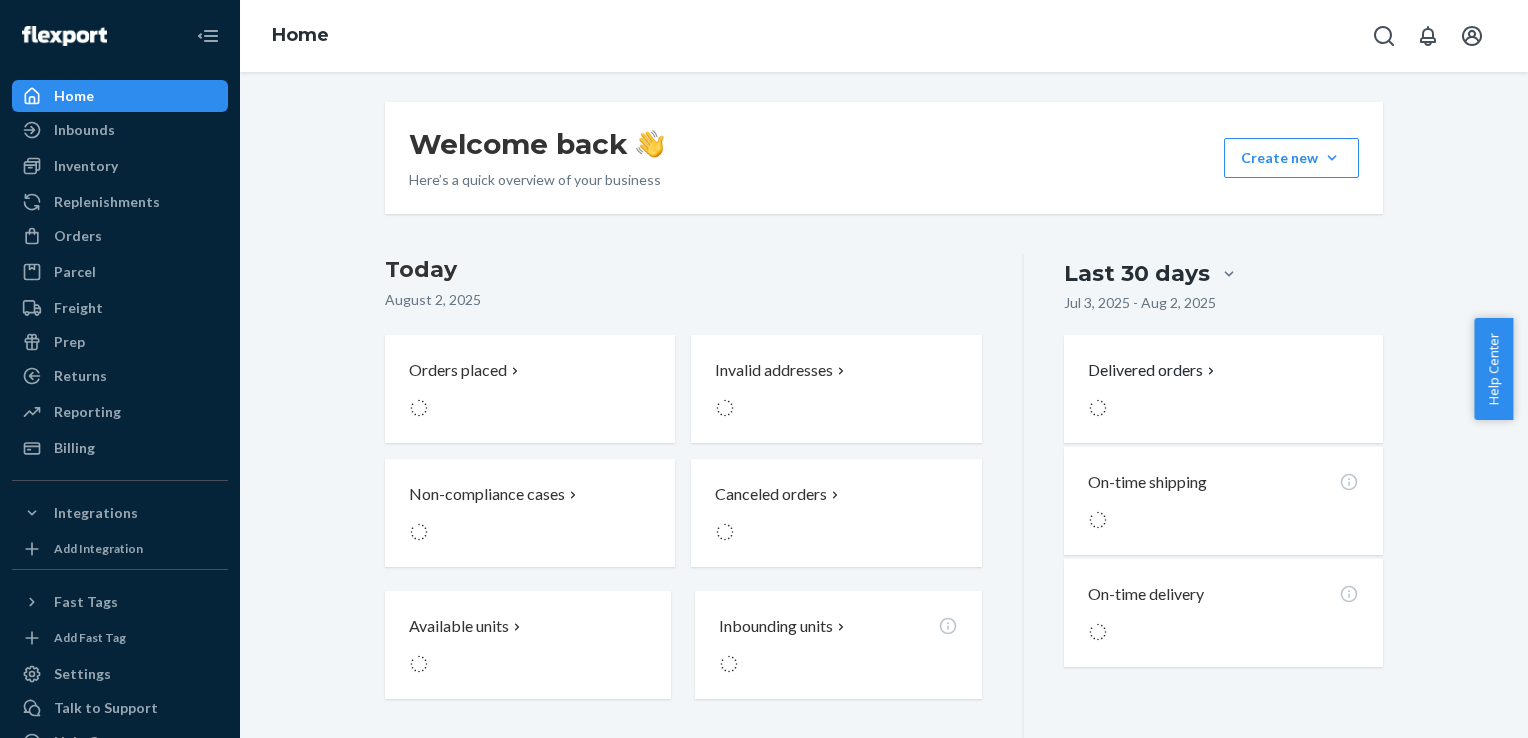 drag, startPoint x: 658, startPoint y: 293, endPoint x: 618, endPoint y: 301, distance: 40.792156 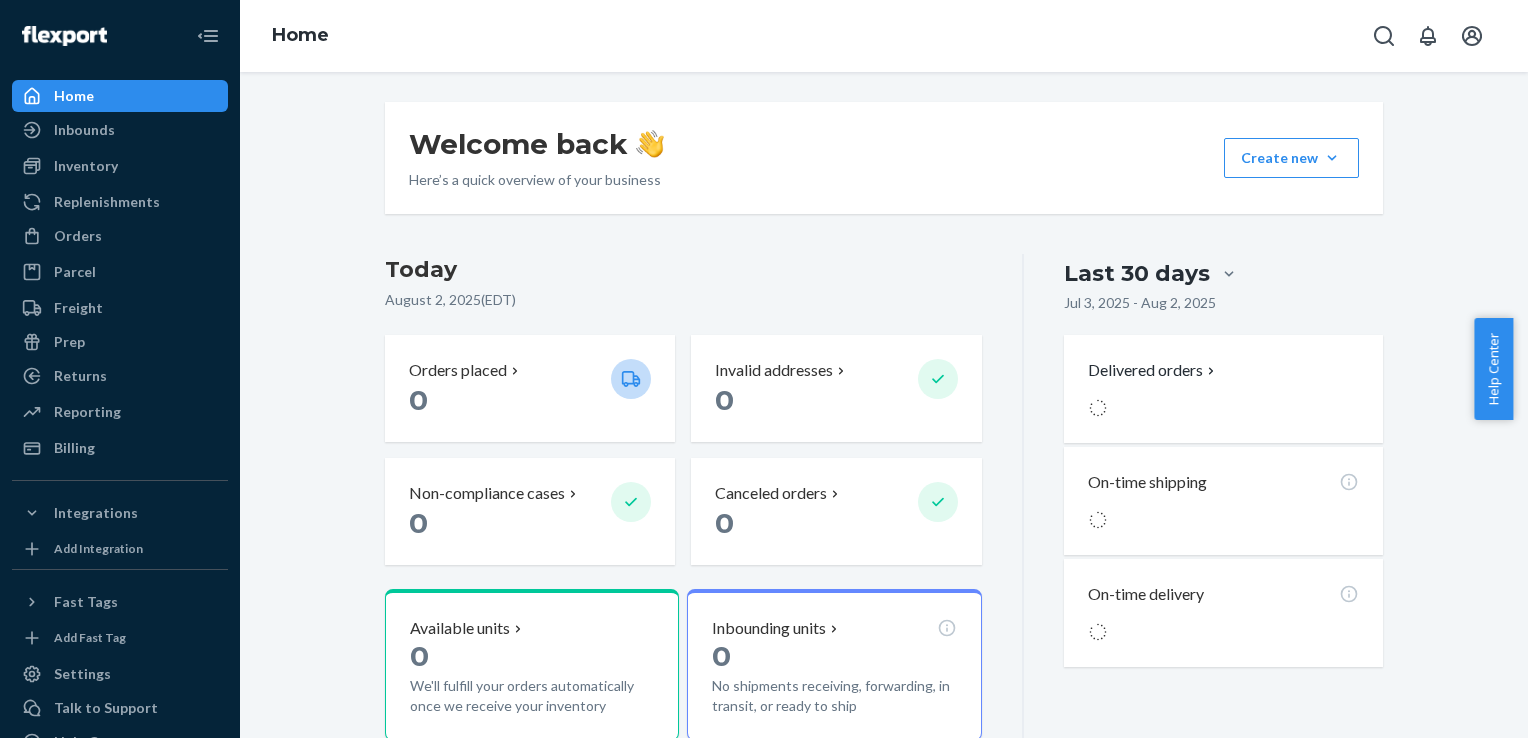 click on "August 2, 2025  ( EDT )" at bounding box center [683, 300] 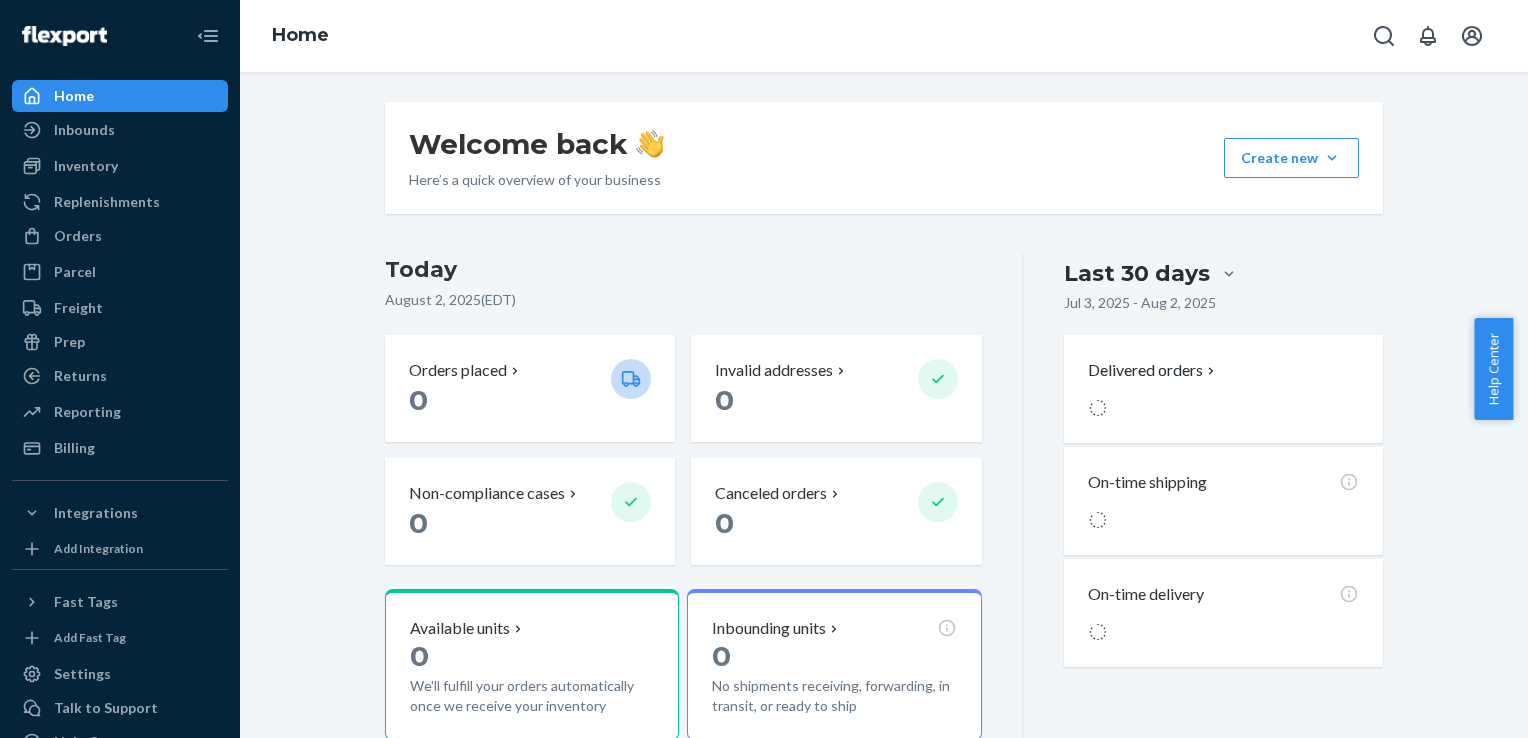 drag, startPoint x: 603, startPoint y: 301, endPoint x: 591, endPoint y: 298, distance: 12.369317 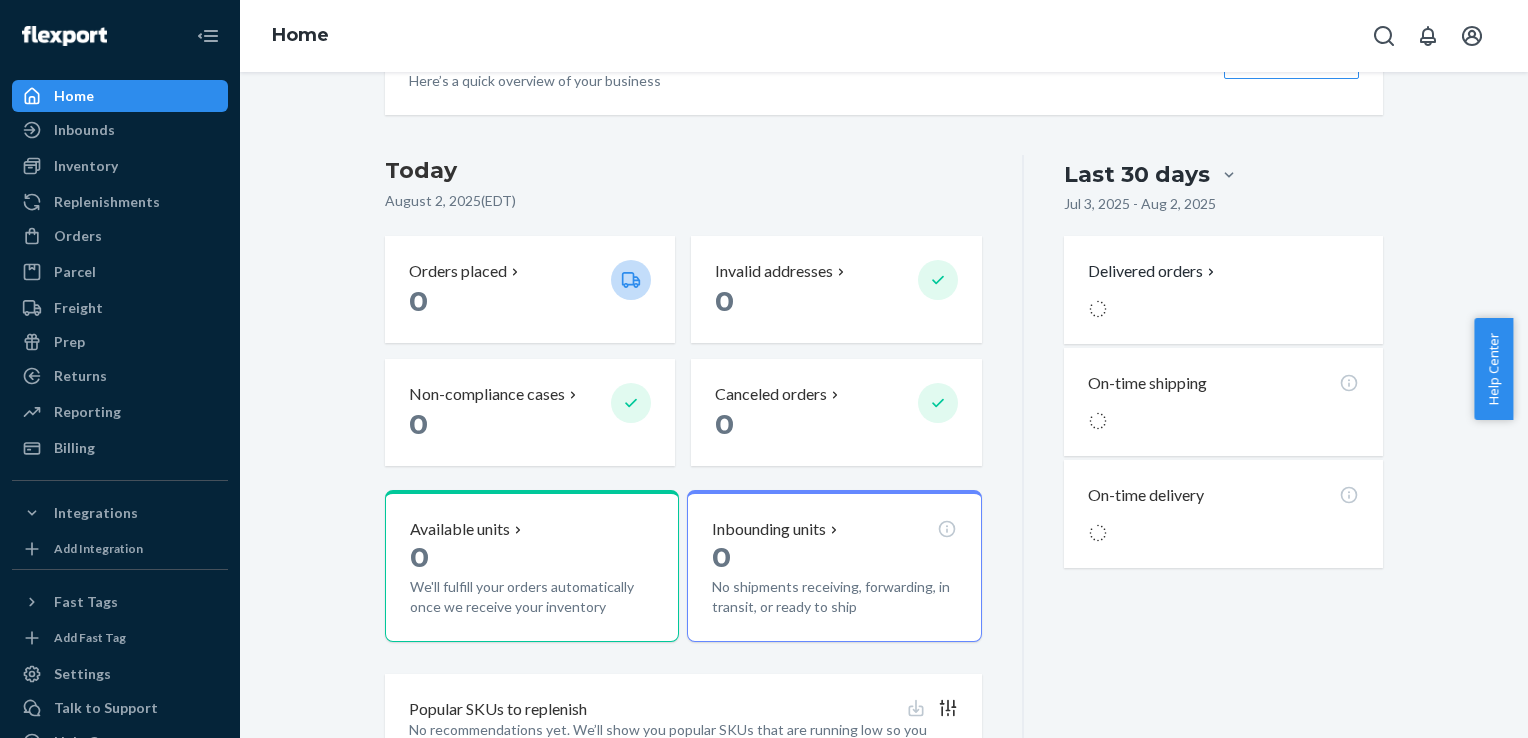 scroll, scrollTop: 208, scrollLeft: 0, axis: vertical 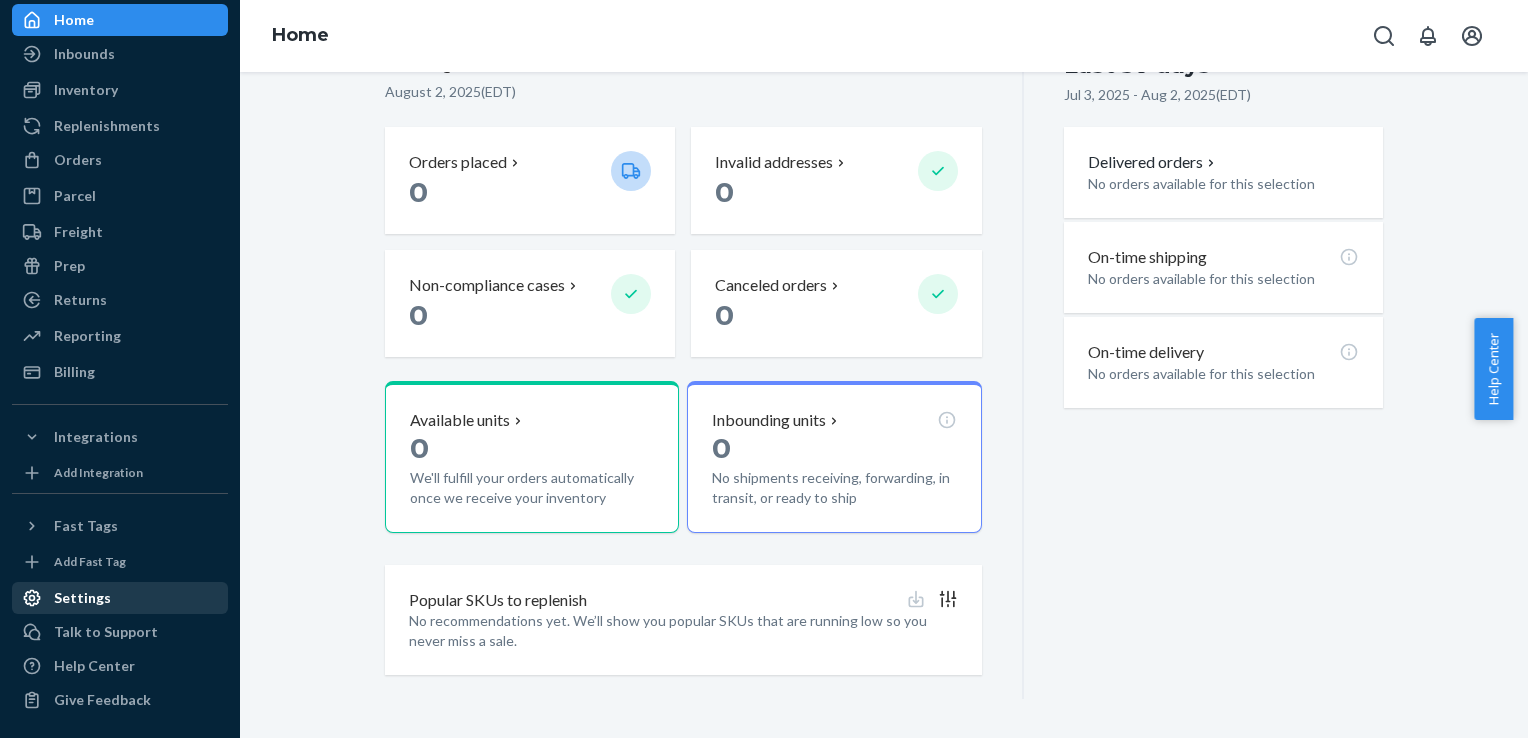click on "Settings" at bounding box center (120, 598) 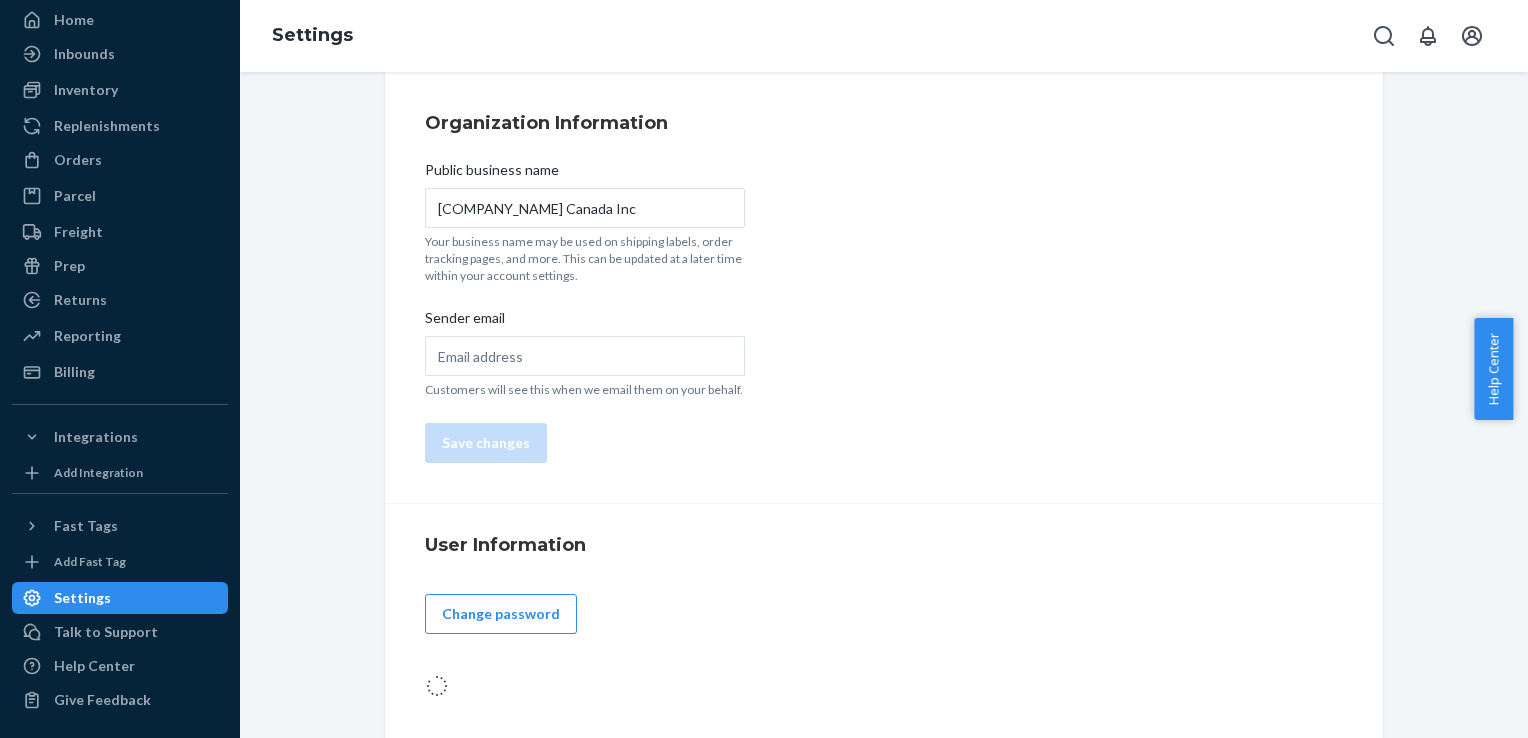 scroll, scrollTop: 0, scrollLeft: 0, axis: both 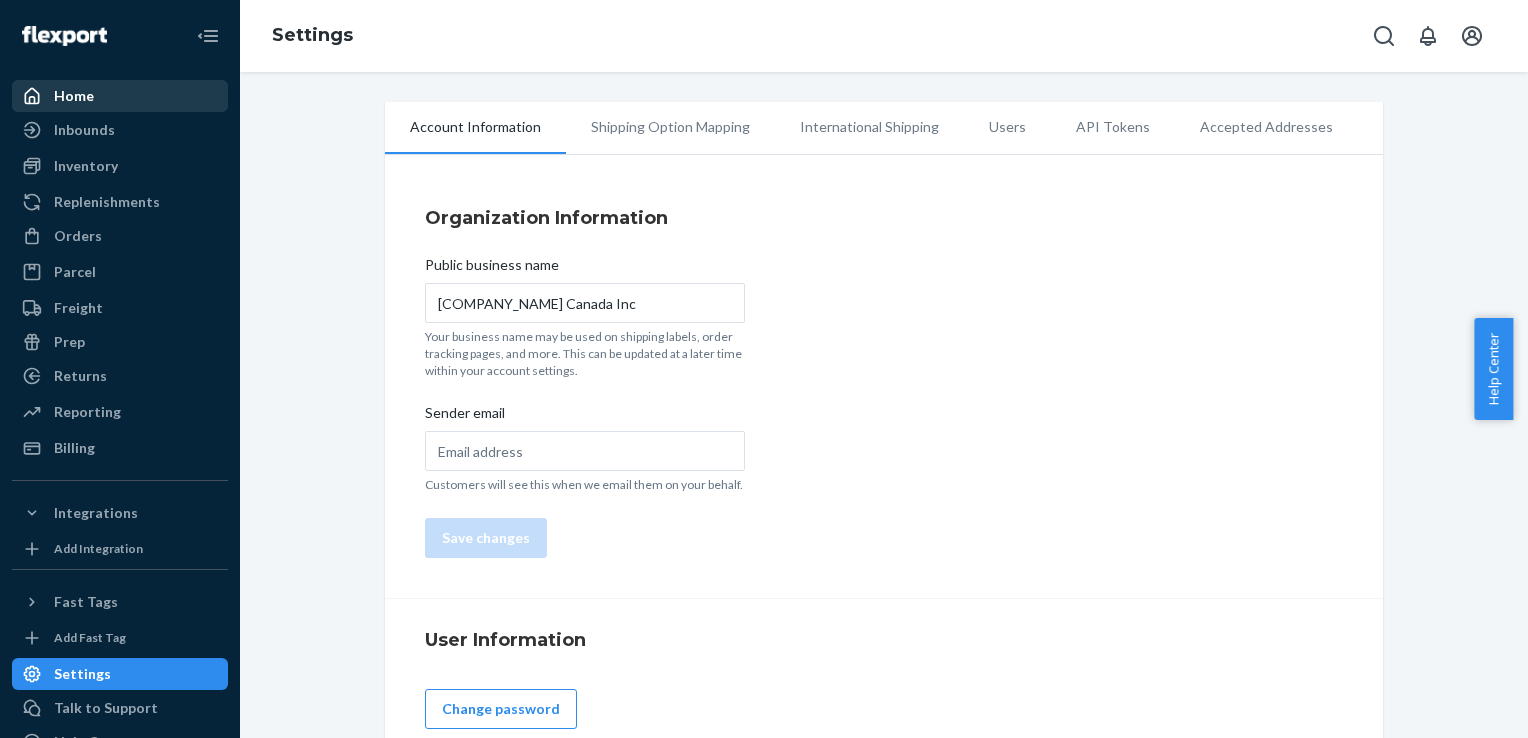 click on "Home" at bounding box center [120, 96] 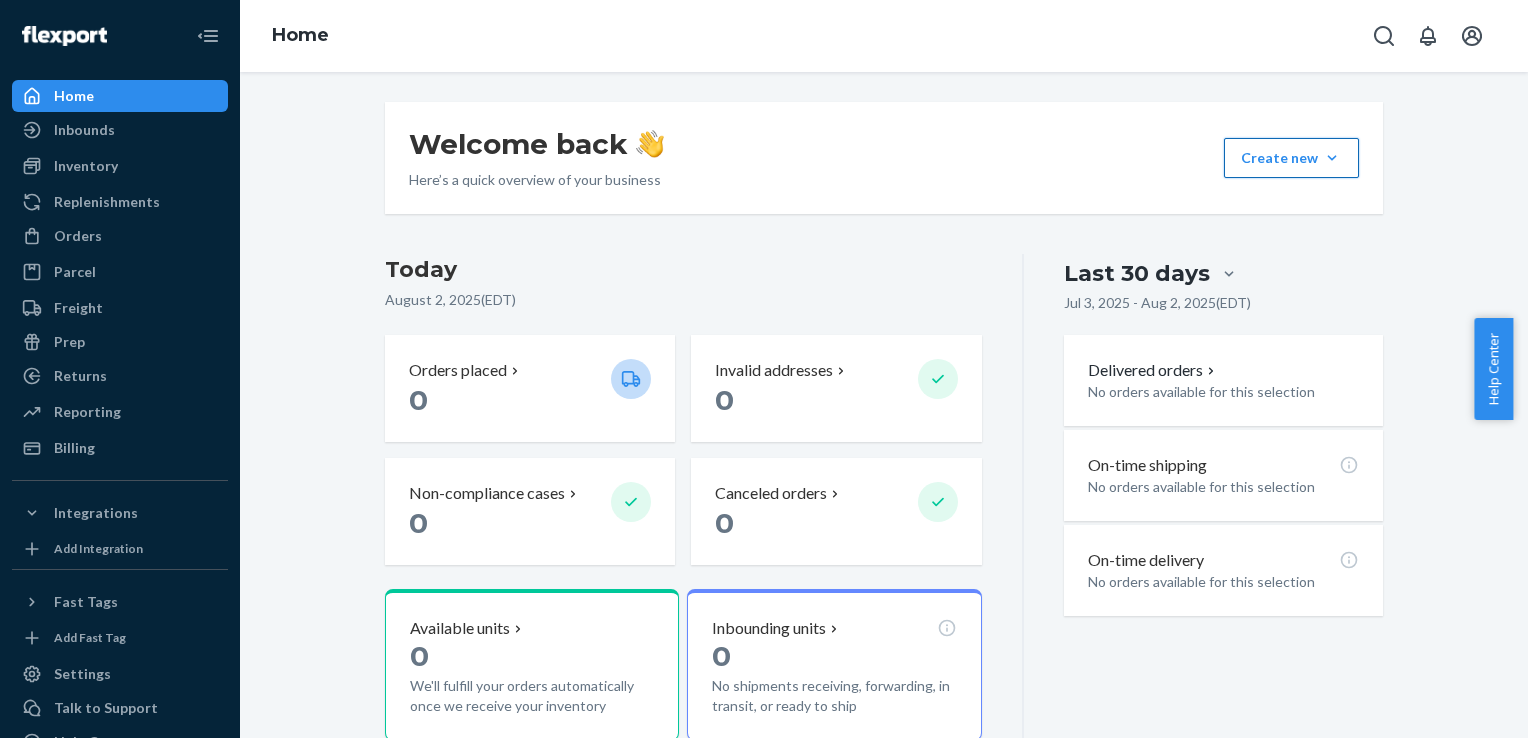 click on "Create new Create new inbound Create new order Create new product" at bounding box center [1291, 158] 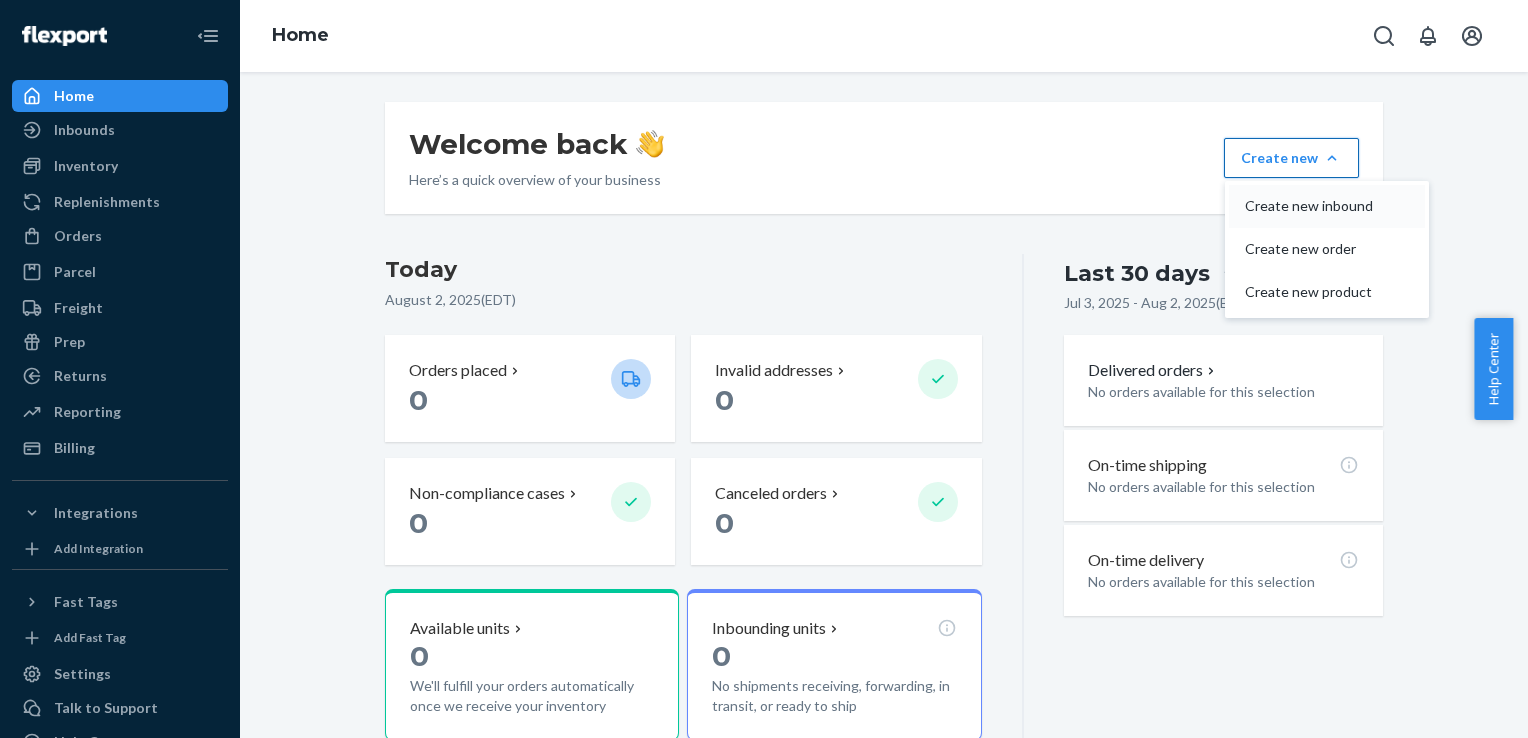 click on "Create new inbound" at bounding box center (1309, 206) 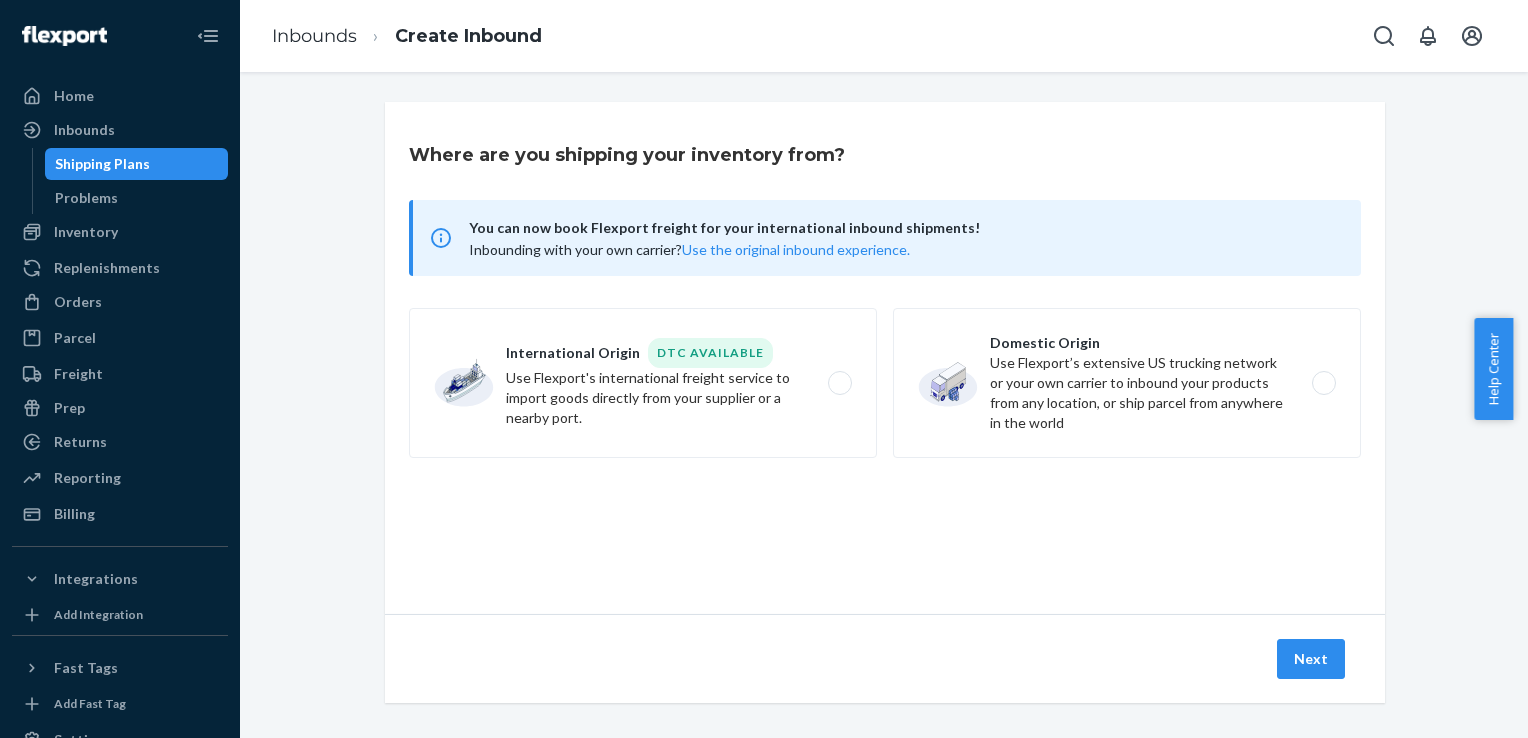 click on "Where are you shipping your inventory from? You can now book Flexport freight for your international inbound shipments! Inbounding with your own carrier?  Use the original inbound experience. International Origin DTC Available Use Flexport's international freight service to import goods directly from your supplier or a nearby port. Domestic Origin Use Flexport’s extensive US trucking network or your own carrier to inbound your products from any location, or ship parcel from anywhere in the world" at bounding box center [885, 358] 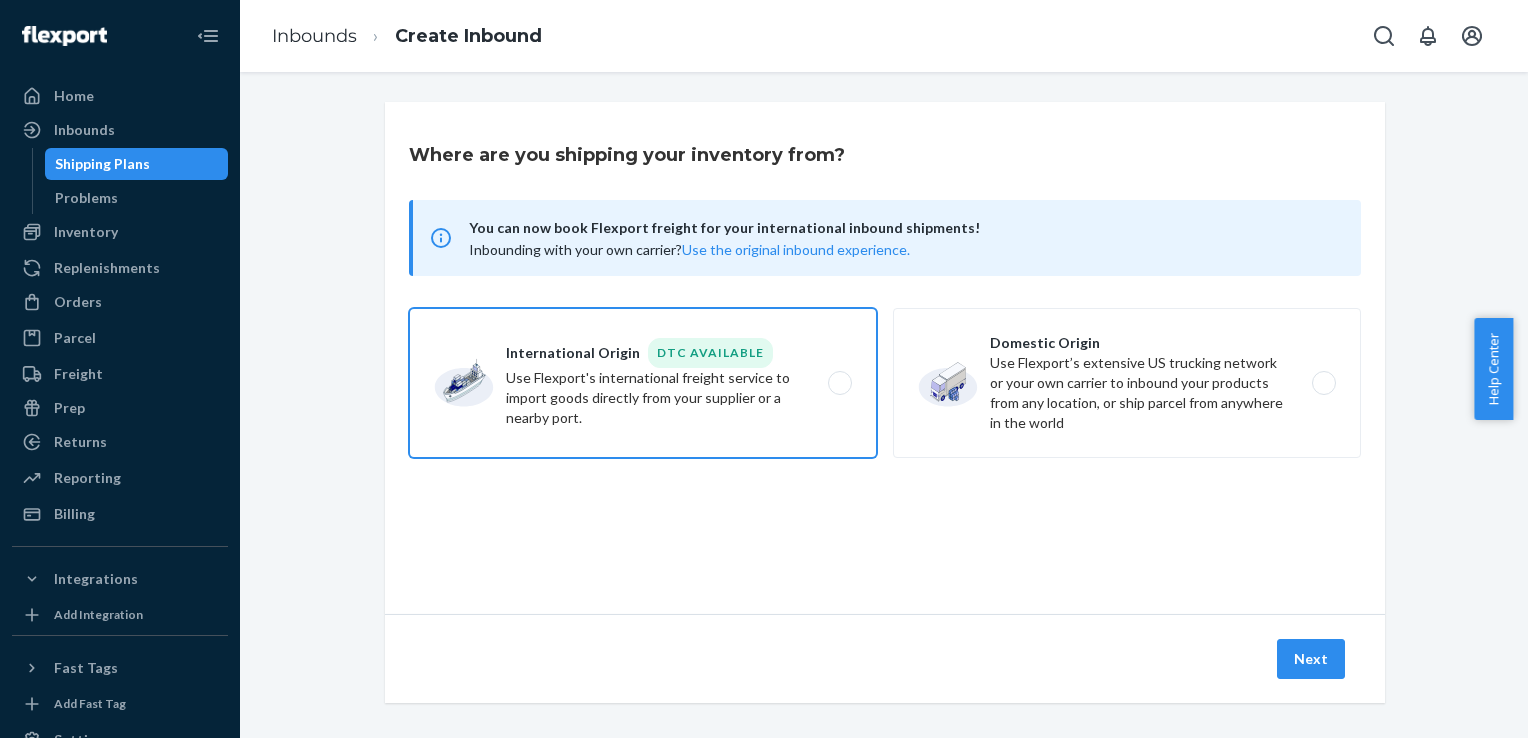 click on "International Origin DTC Available Use Flexport's international freight service to import goods directly from your supplier or a nearby port." at bounding box center (643, 383) 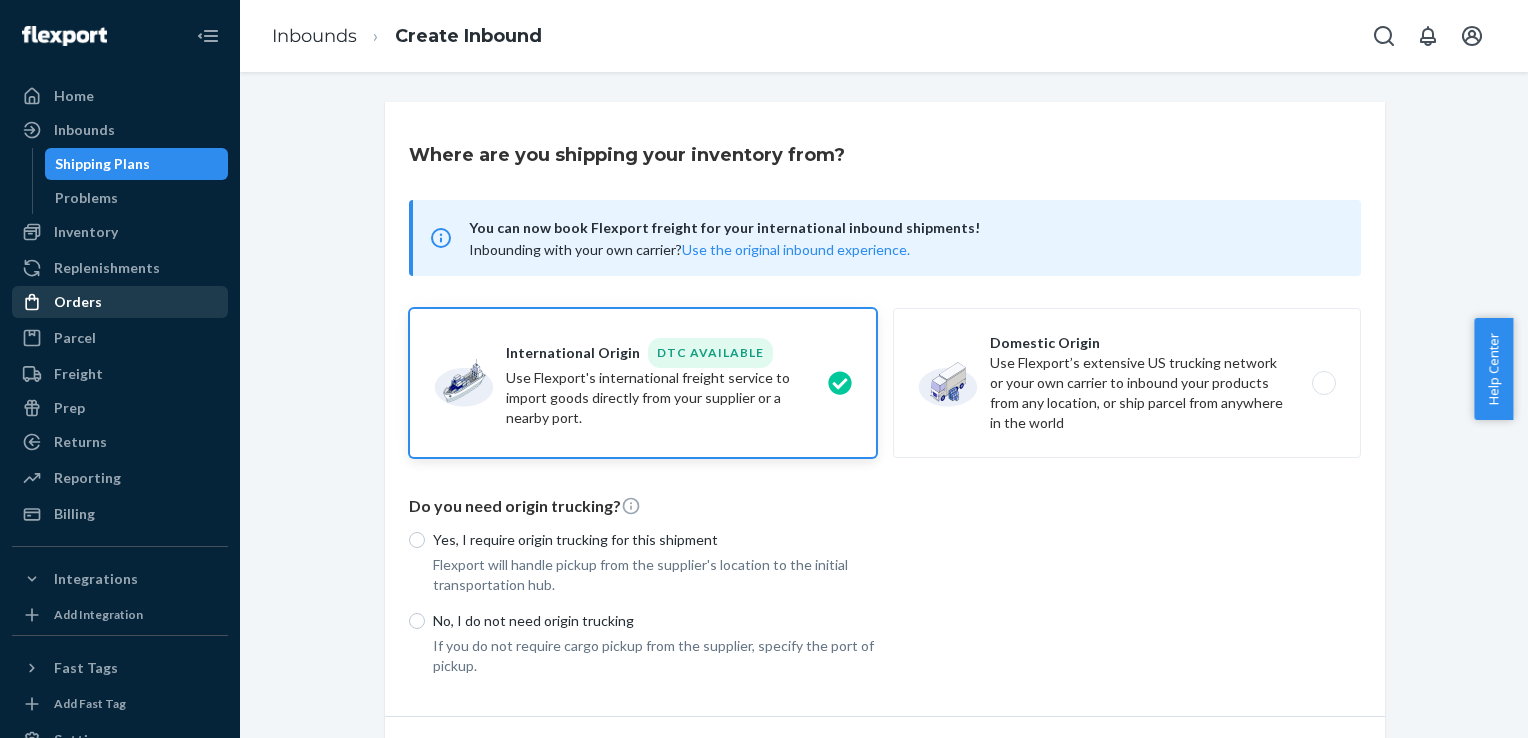 click on "Orders" at bounding box center [120, 302] 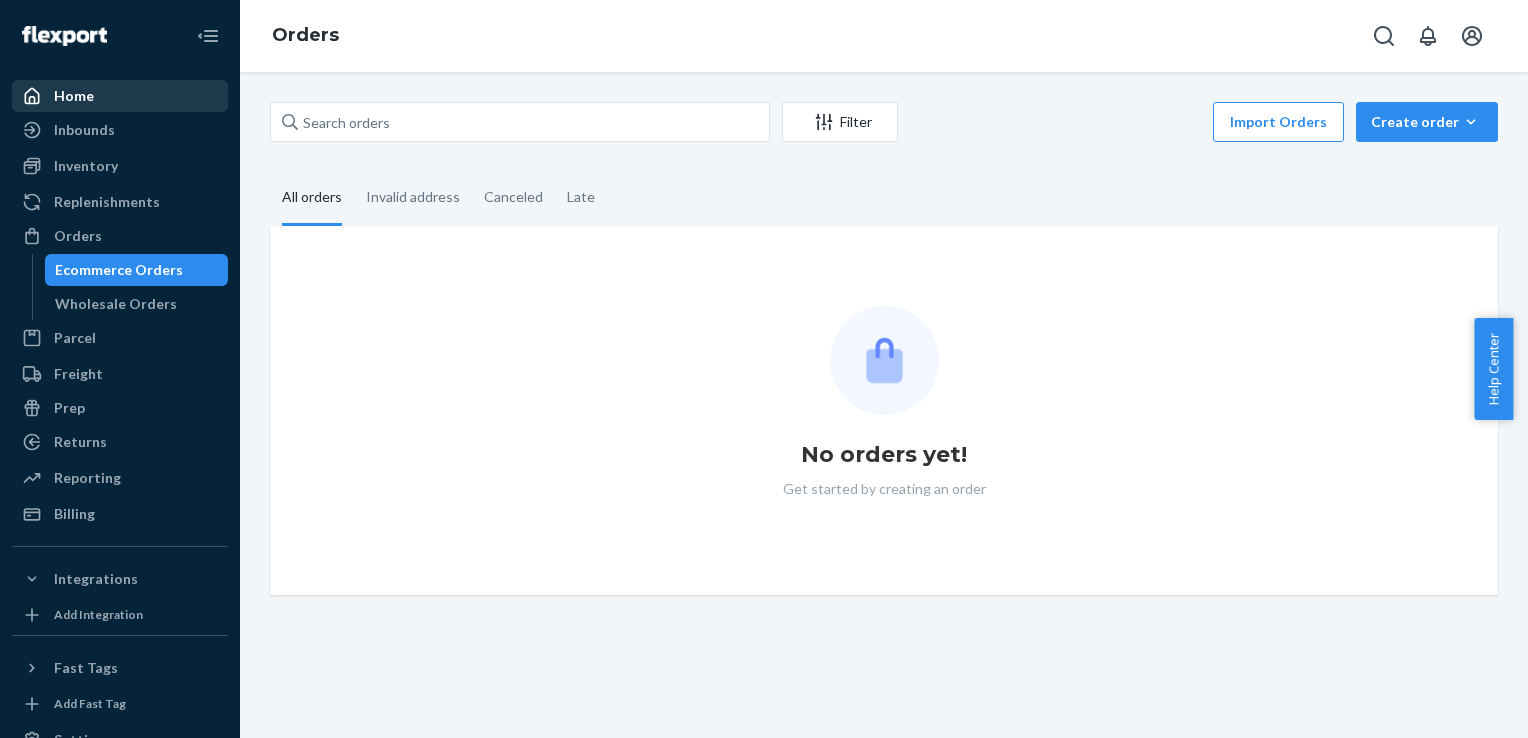 click on "Home" at bounding box center (74, 96) 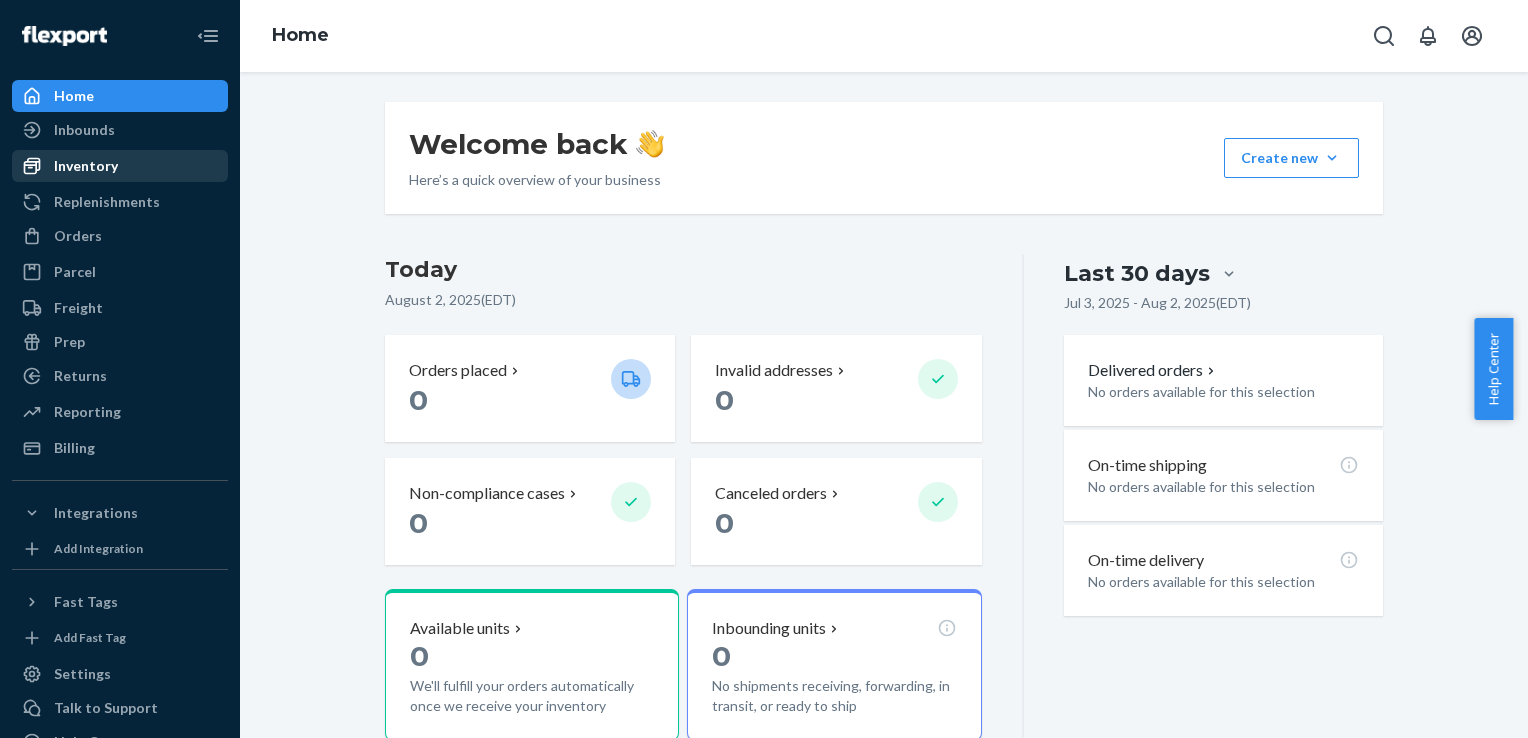 click on "Inventory" at bounding box center [86, 166] 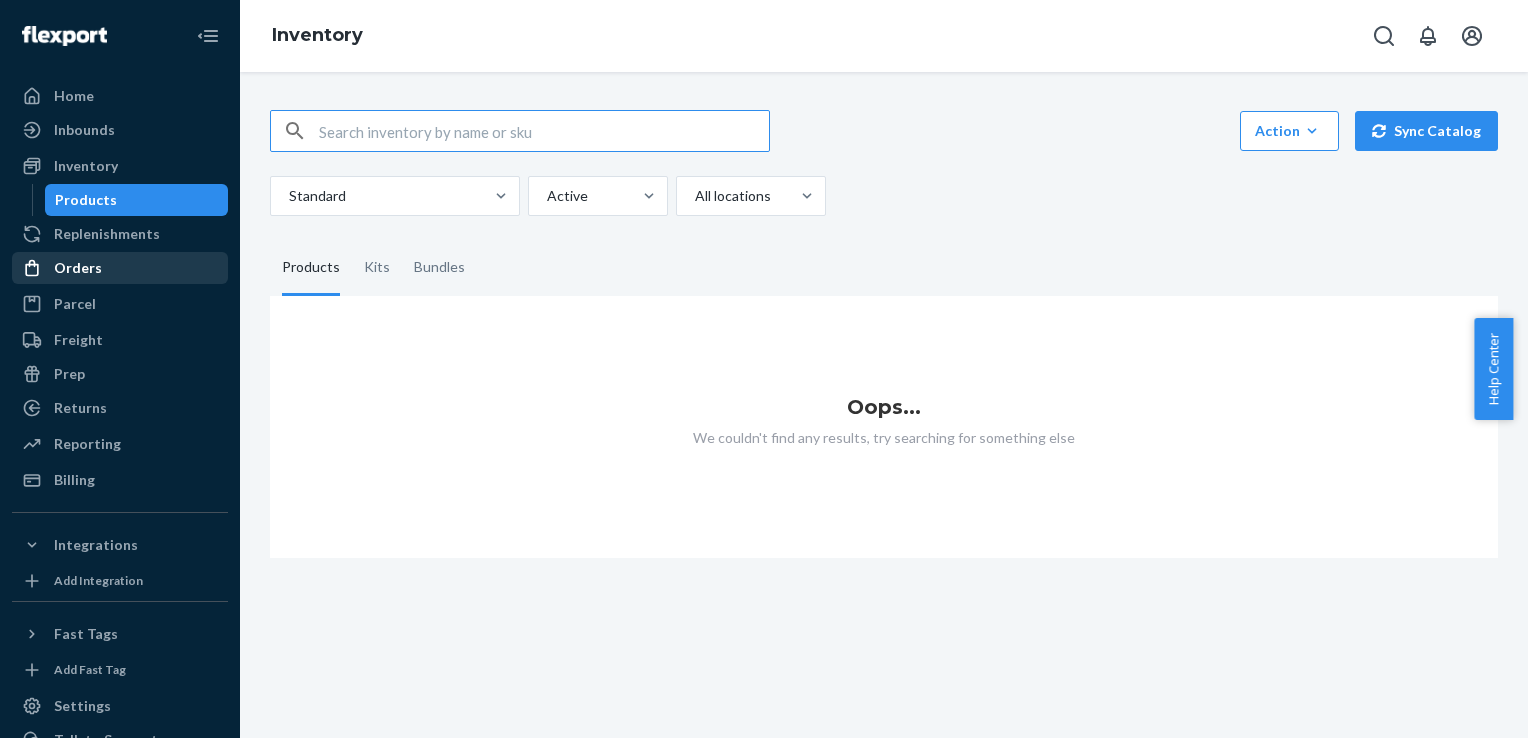 click on "Orders" at bounding box center (120, 268) 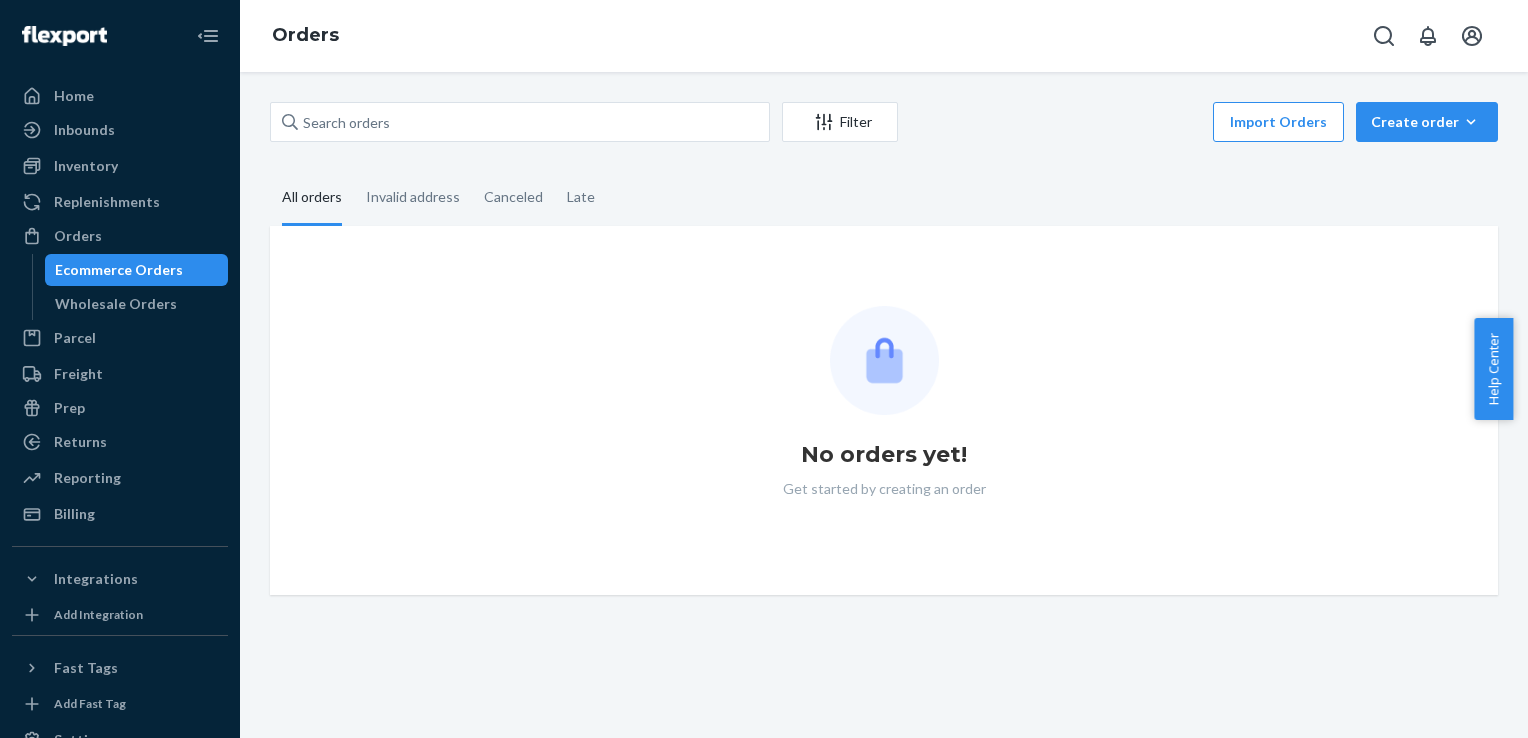 click on "All orders Invalid address Canceled Late" at bounding box center (884, 198) 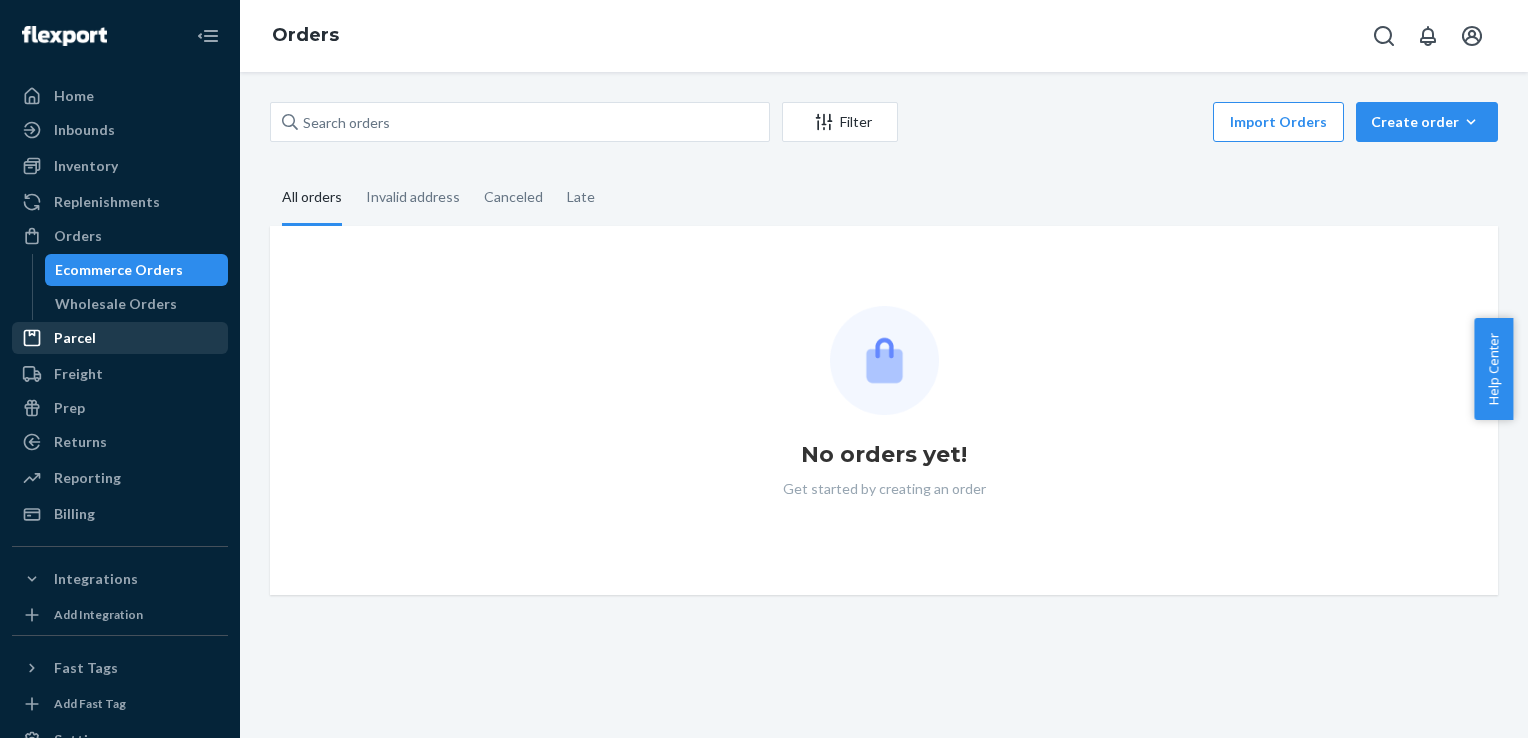 click on "Parcel" at bounding box center [120, 338] 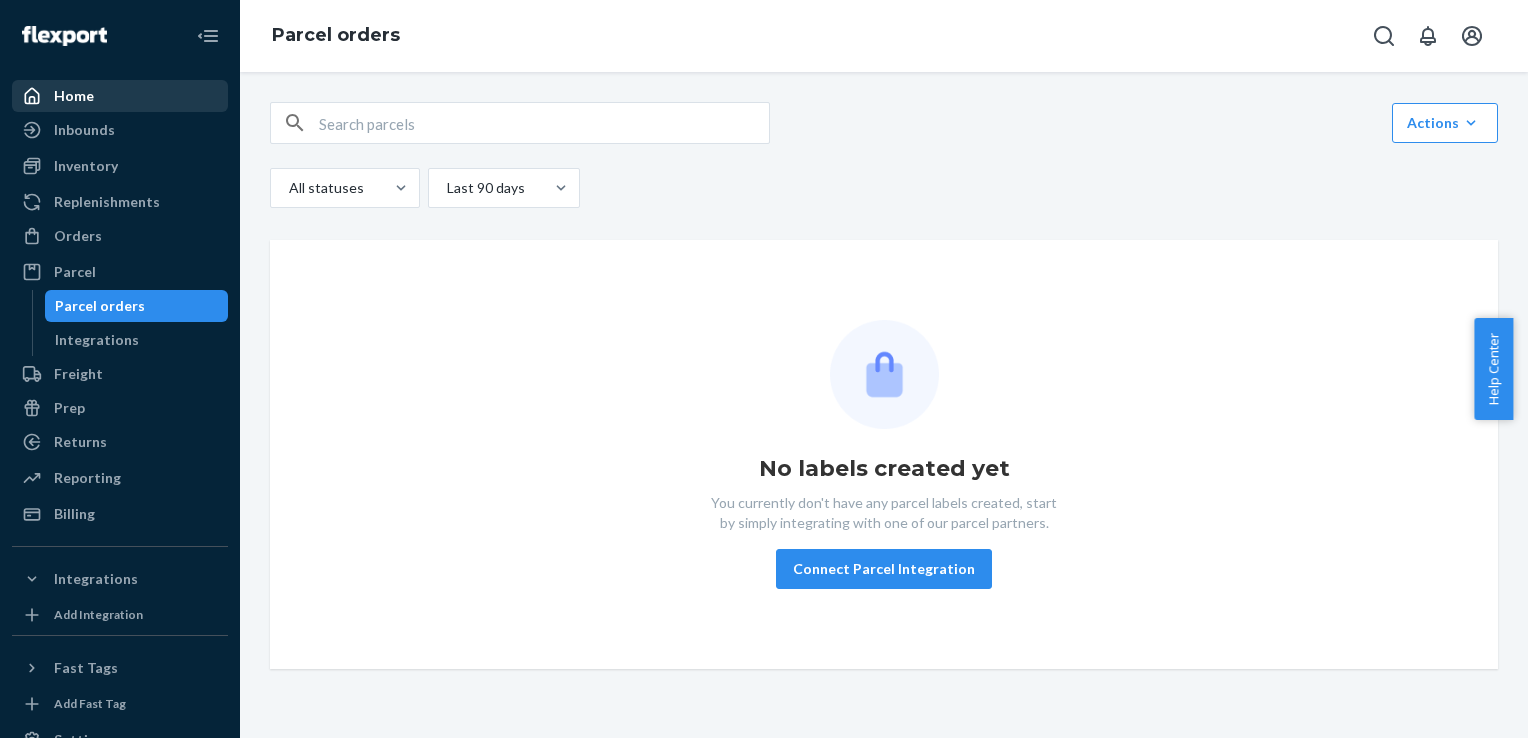 click on "Home" at bounding box center [120, 96] 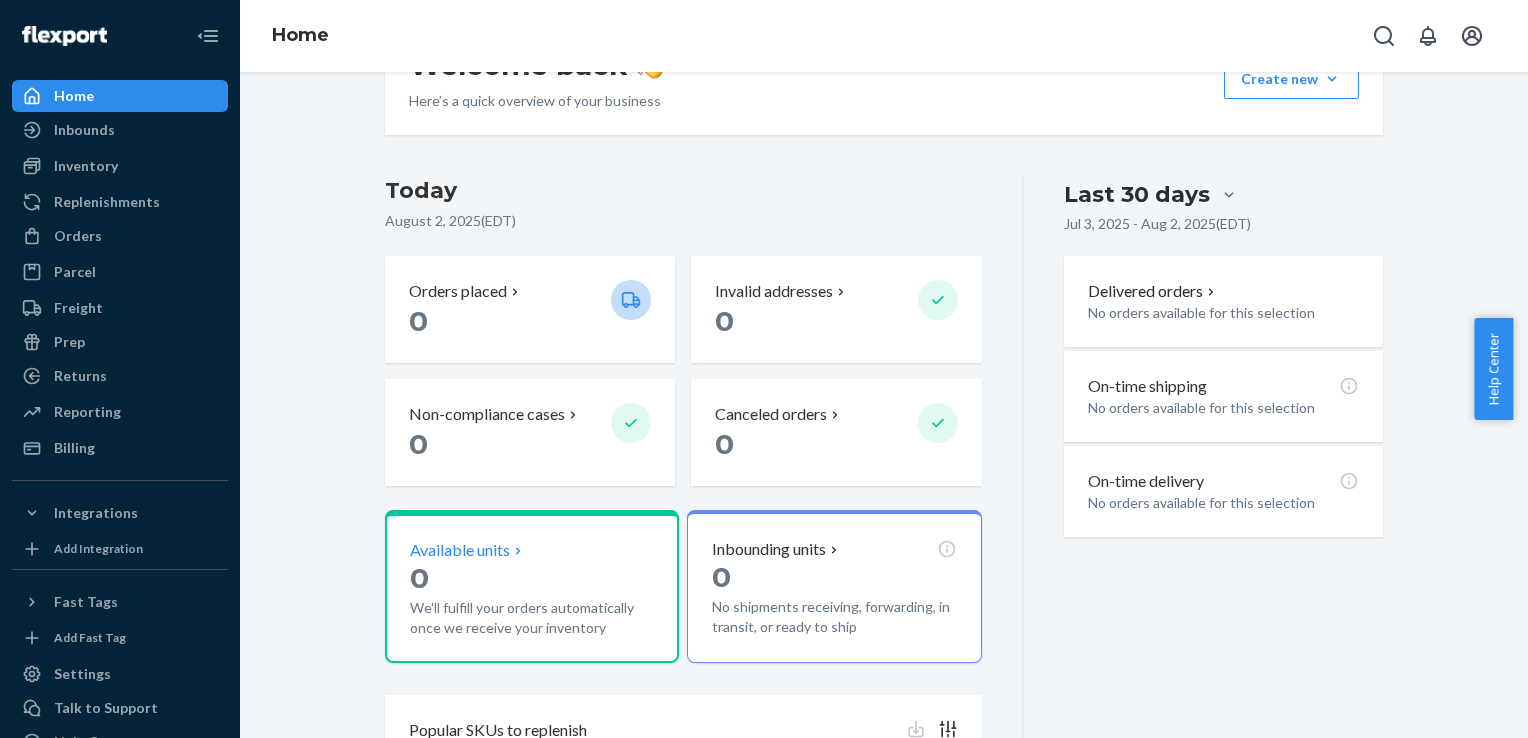 scroll, scrollTop: 0, scrollLeft: 0, axis: both 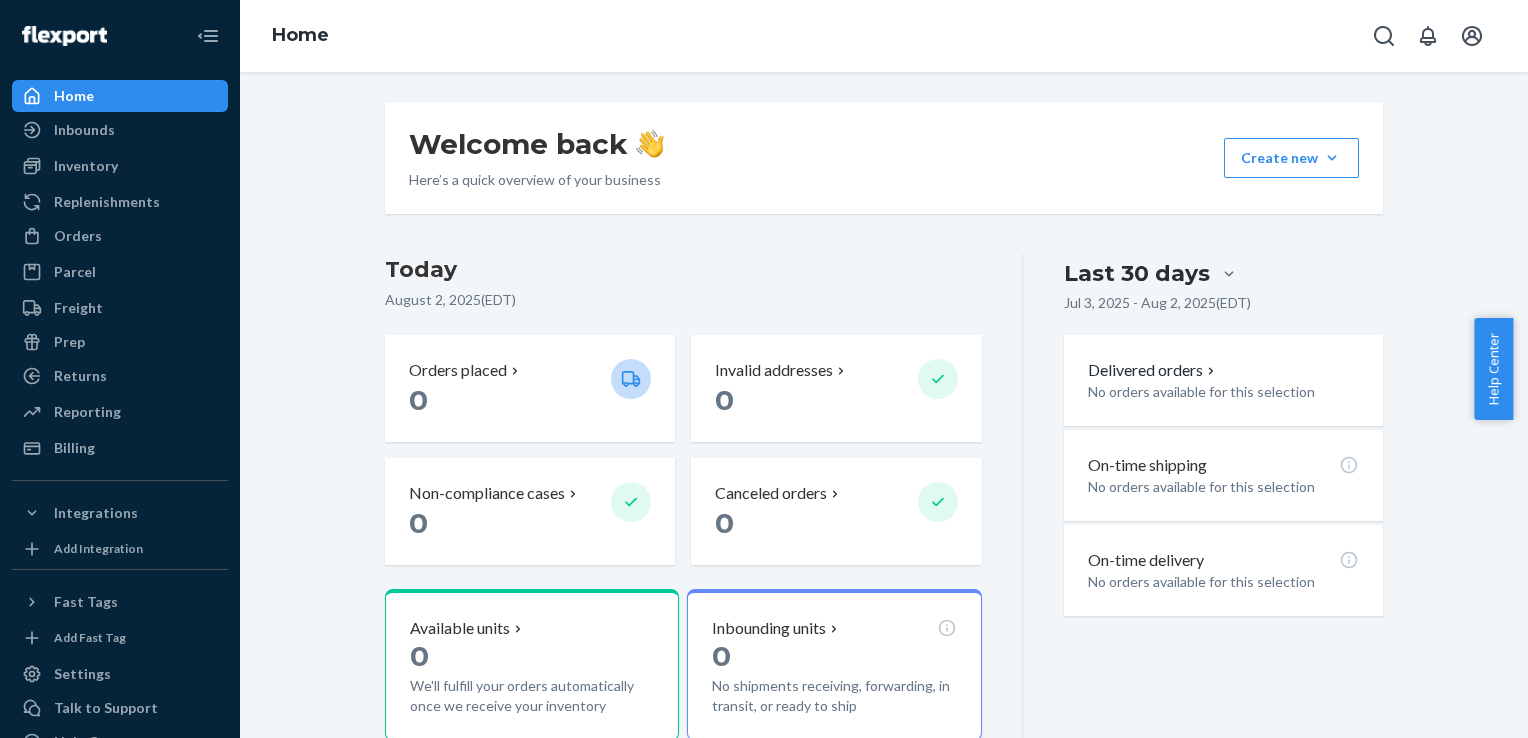 click on "Welcome back  Here’s a quick overview of your business Create new Create new inbound Create new order Create new product Today August 2, 2025  ( EDT ) Orders placed   0   Invalid addresses   0   Non-compliance cases   0   Canceled orders   0   Available units 0 We'll fulfill your orders automatically once we receive your inventory Inbounding units 0 No shipments receiving, forwarding, in transit, or ready to ship Popular SKUs to replenish No recommendations yet. We’ll show you popular SKUs that are running low so you never miss a sale. Last 30 days Jul 3, 2025 - Aug 2, 2025  ( EDT ) Delivered orders No orders available for this selection On-time shipping No orders available for this selection On-time delivery No orders available for this selection" at bounding box center [884, 504] 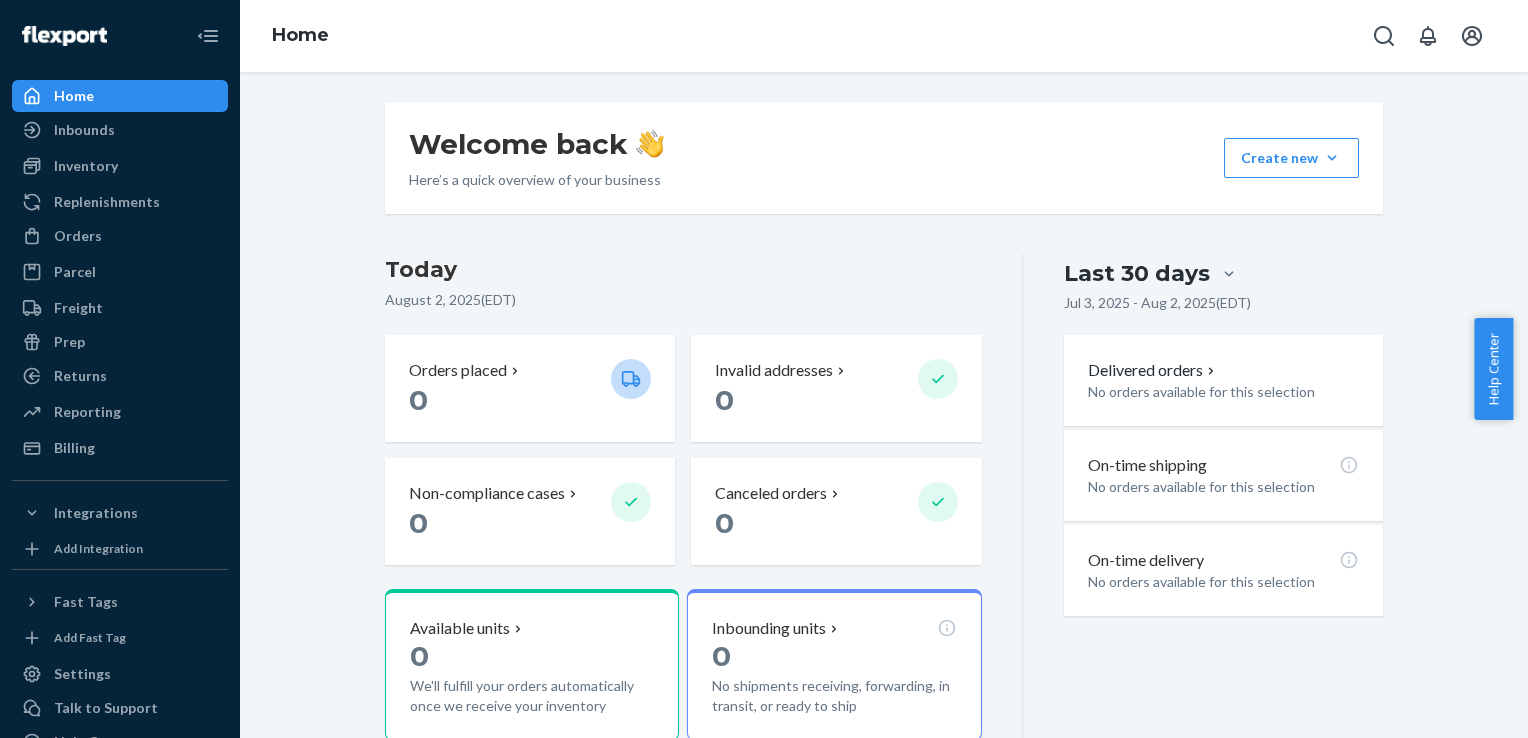 click on "Today" at bounding box center [683, 270] 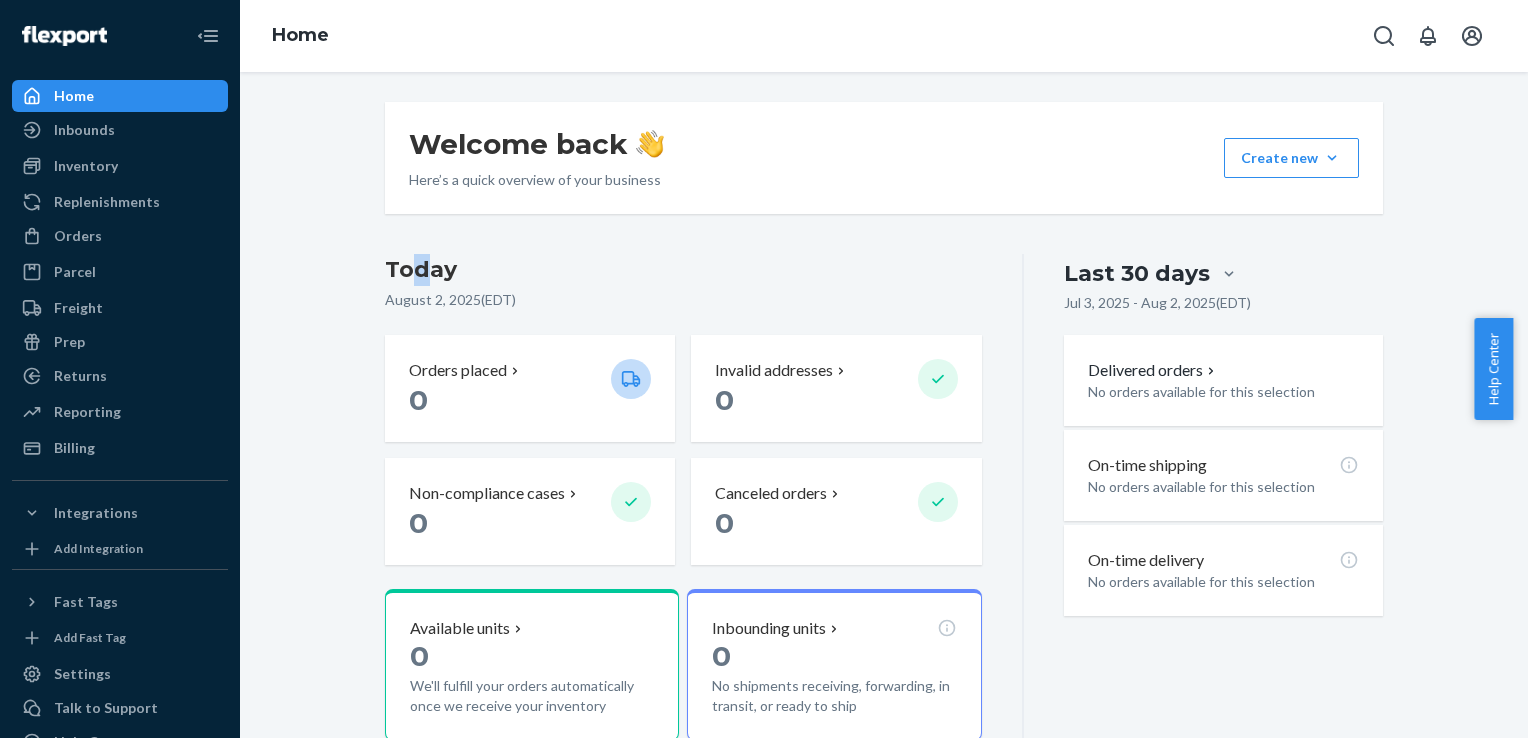 drag, startPoint x: 412, startPoint y: 236, endPoint x: 255, endPoint y: 288, distance: 165.38742 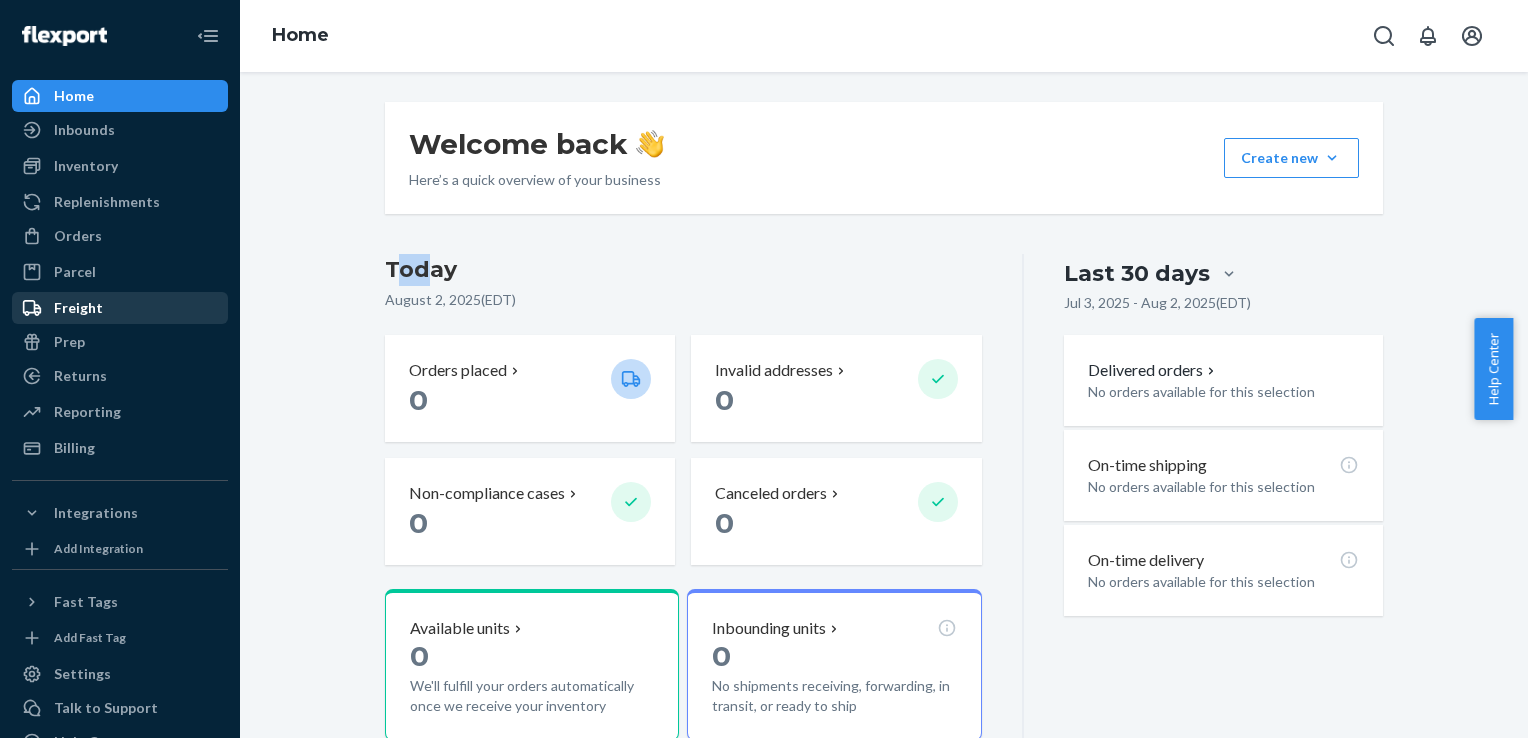 click on "Freight" at bounding box center [120, 308] 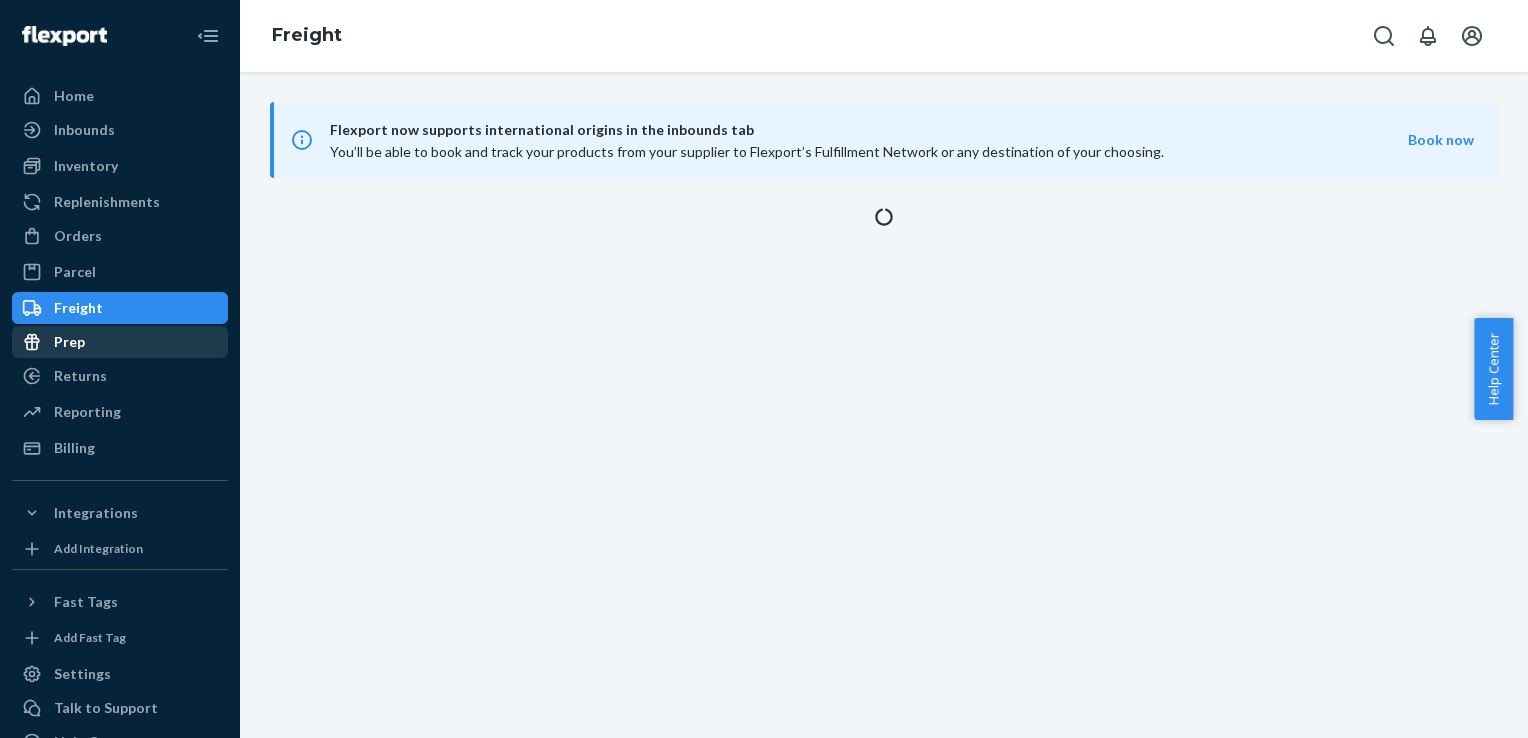 click on "Prep" at bounding box center [69, 342] 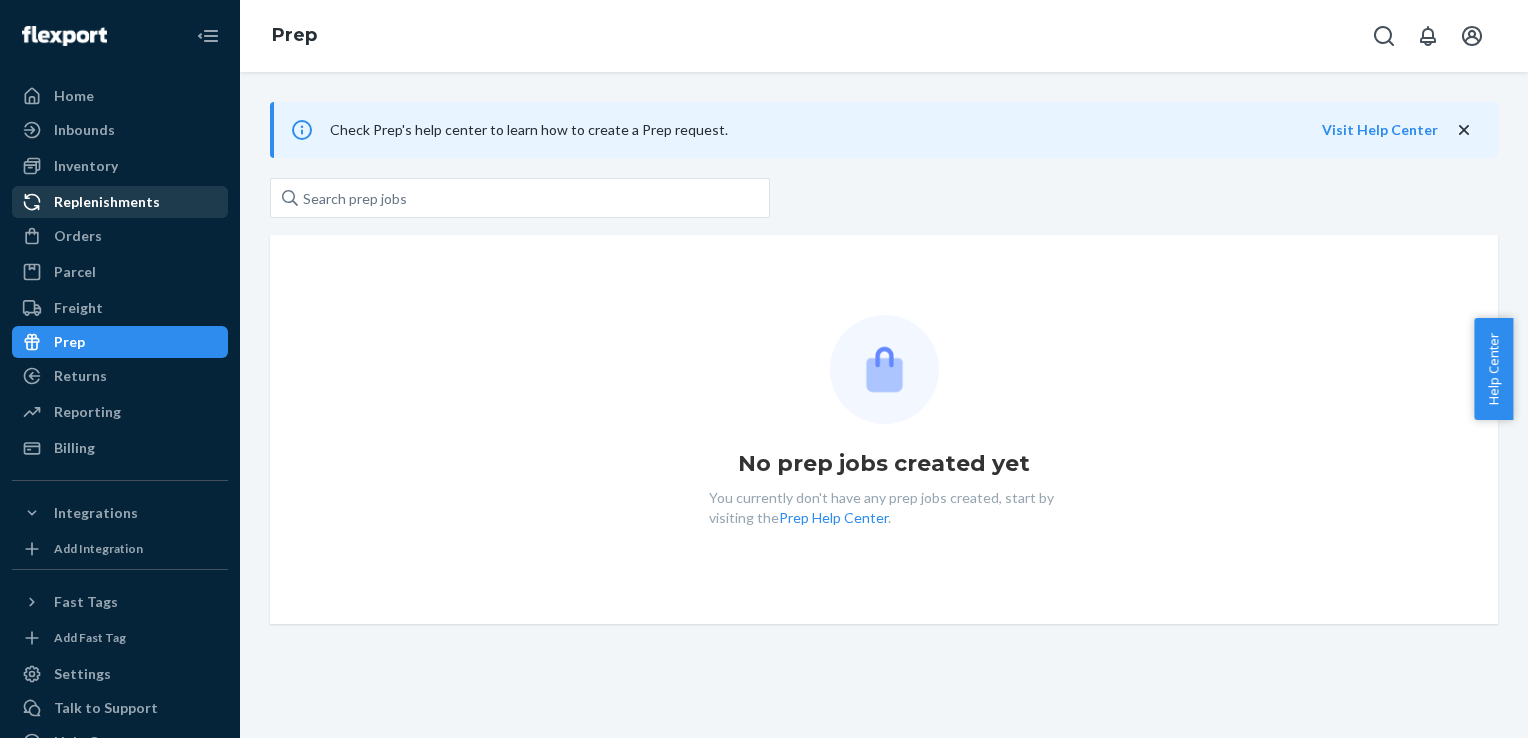 click on "Replenishments" at bounding box center [107, 202] 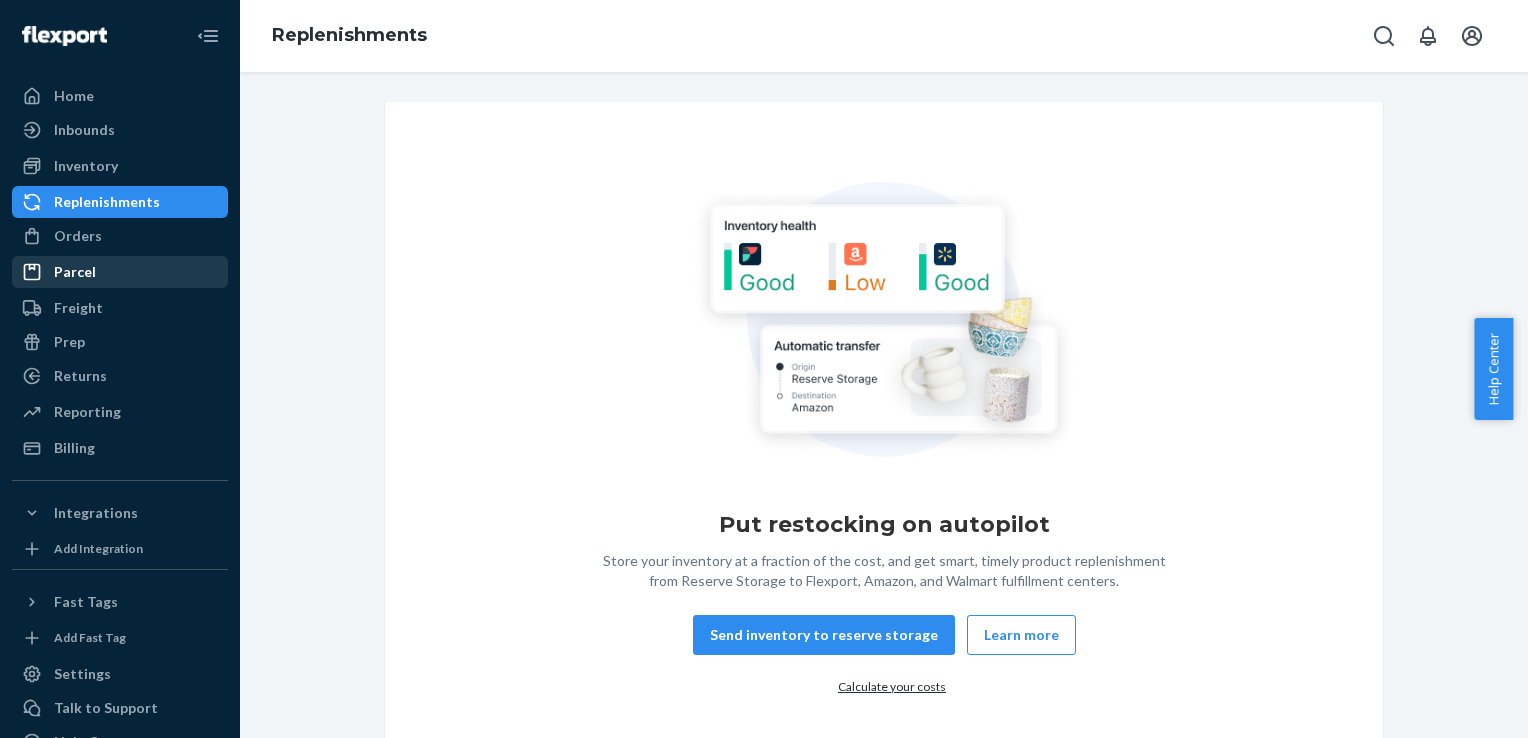 click on "Parcel" at bounding box center (120, 272) 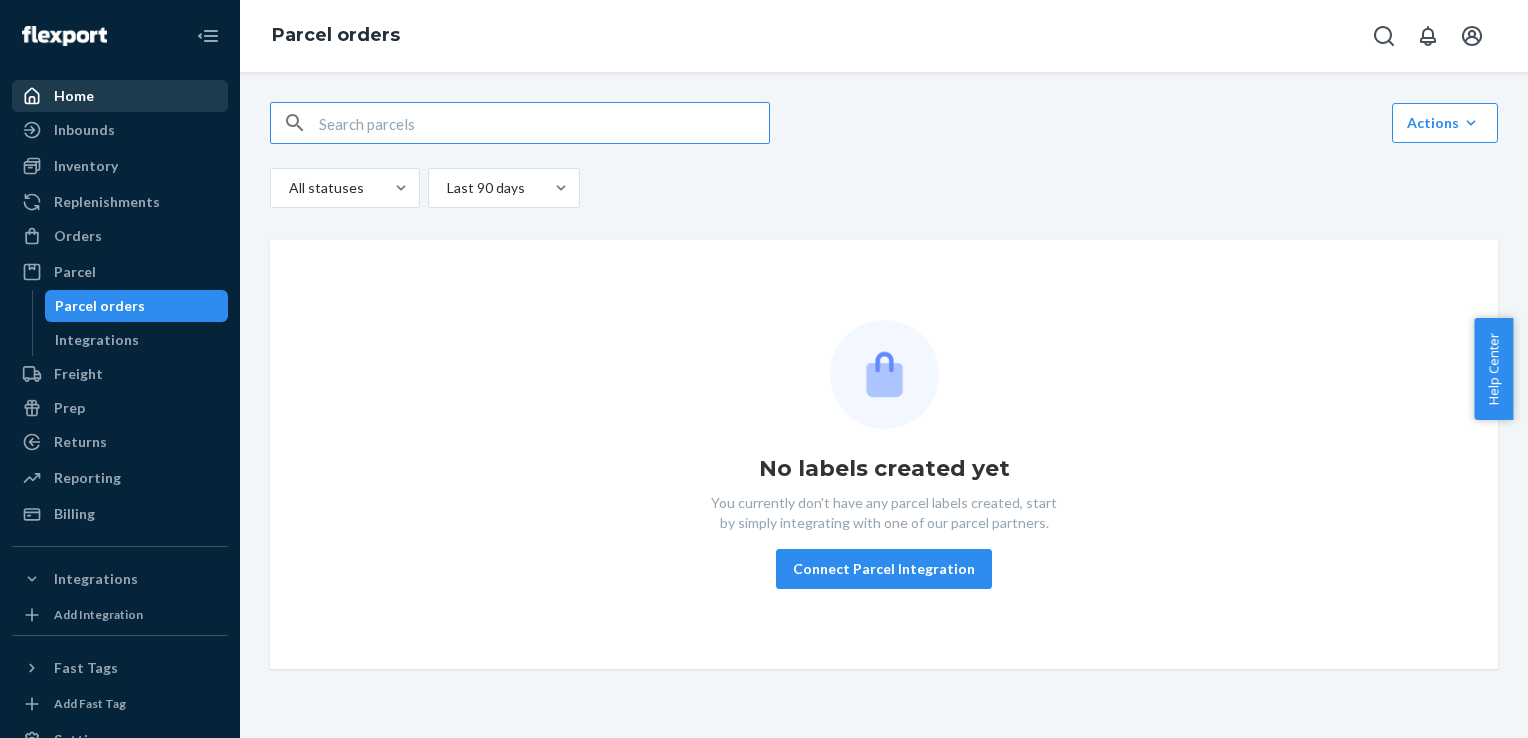 click on "Home" at bounding box center (120, 96) 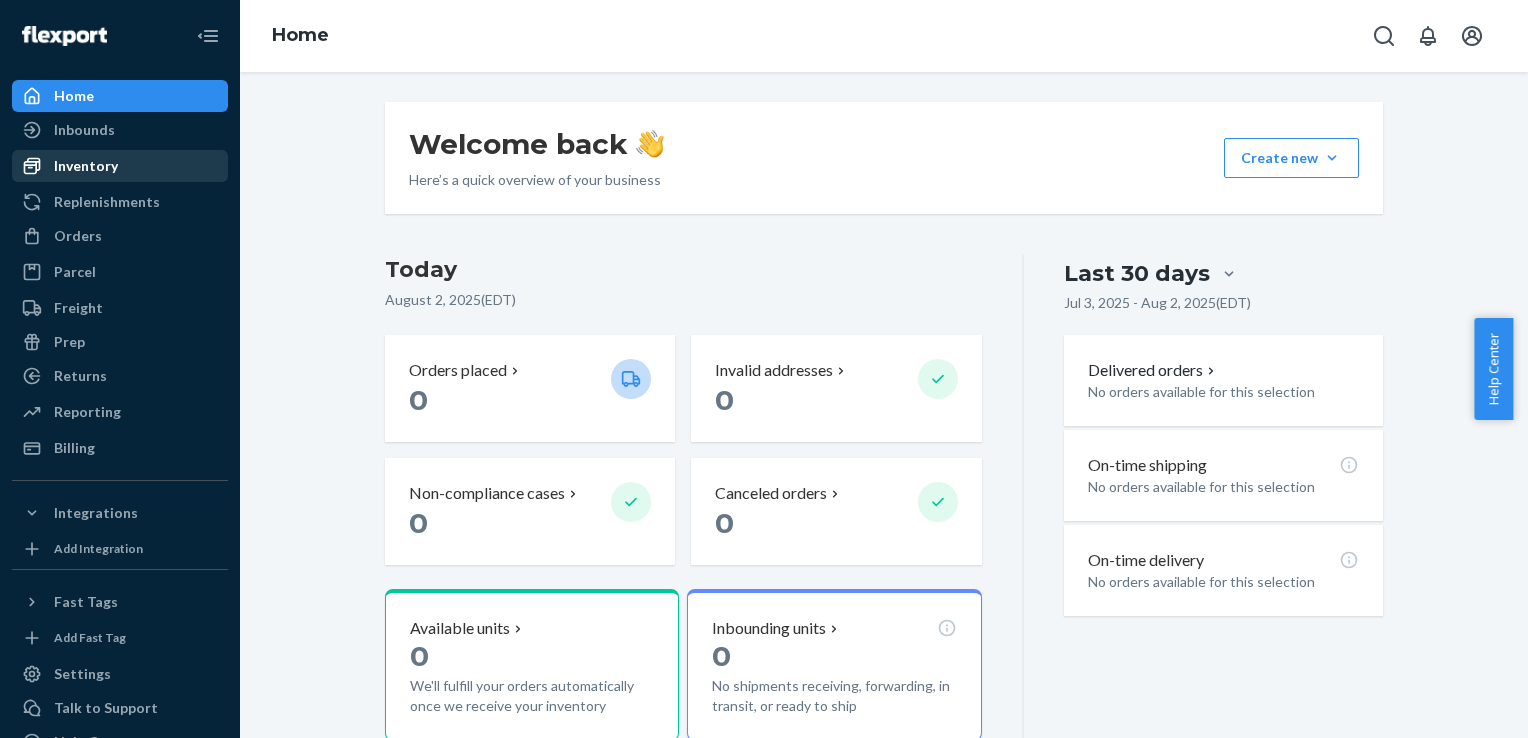 click on "Inventory" at bounding box center (120, 166) 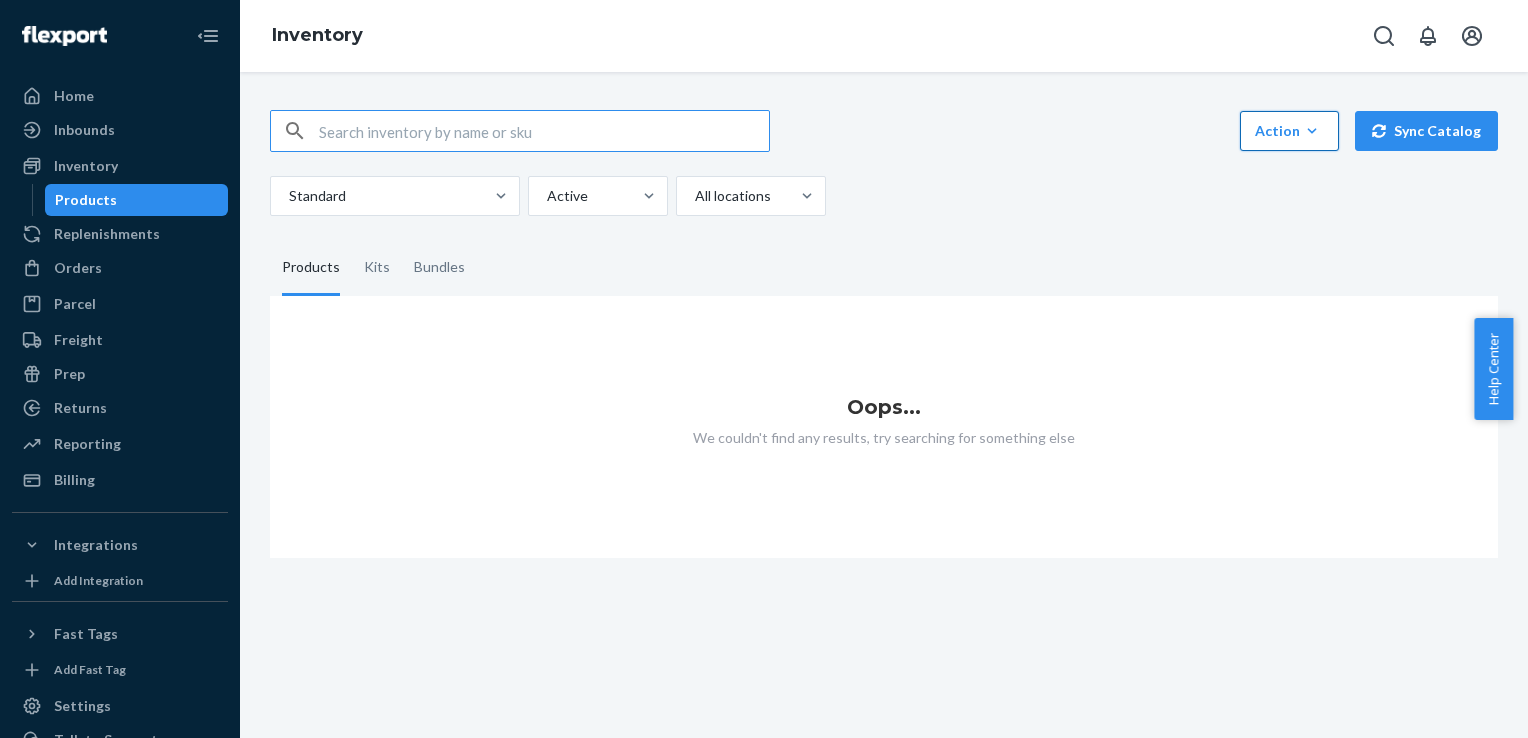 click 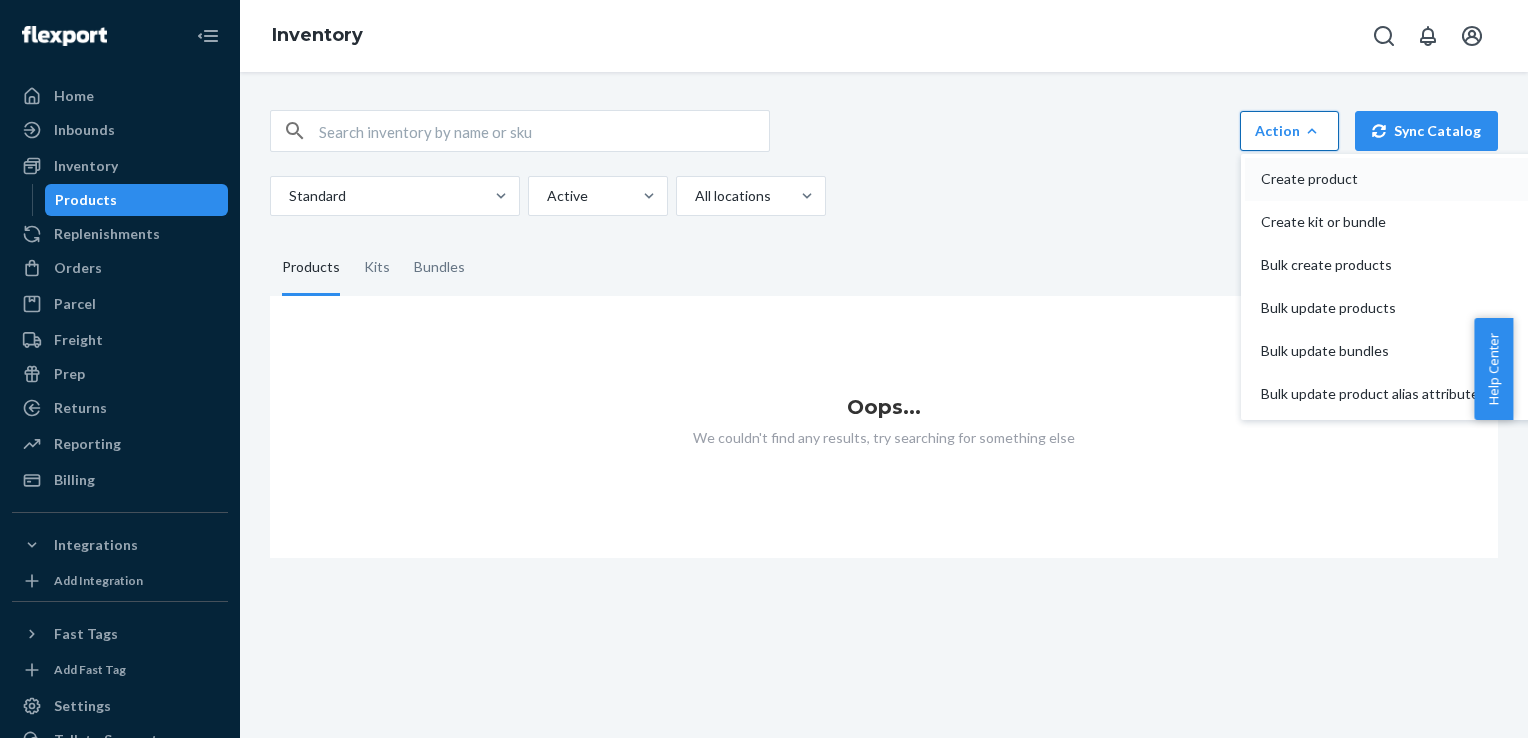 click on "Create product" at bounding box center (1388, 179) 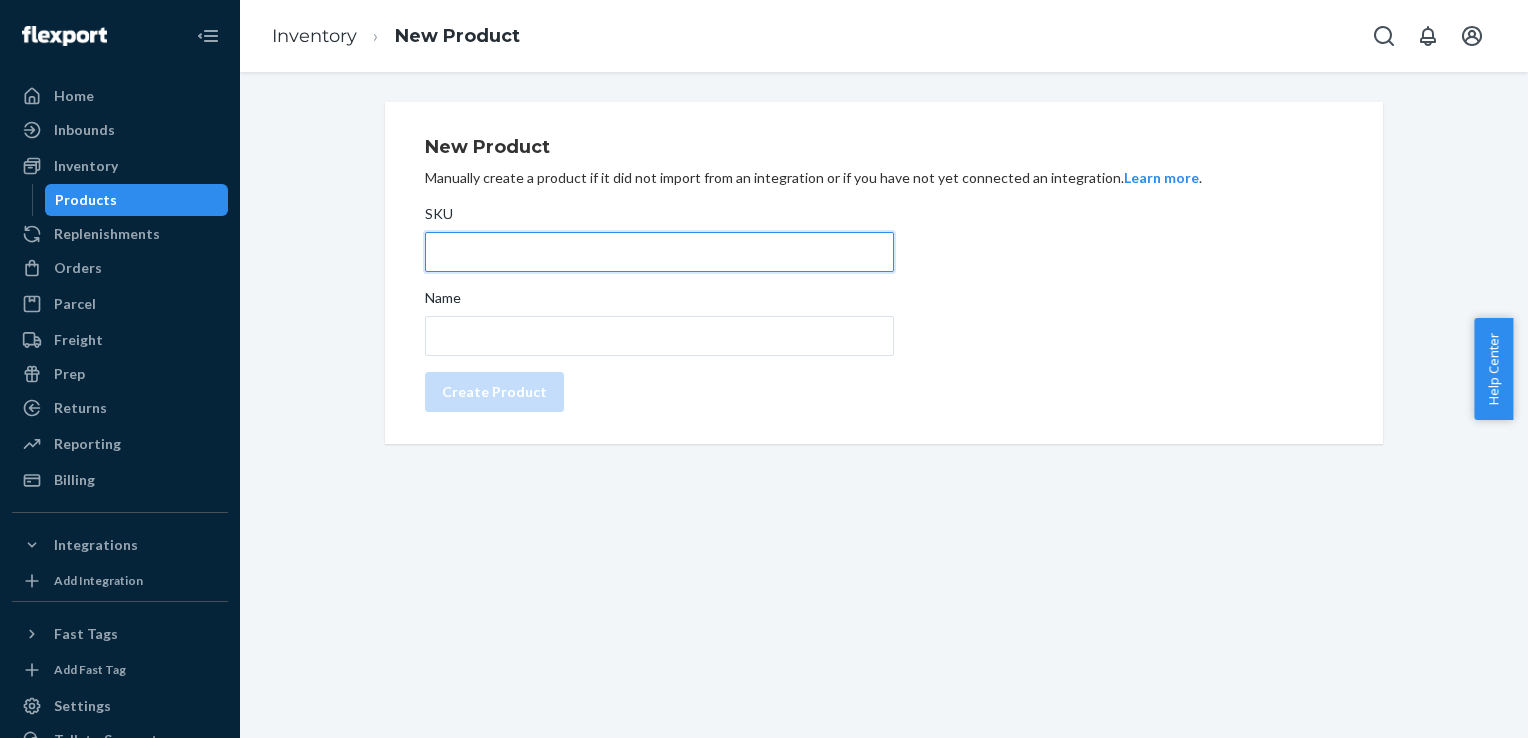 click on "SKU" at bounding box center (659, 252) 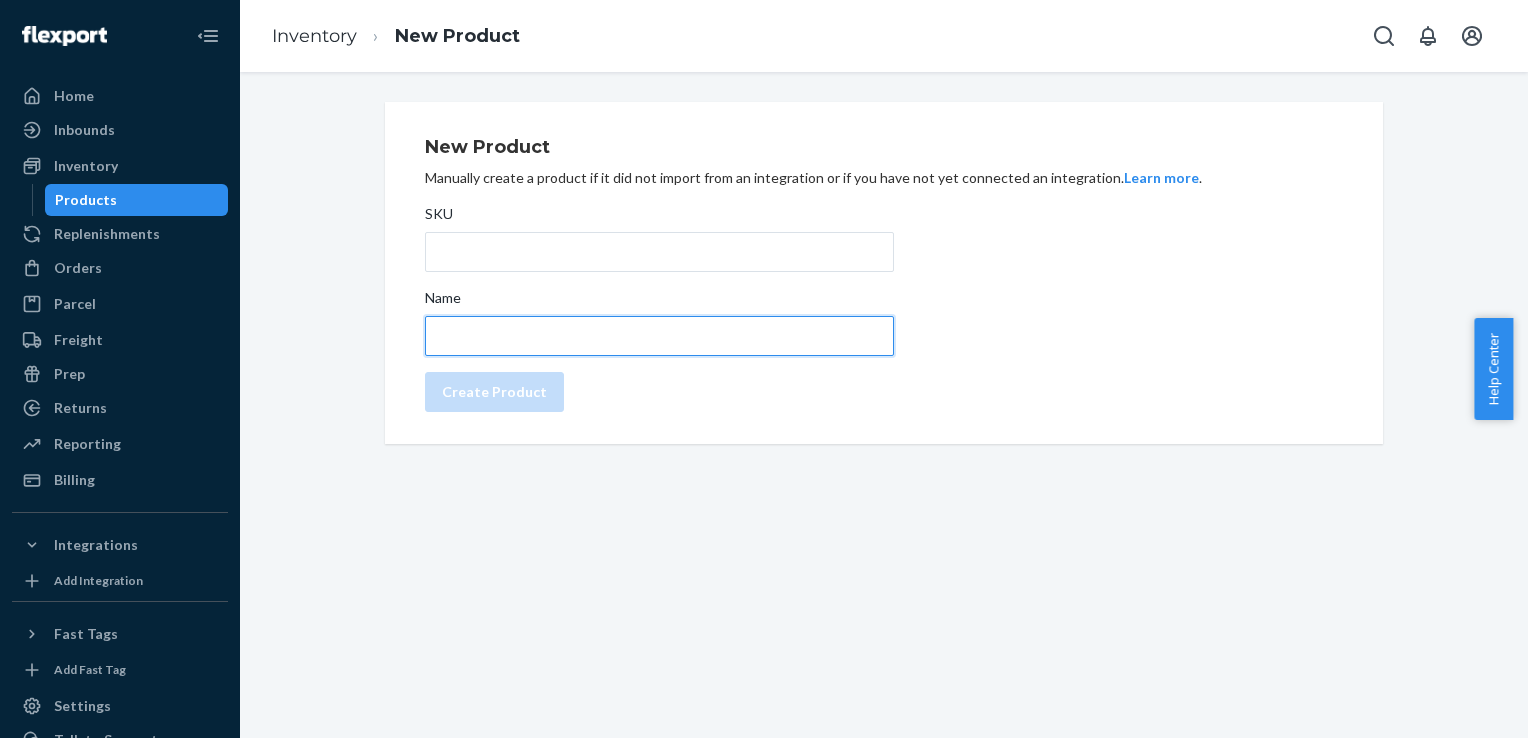 click on "Name" at bounding box center (659, 336) 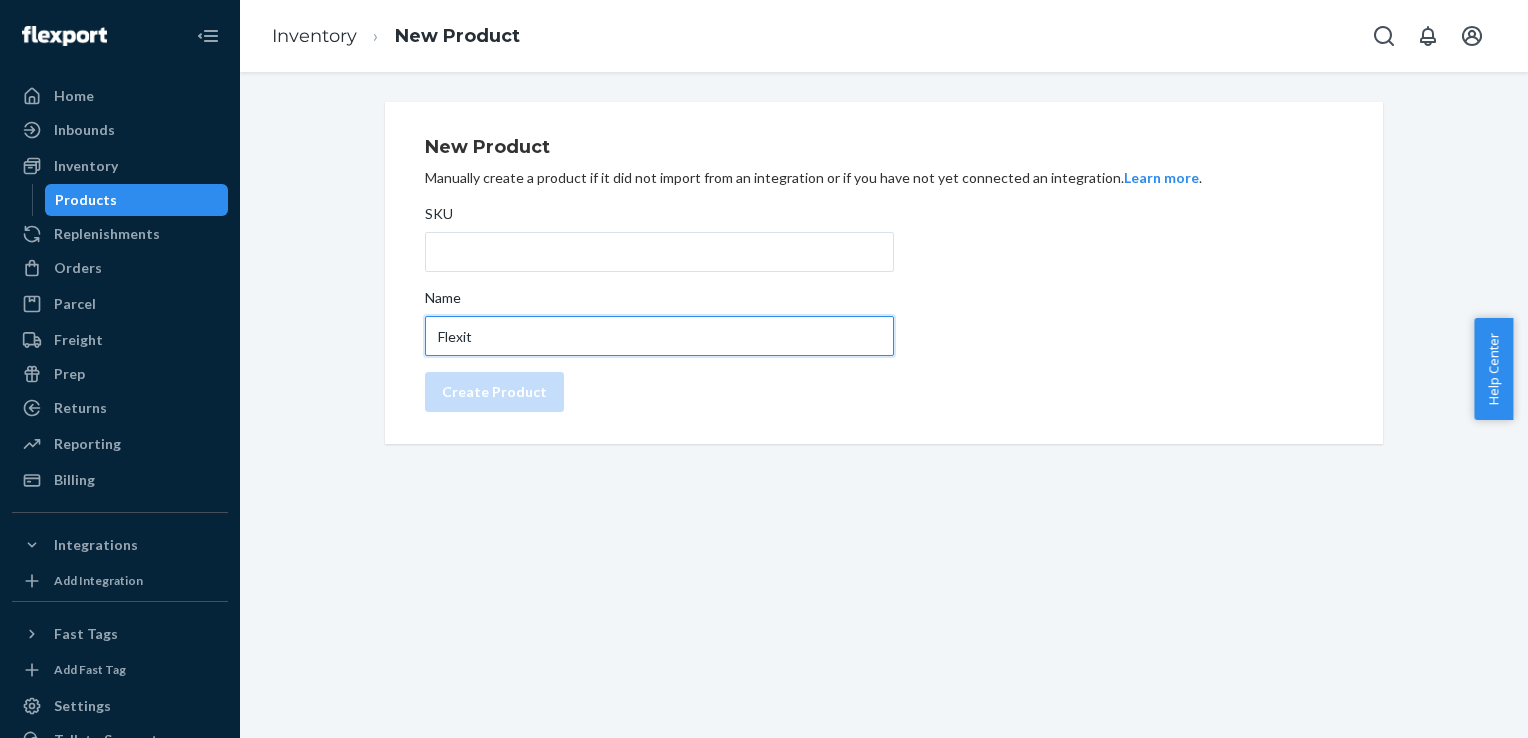 type on "Flexit" 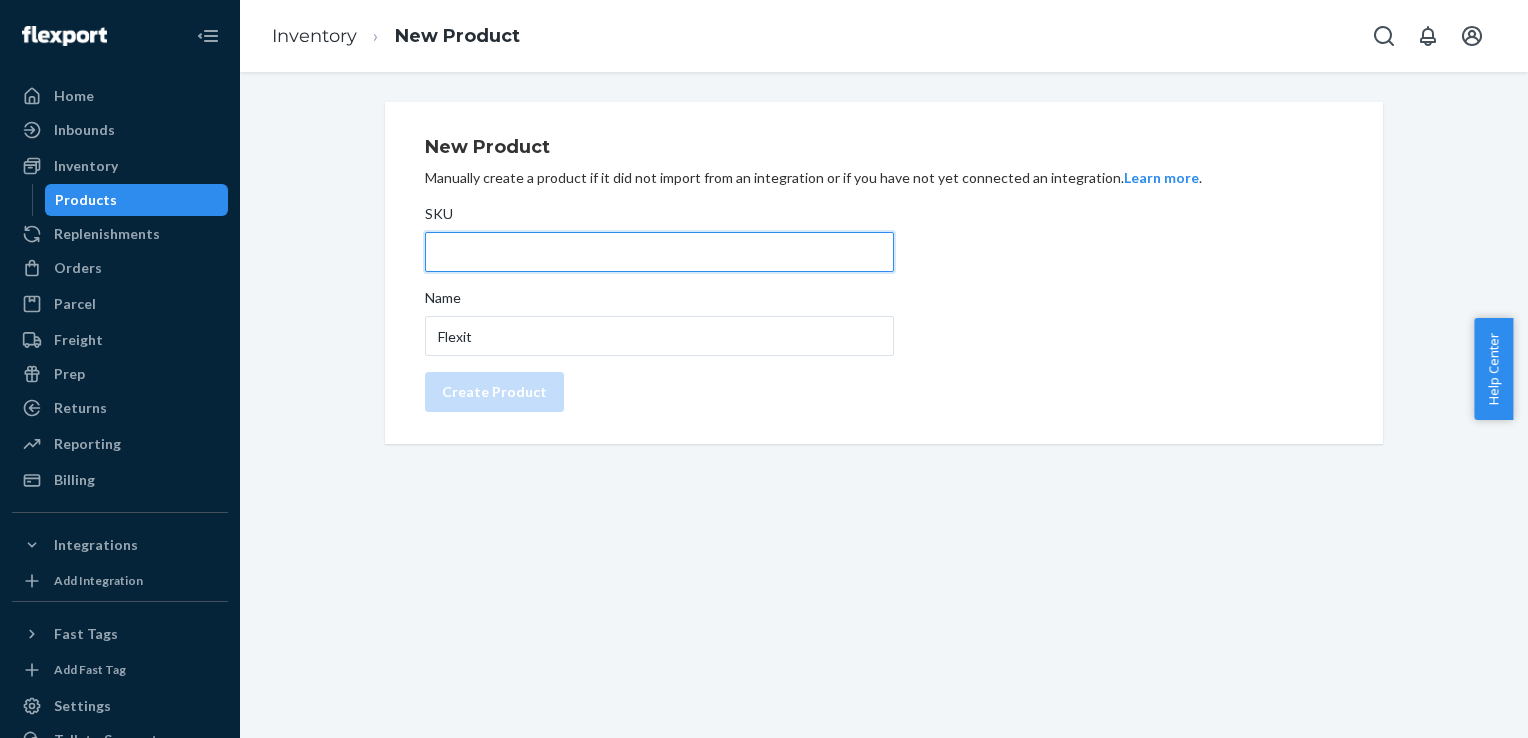 paste on "GLADIATOR.BLCK-WHITE.M" 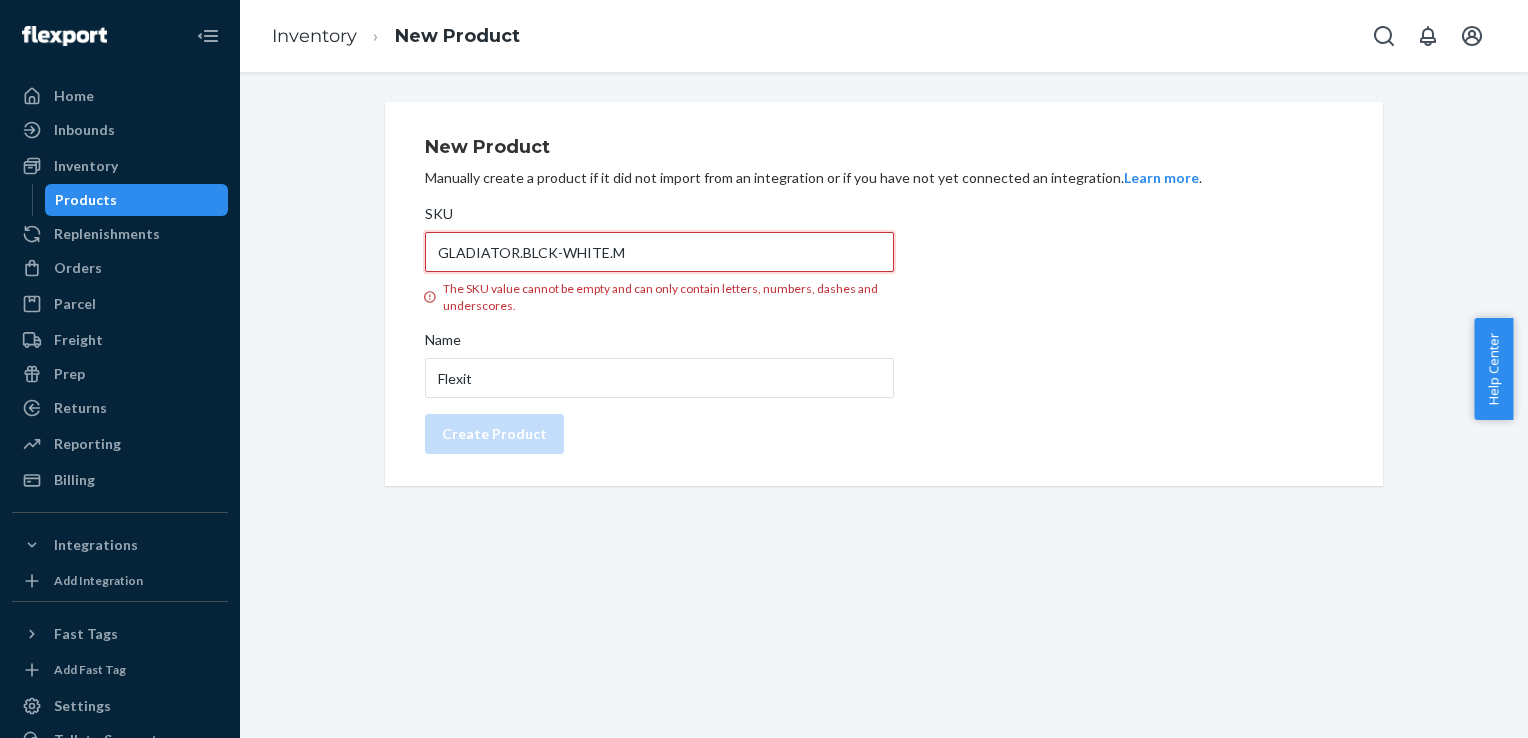 type on "GLADIATOR.BLCK-WHITE.M" 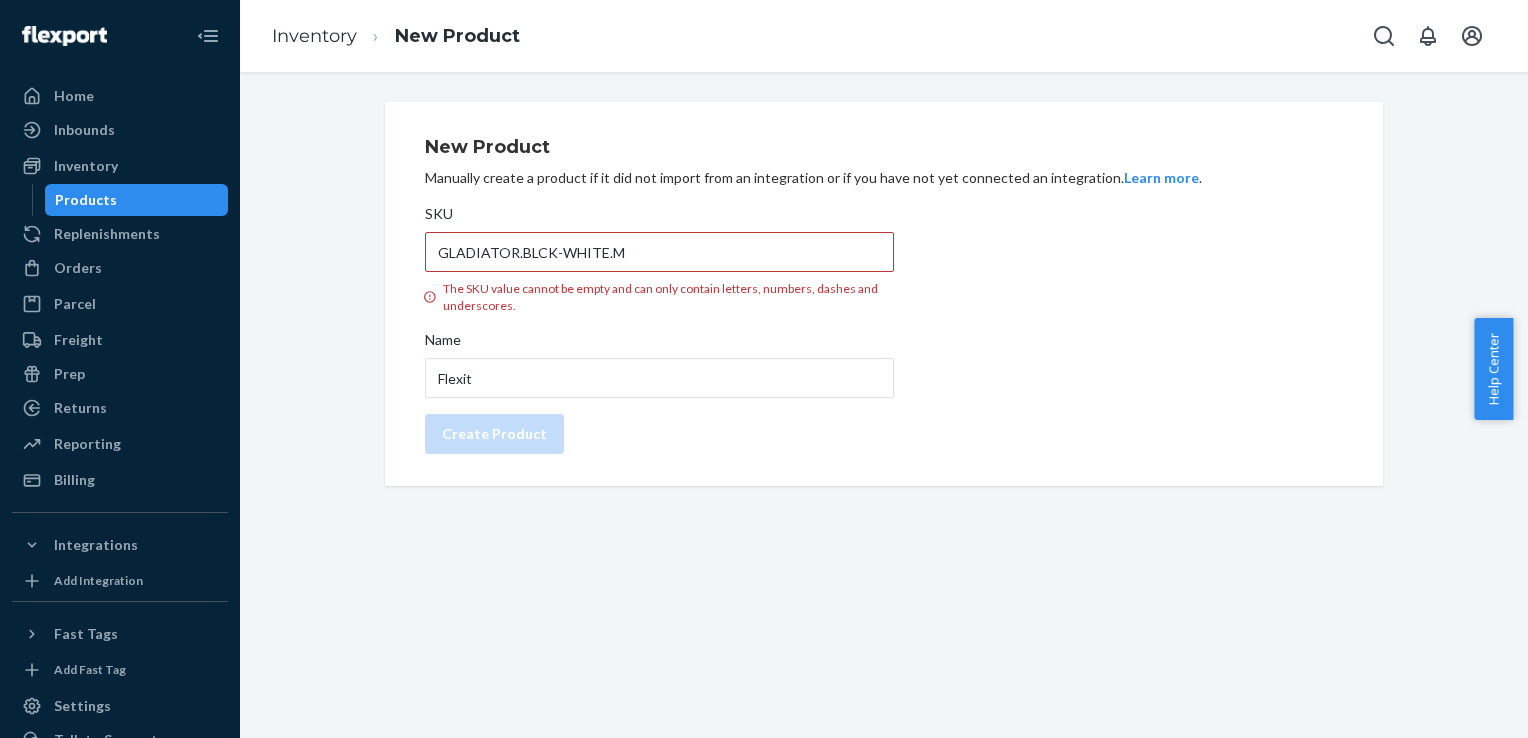 click on "New Product Manually create a product if it did not import from an integration or if you have not yet connected an integration.  Learn more . SKU GLADIATOR.BLCK-WHITE.M   The SKU value cannot be empty and can only contain letters, numbers, dashes and underscores. Name Flexit Create Product" at bounding box center (884, 405) 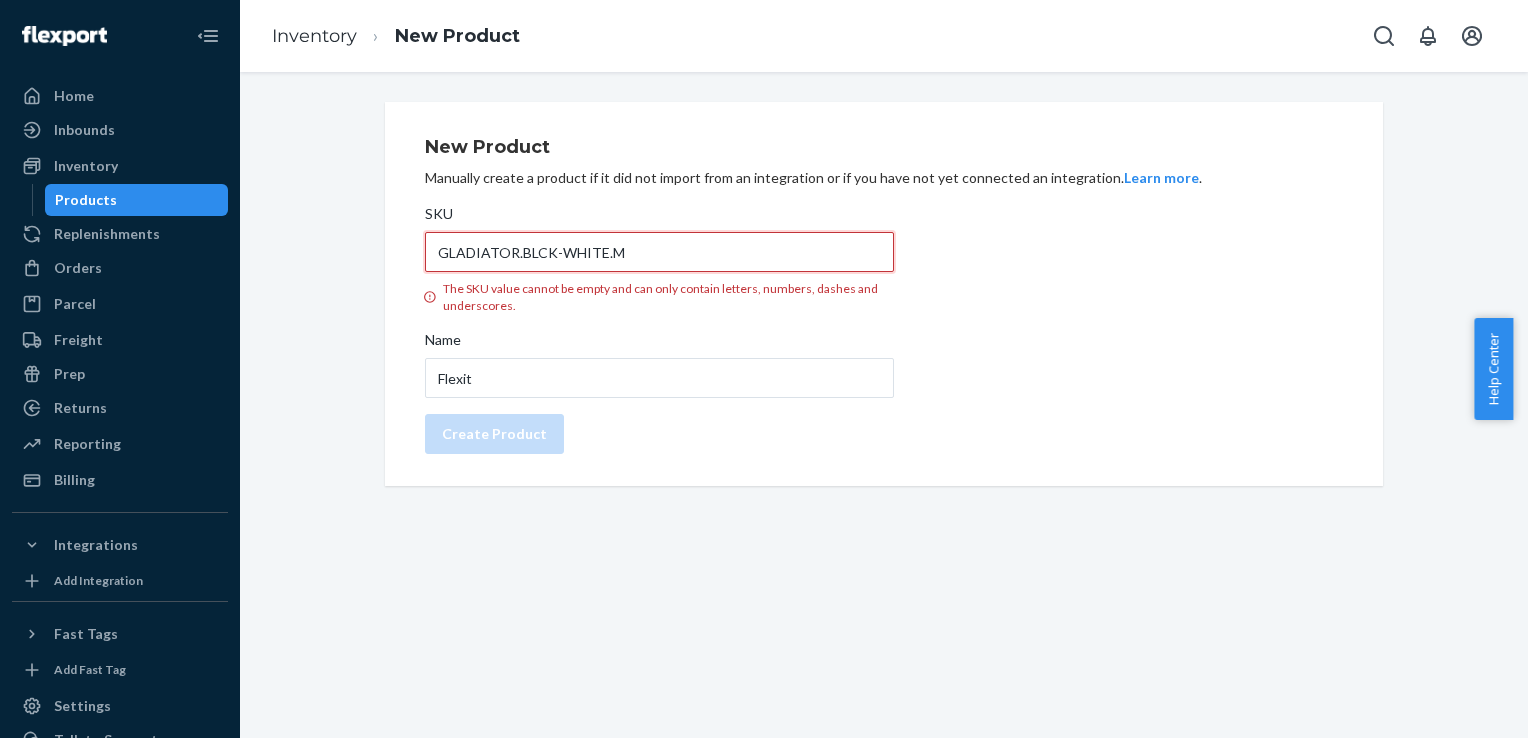 drag, startPoint x: 616, startPoint y: 254, endPoint x: 397, endPoint y: 254, distance: 219 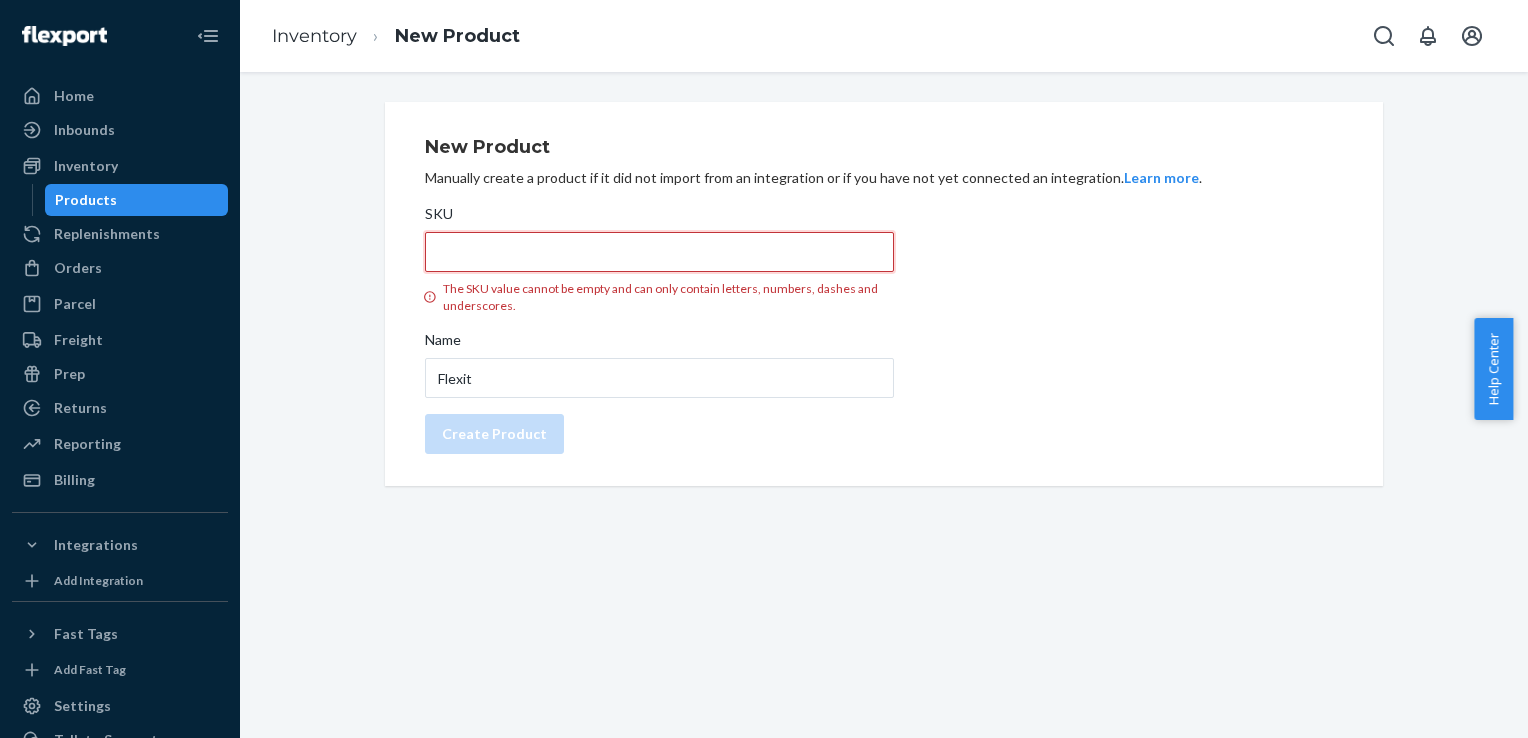 click on "SKU   The SKU value cannot be empty and can only contain letters, numbers, dashes and underscores." at bounding box center (659, 252) 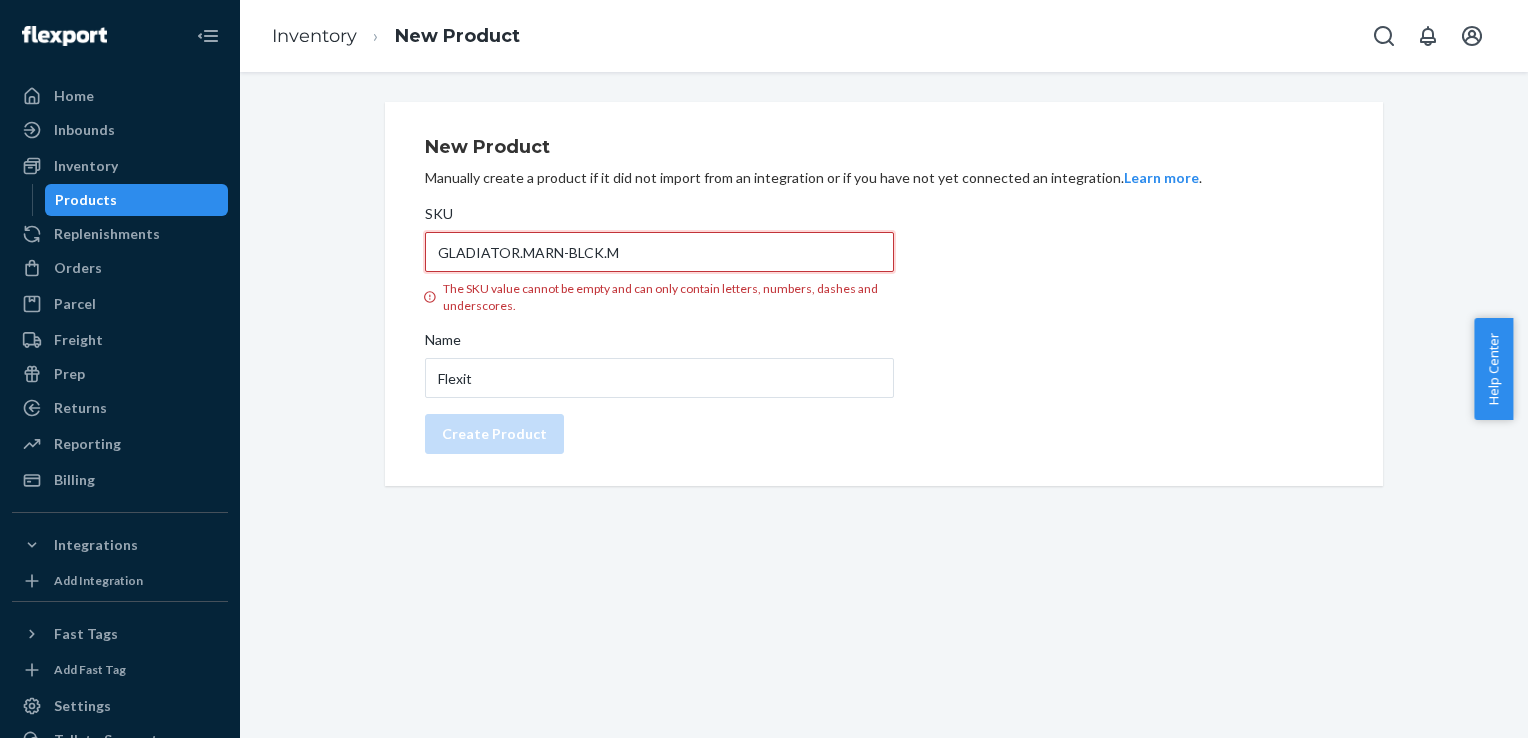 type on "GLADIATOR.MARN-BLCK.M" 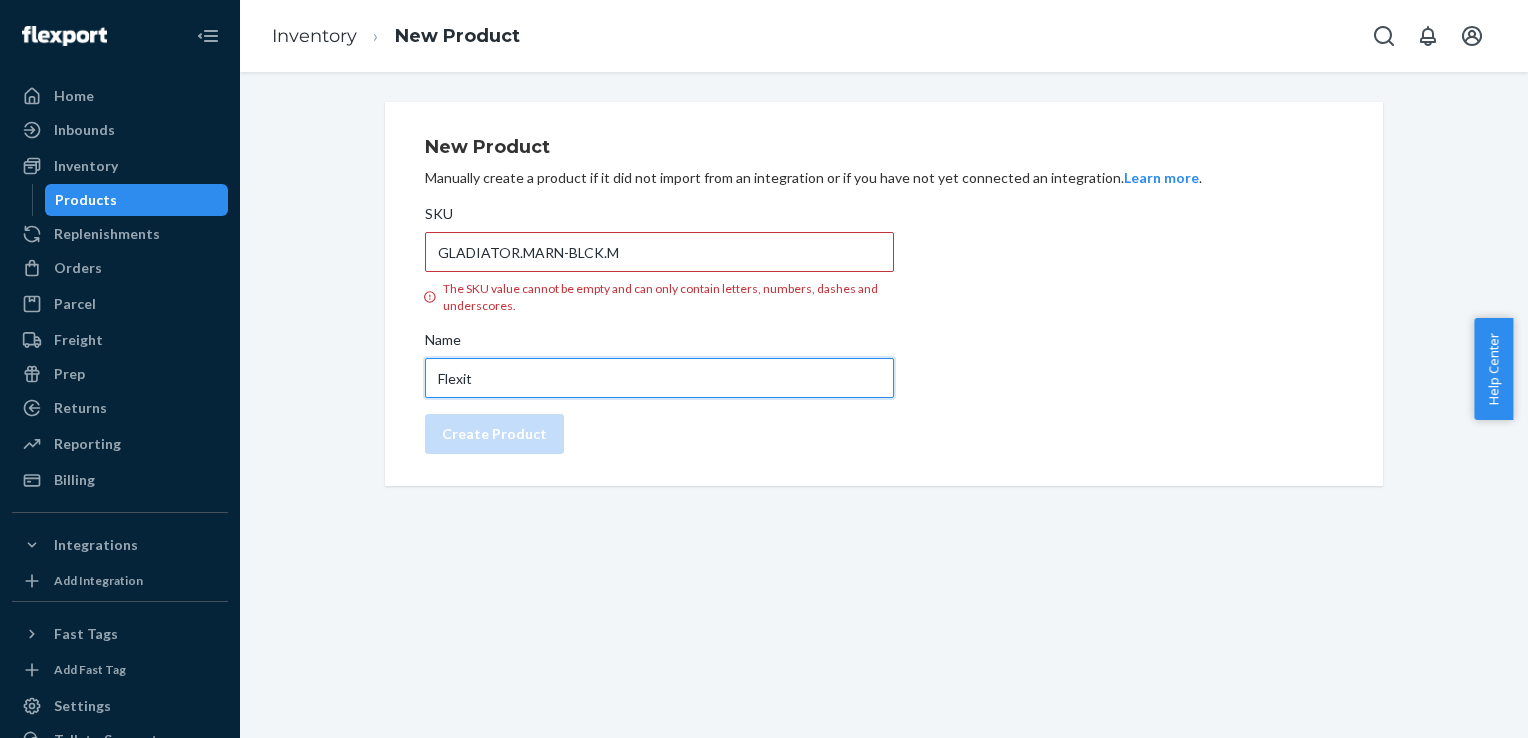 drag, startPoint x: 499, startPoint y: 372, endPoint x: 333, endPoint y: 365, distance: 166.14752 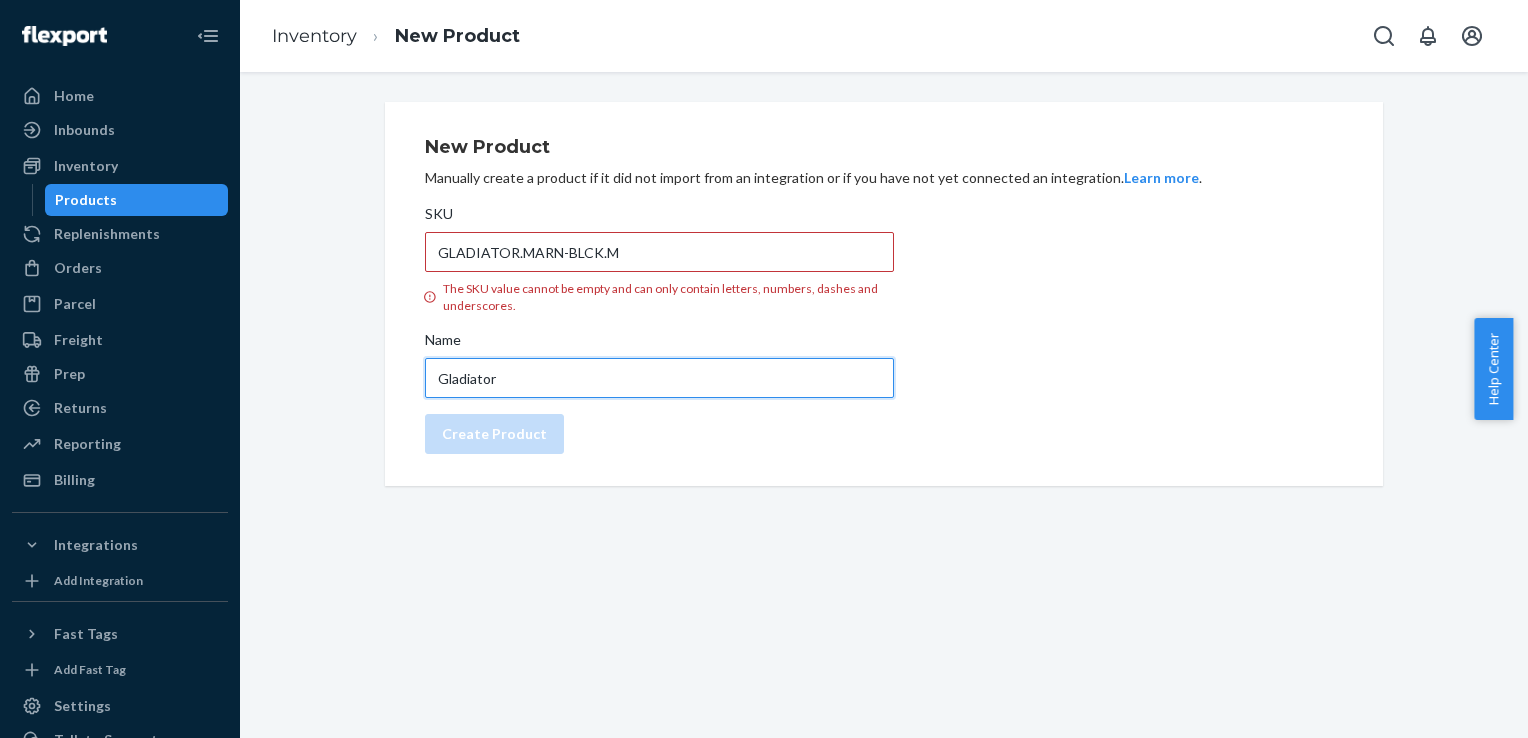 type on "Gladiator" 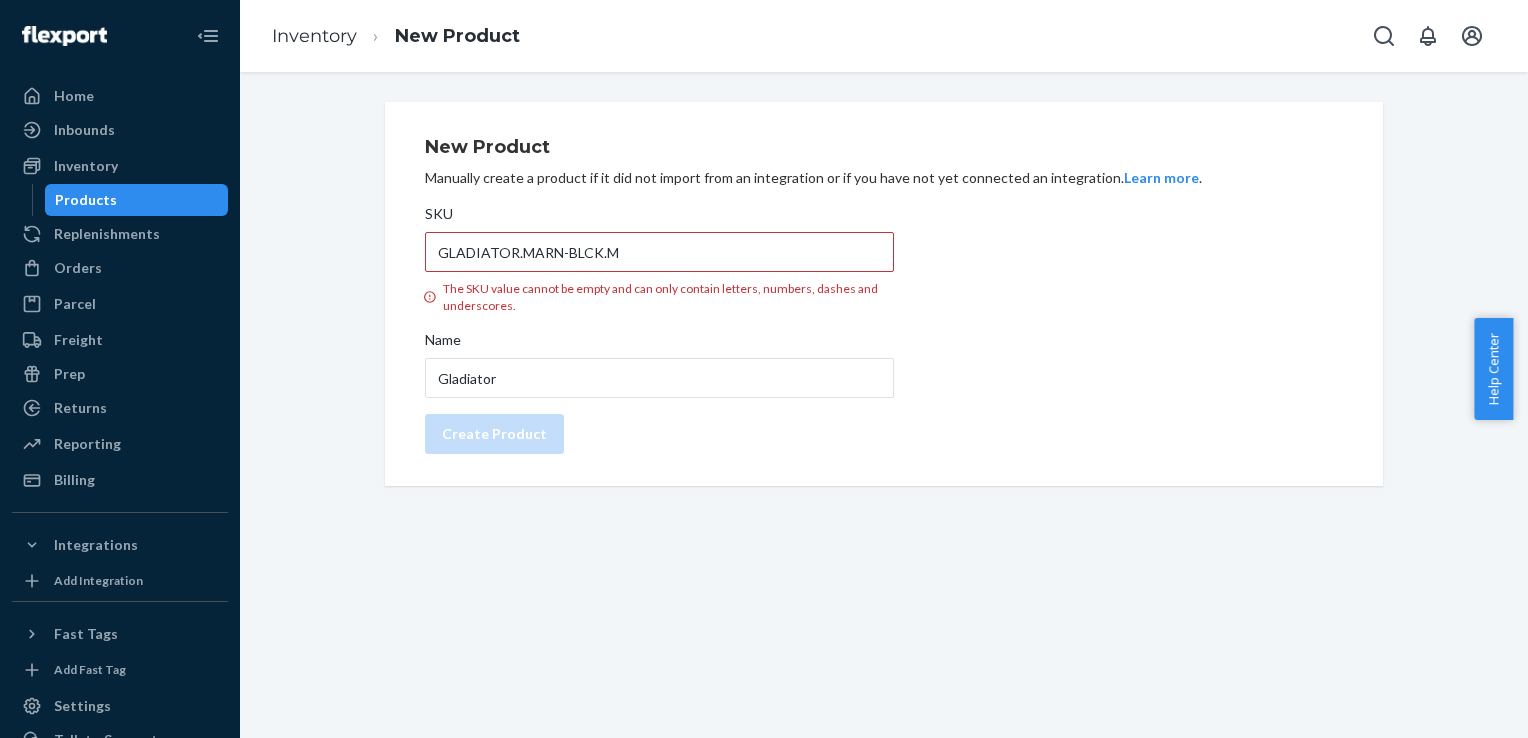 click on "New Product Manually create a product if it did not import from an integration or if you have not yet connected an integration.  Learn more . SKU GLADIATOR.MARN-BLCK.M   The SKU value cannot be empty and can only contain letters, numbers, dashes and underscores. Name Gladiator Create Product" at bounding box center (884, 294) 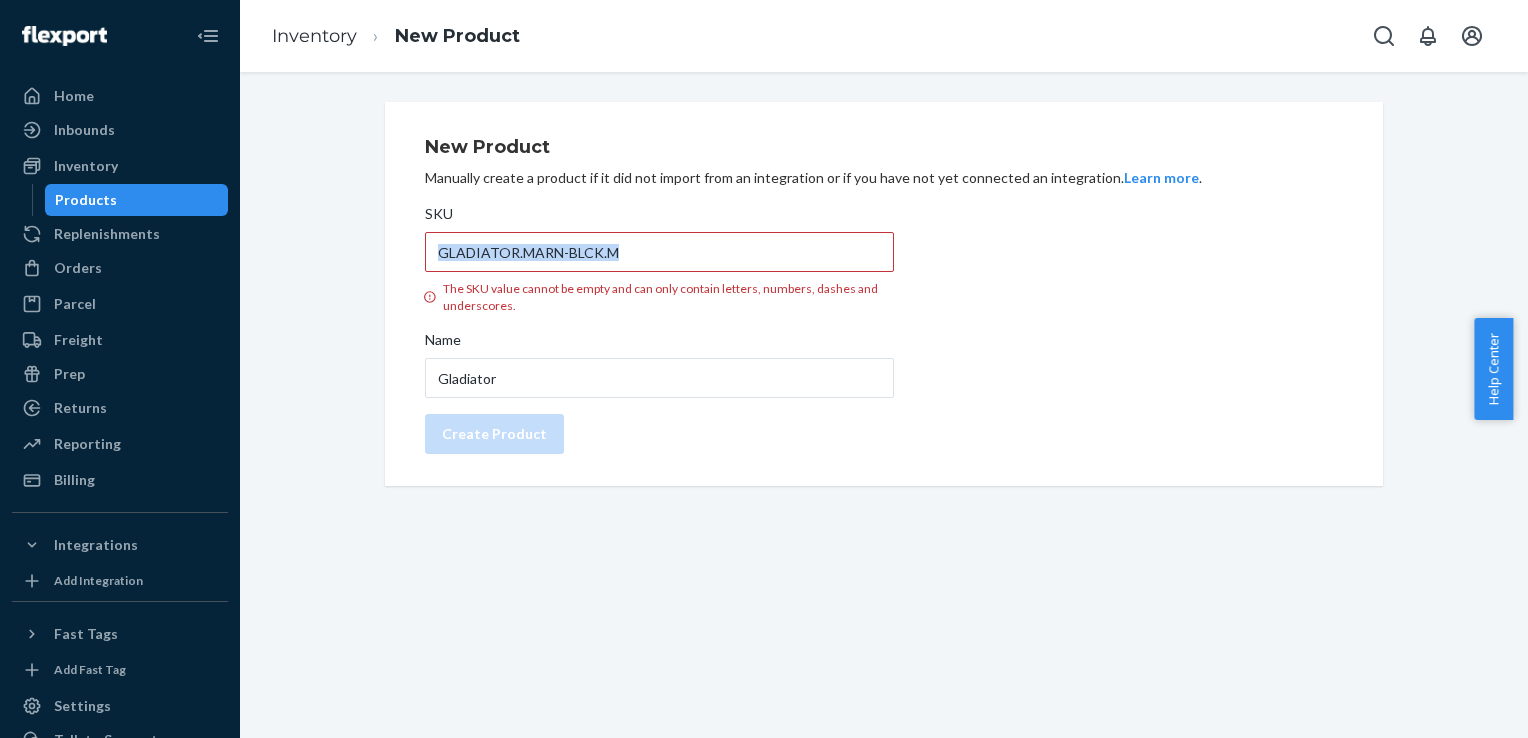 drag, startPoint x: 594, startPoint y: 266, endPoint x: 469, endPoint y: 246, distance: 126.58989 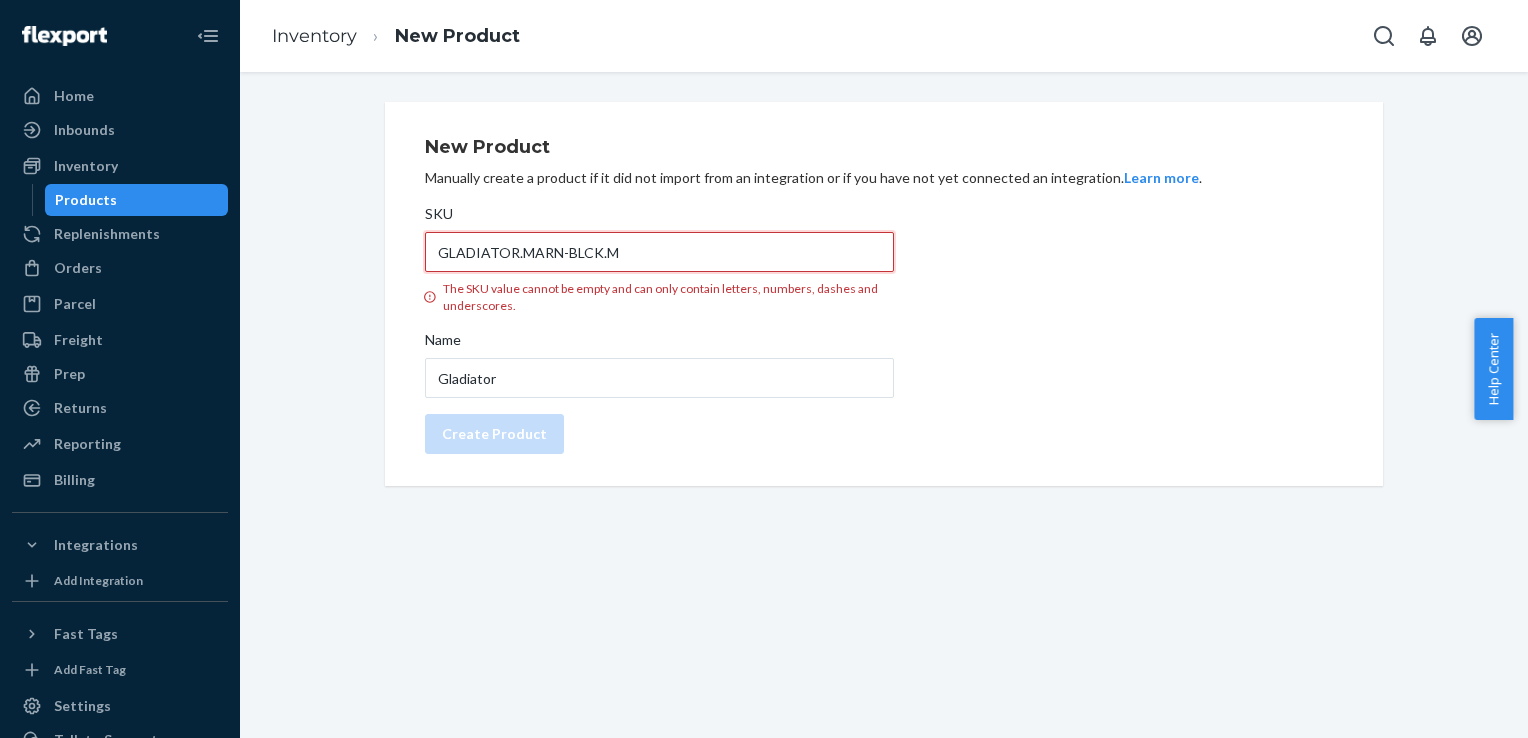 drag, startPoint x: 608, startPoint y: 248, endPoint x: 256, endPoint y: 240, distance: 352.0909 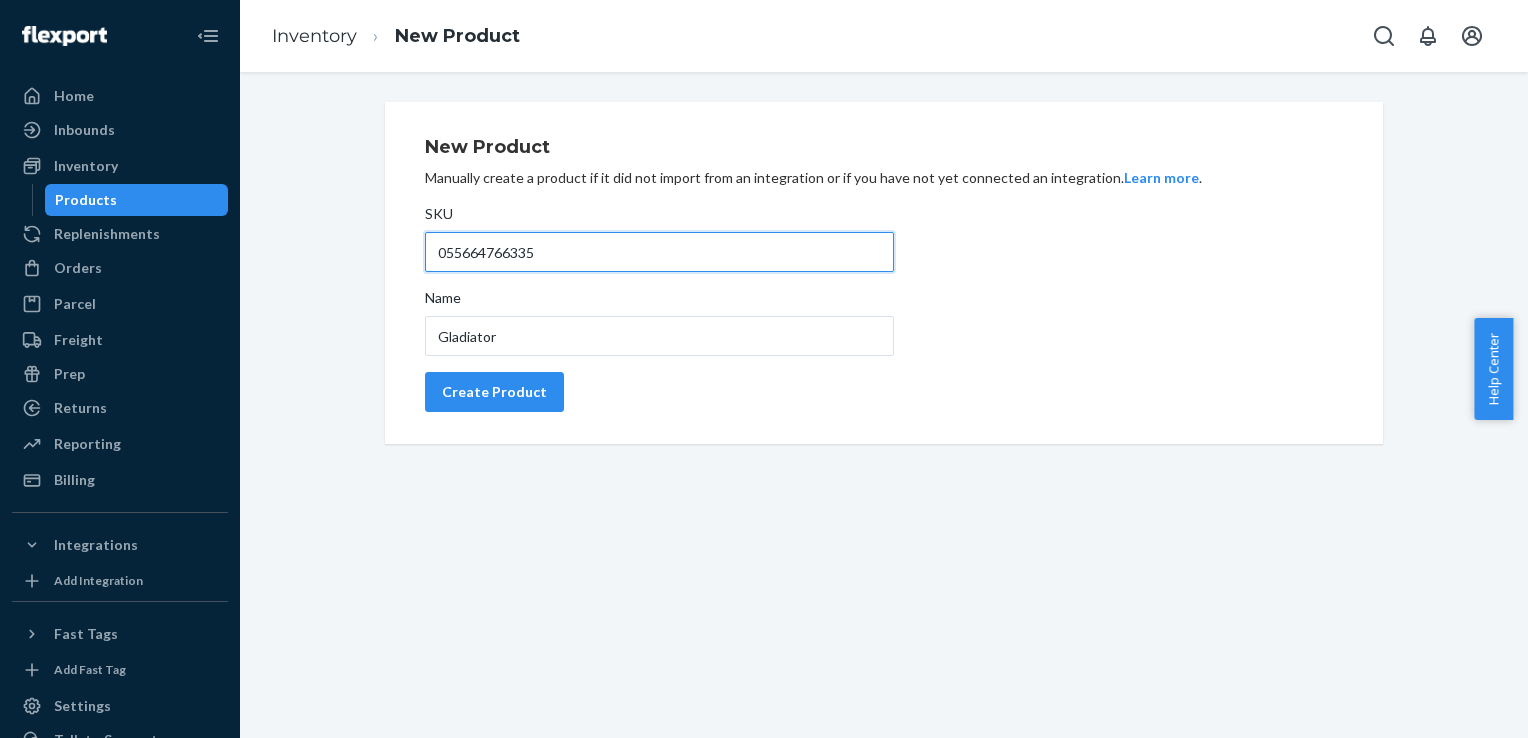 type on "055664766335" 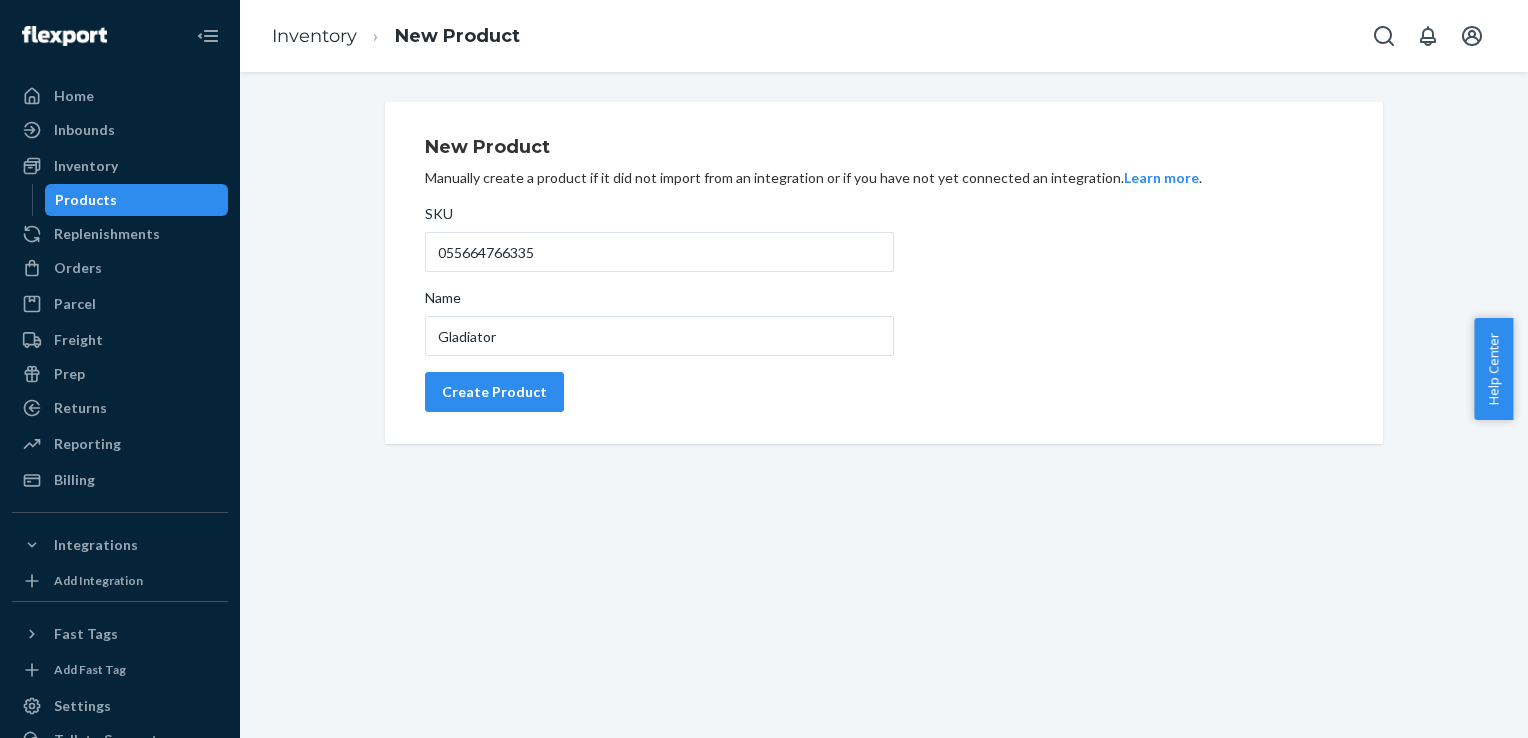 click on "New Product Manually create a product if it did not import from an integration or if you have not yet connected an integration.  Learn more . SKU 055664766335 Name Gladiator Create Product" at bounding box center (884, 273) 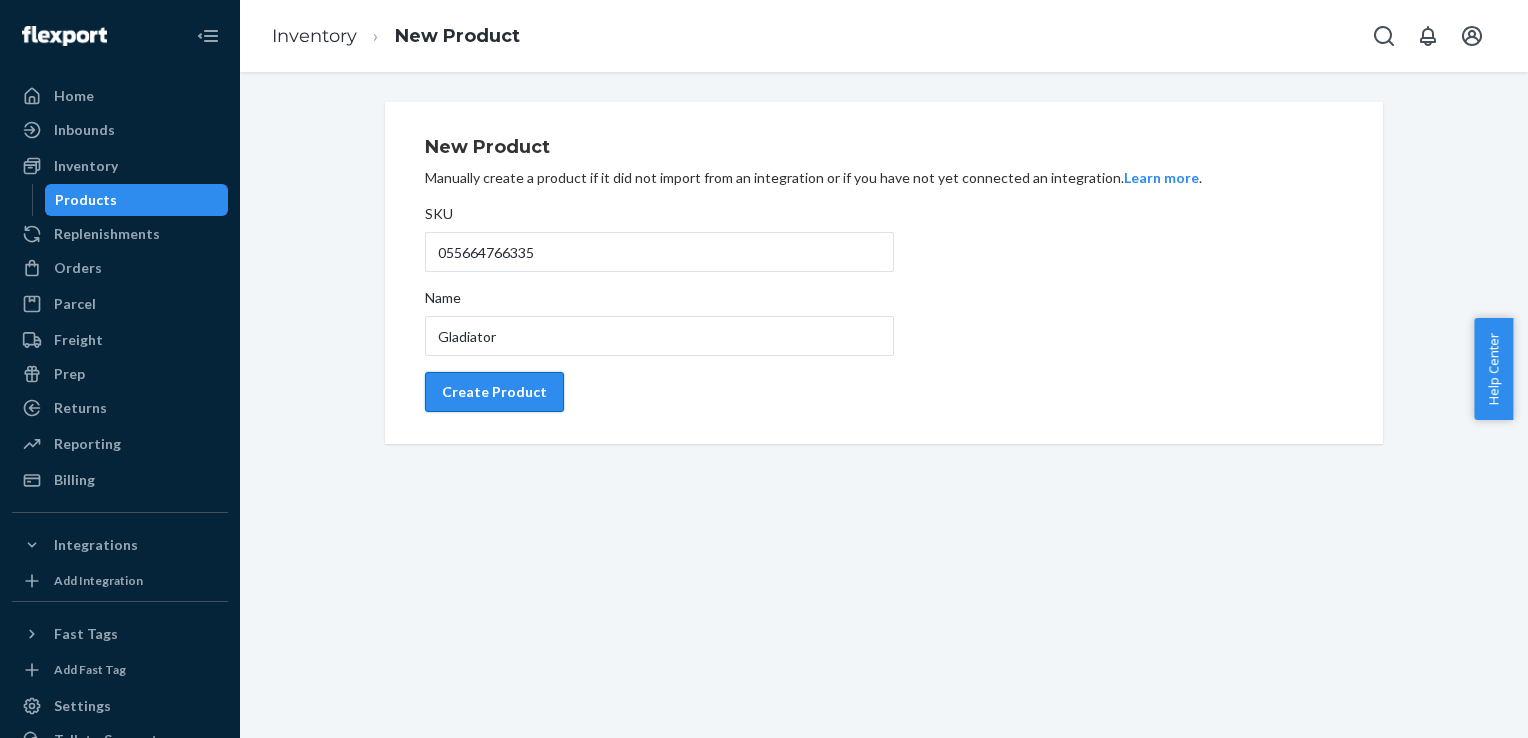 click on "Create Product" at bounding box center (494, 392) 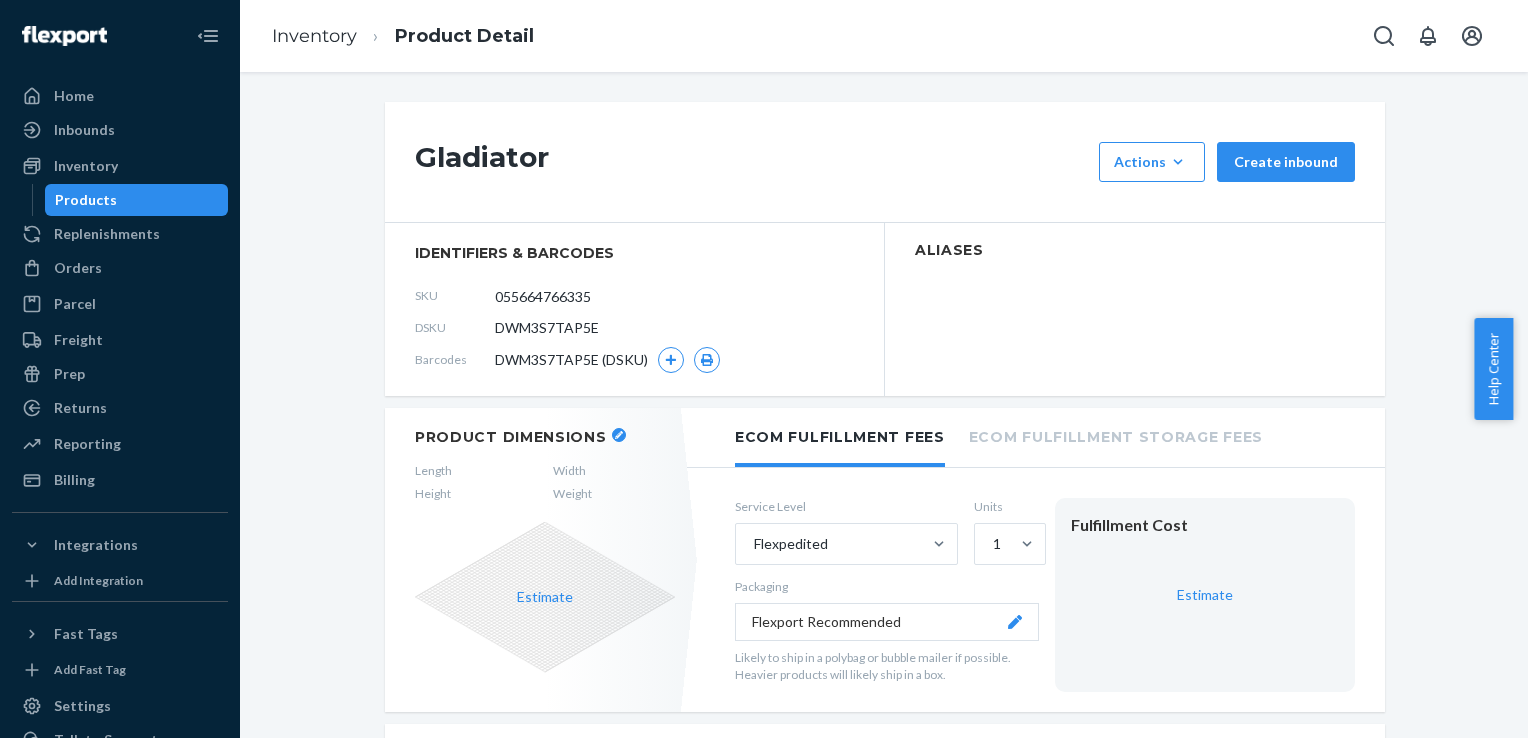 click on "DSKU DWM3S7TAP5E" at bounding box center (634, 328) 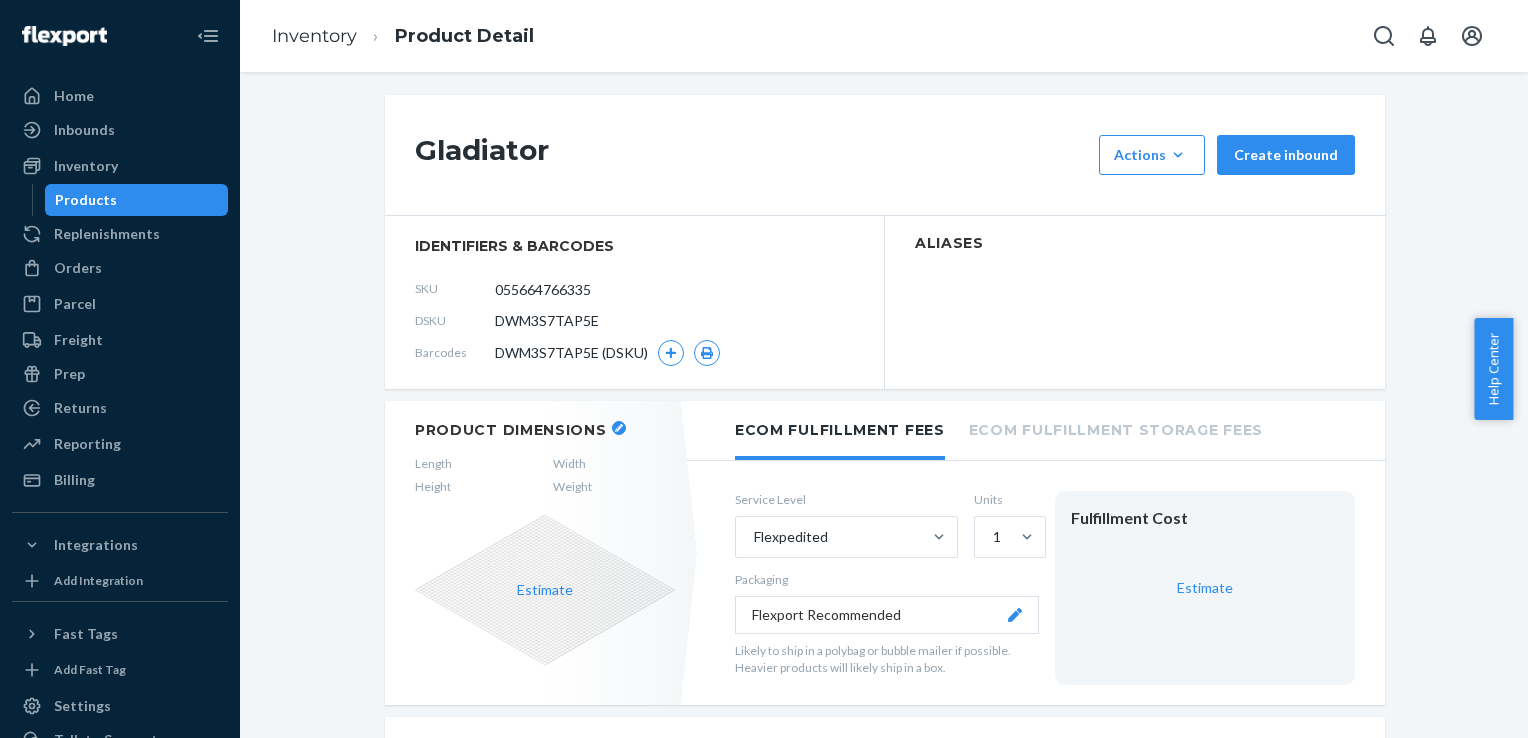 scroll, scrollTop: 0, scrollLeft: 0, axis: both 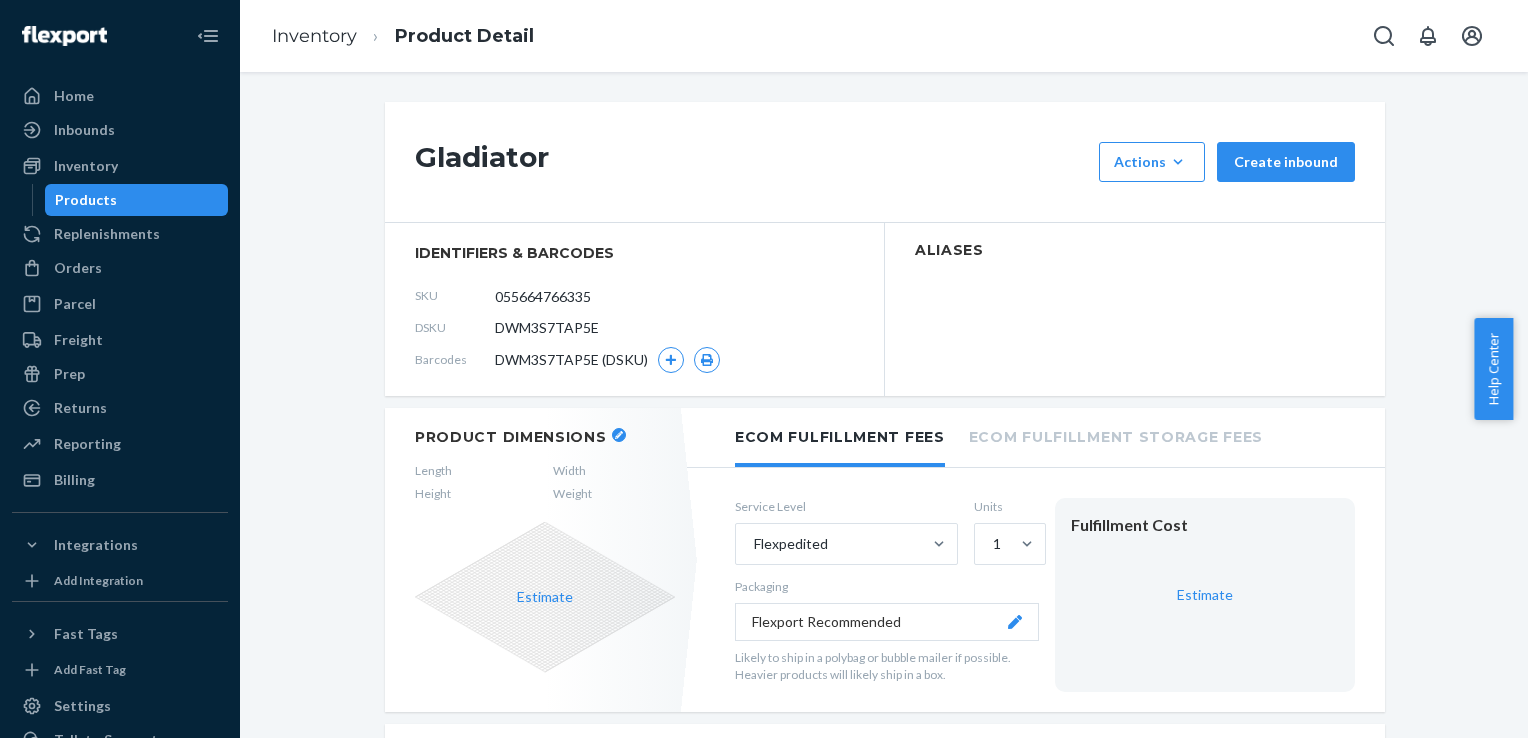click on "Barcodes DWM3S7TAP5E (DSKU)" at bounding box center (634, 360) 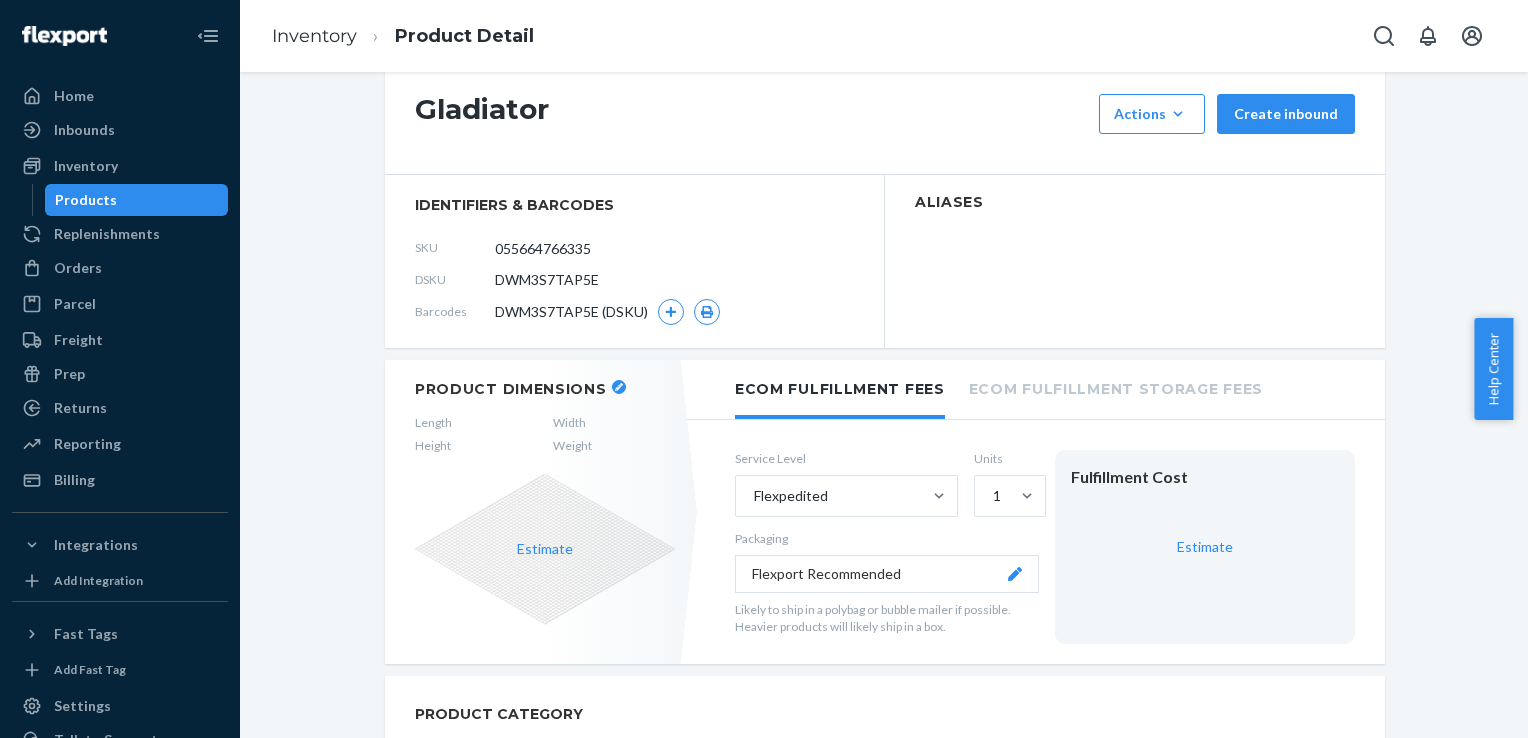 scroll, scrollTop: 0, scrollLeft: 0, axis: both 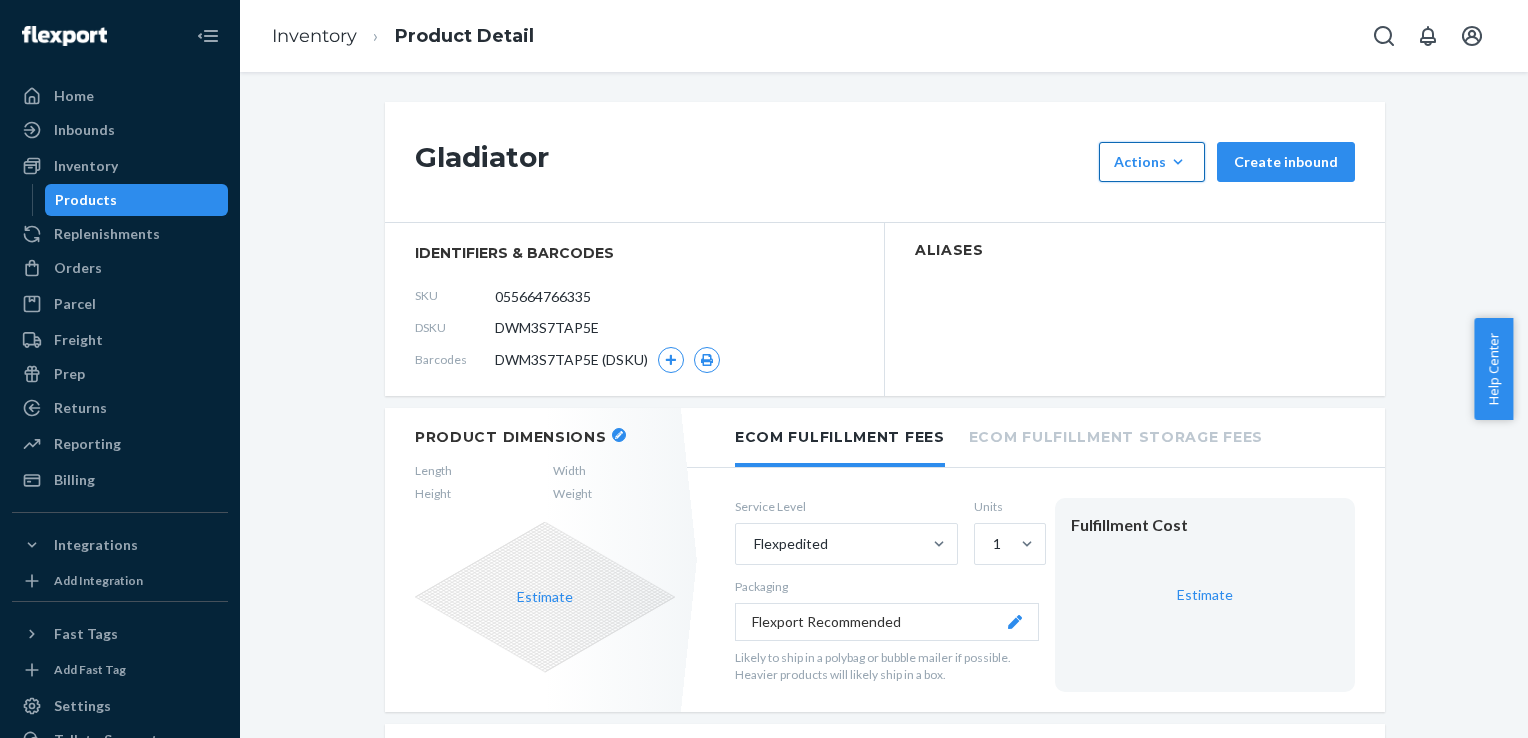 click 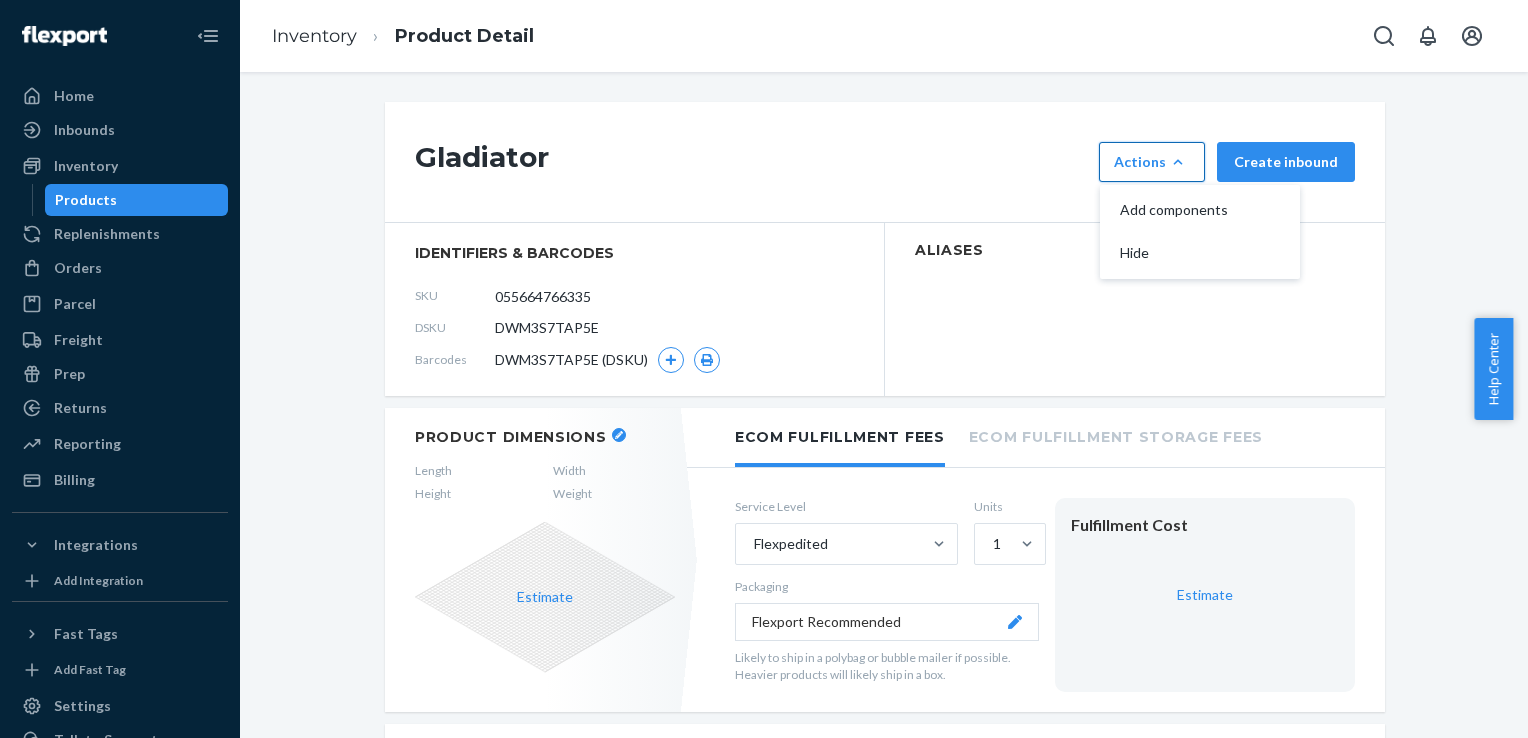 click on "Aliases" at bounding box center [1135, 309] 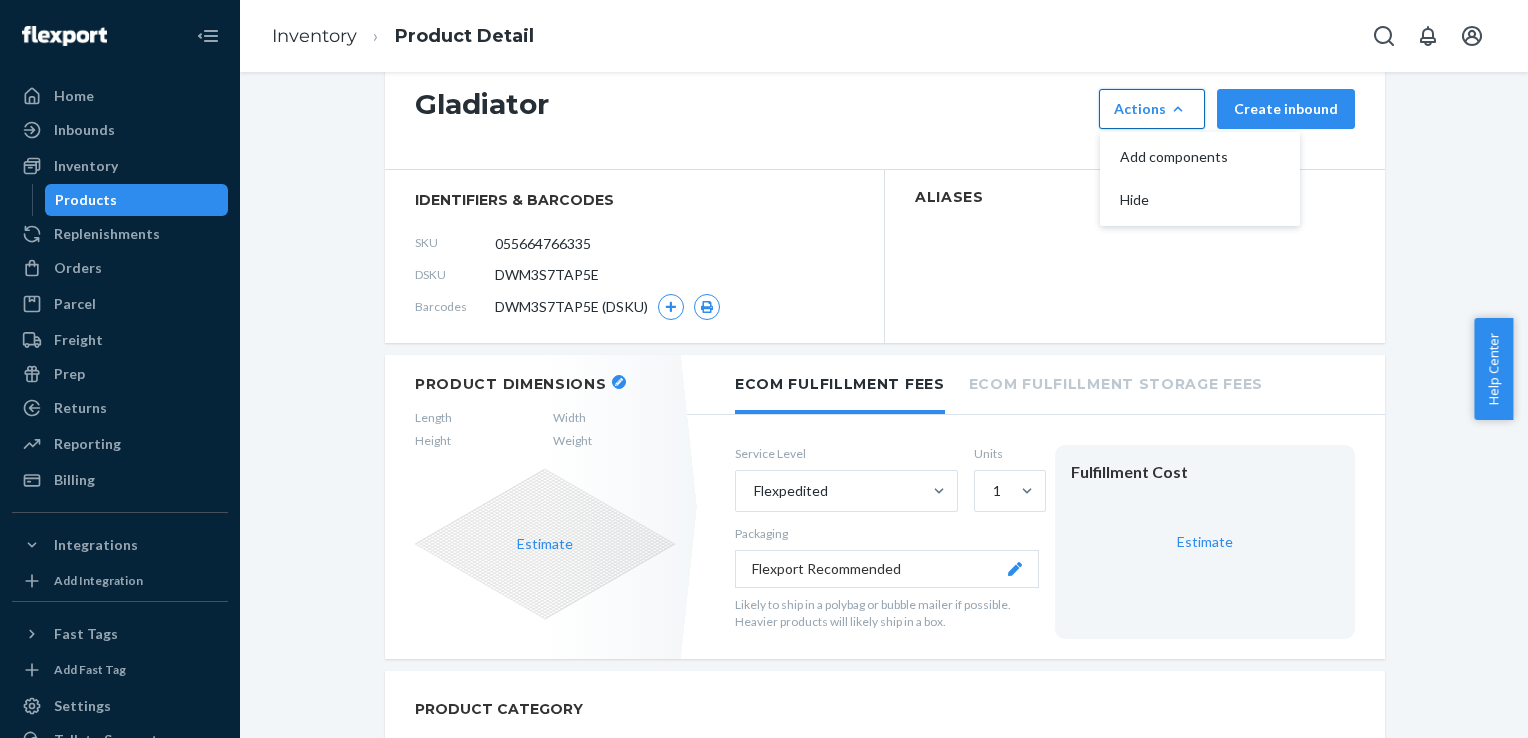 scroll, scrollTop: 200, scrollLeft: 0, axis: vertical 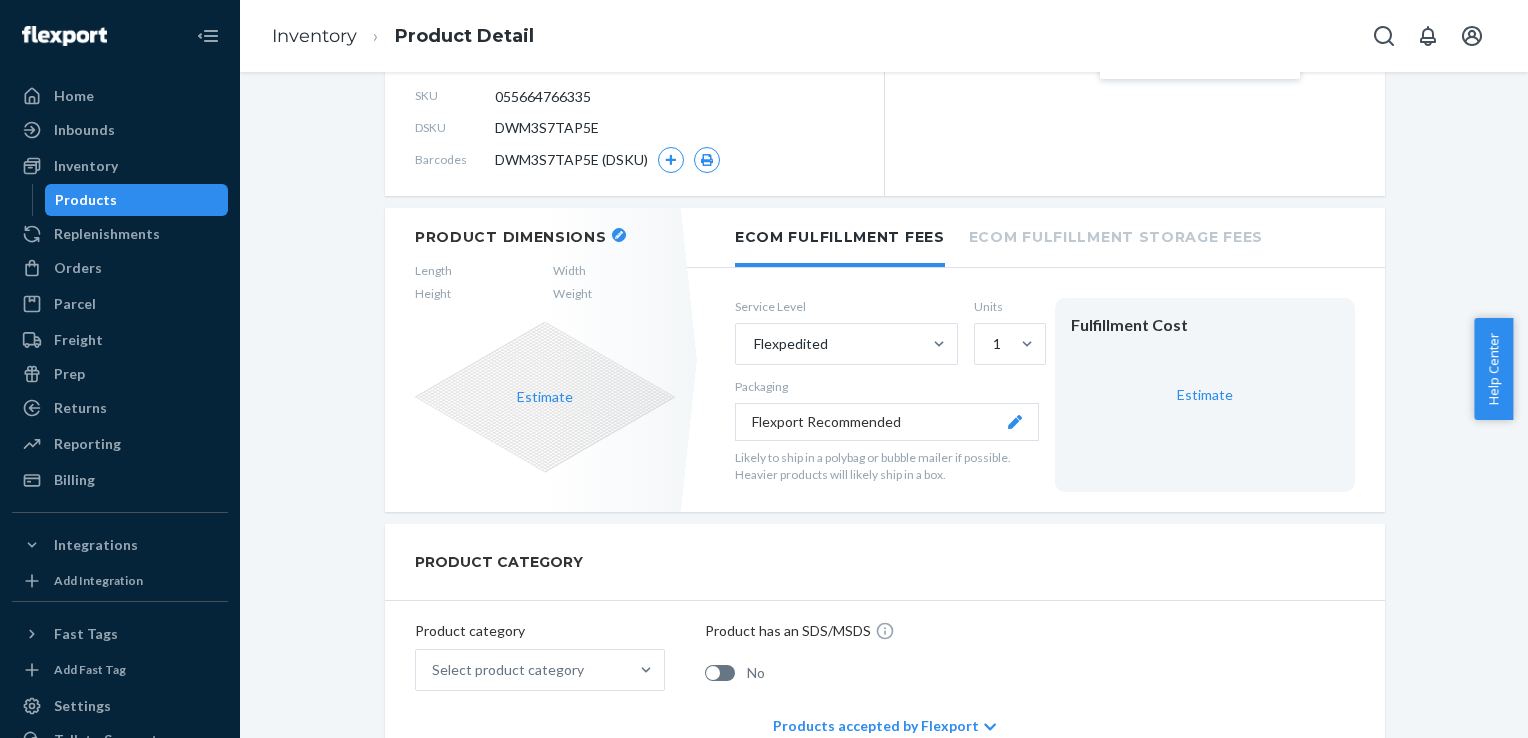 click on "Flexport Recommended" at bounding box center (887, 422) 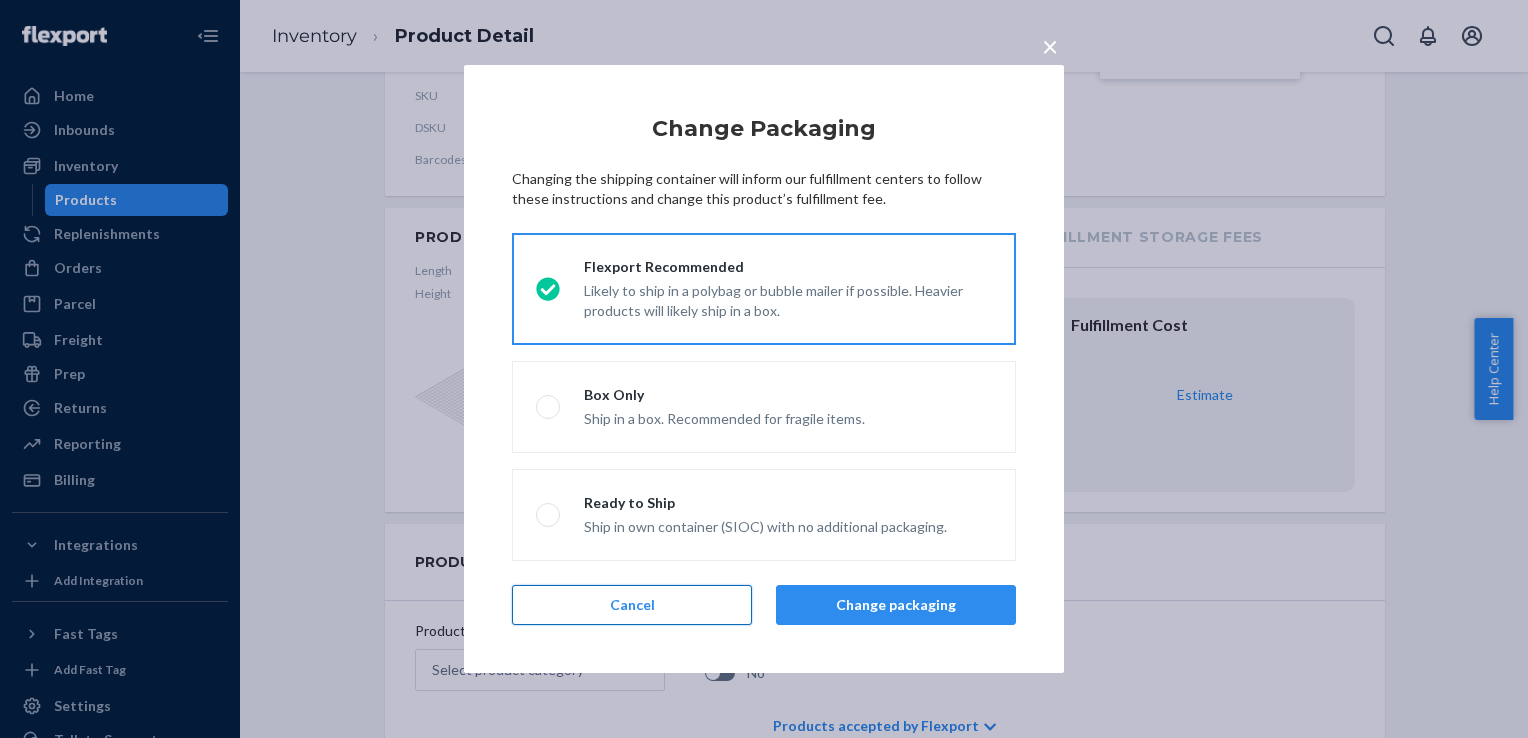 click on "Cancel" at bounding box center (632, 605) 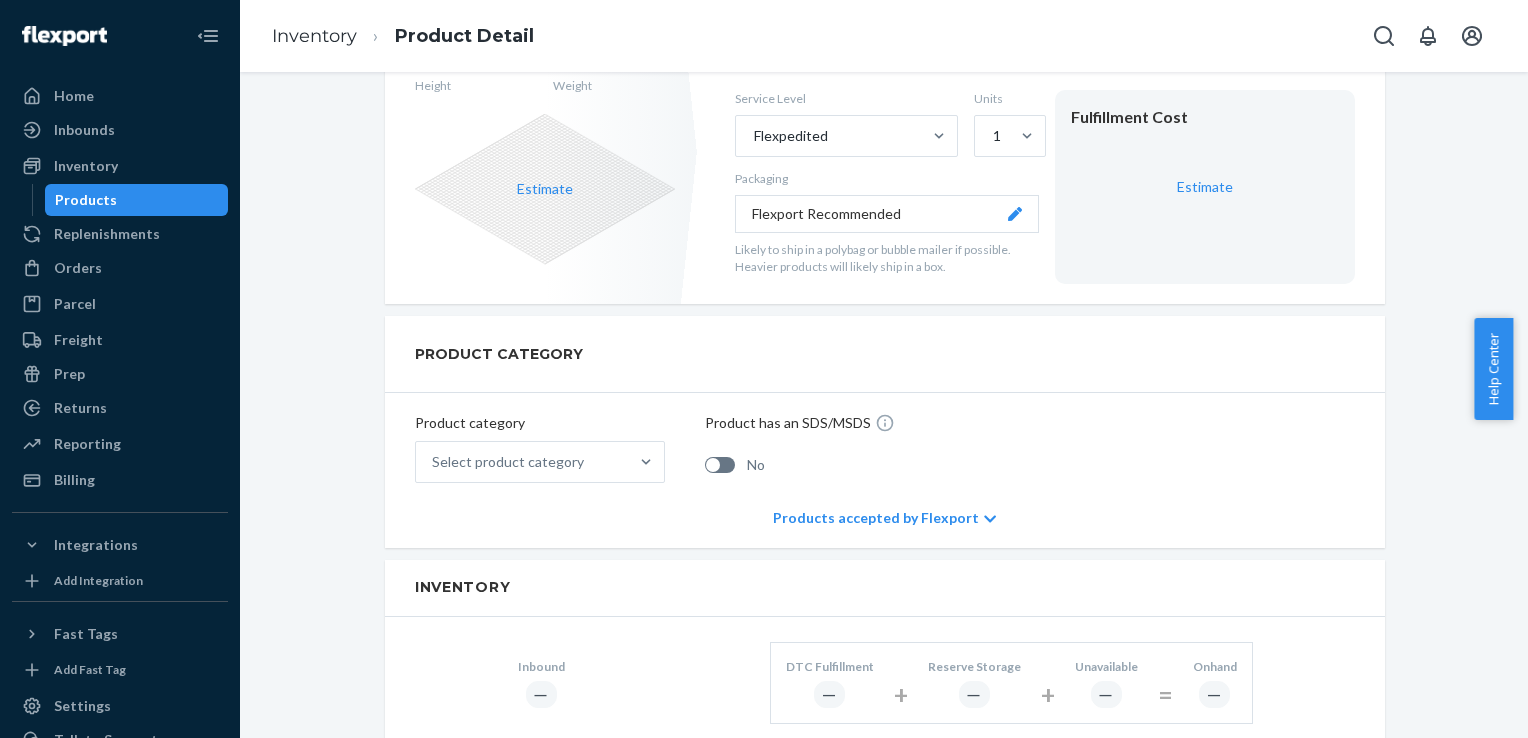 scroll, scrollTop: 108, scrollLeft: 0, axis: vertical 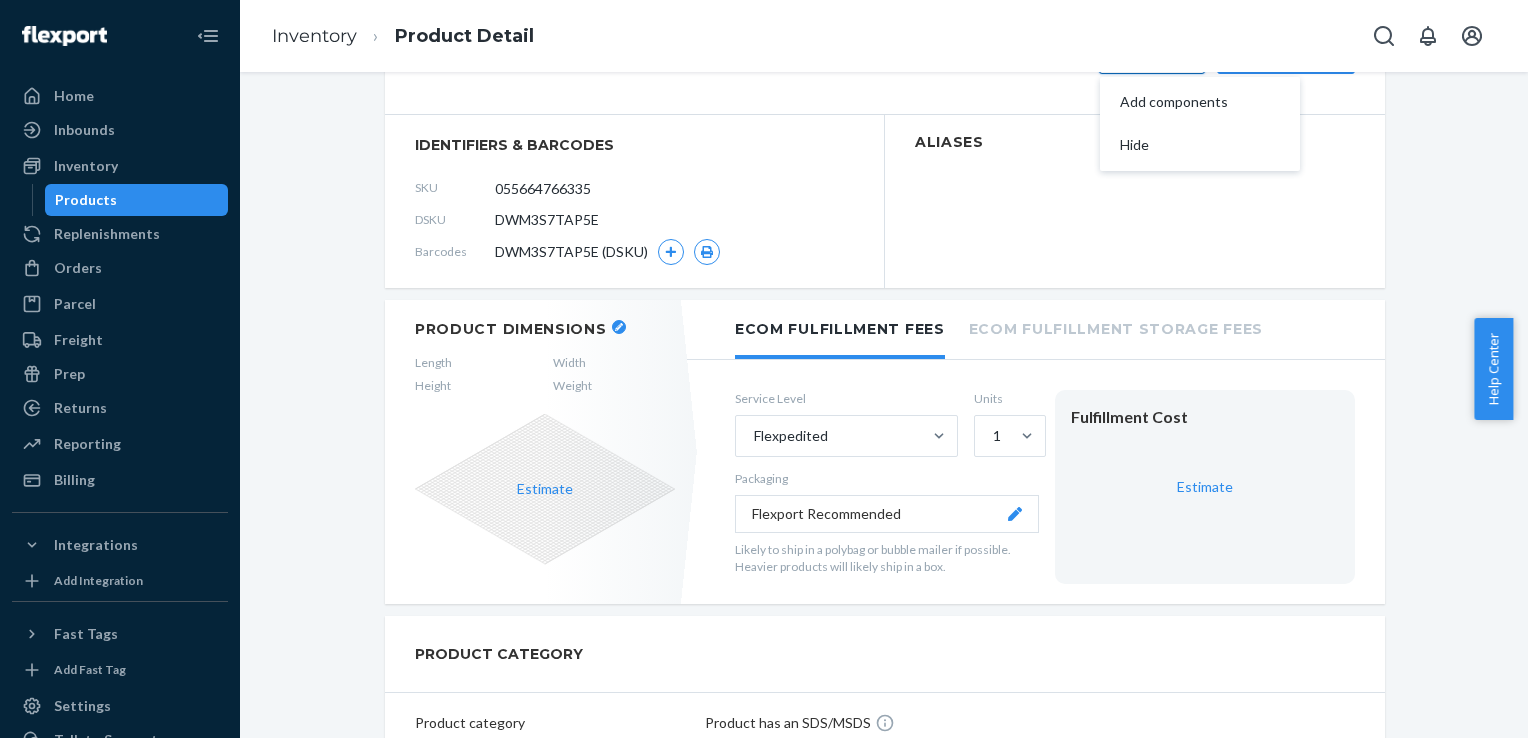 click on "Product Dimensions Length Width Height Weight Estimate" at bounding box center (545, 452) 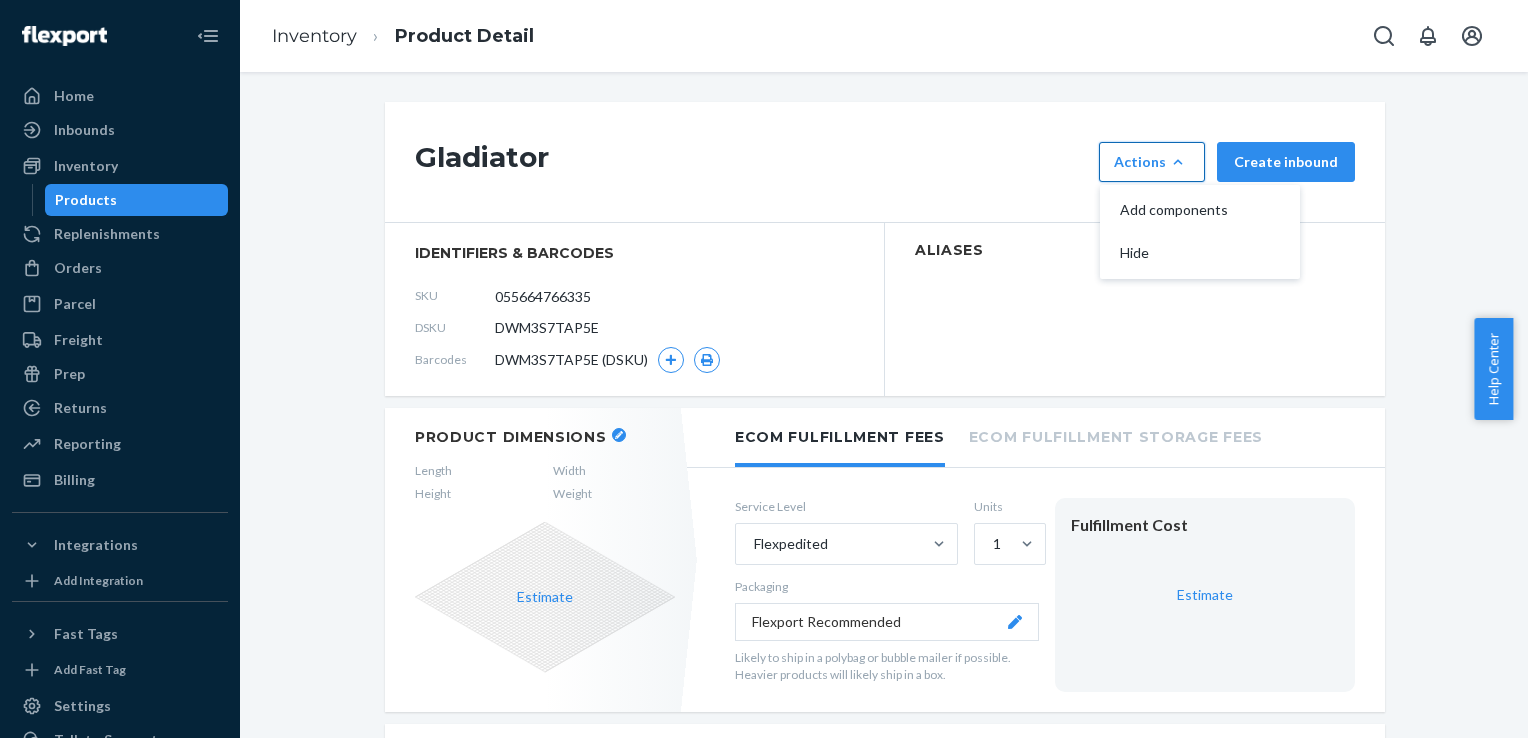 scroll, scrollTop: 0, scrollLeft: 0, axis: both 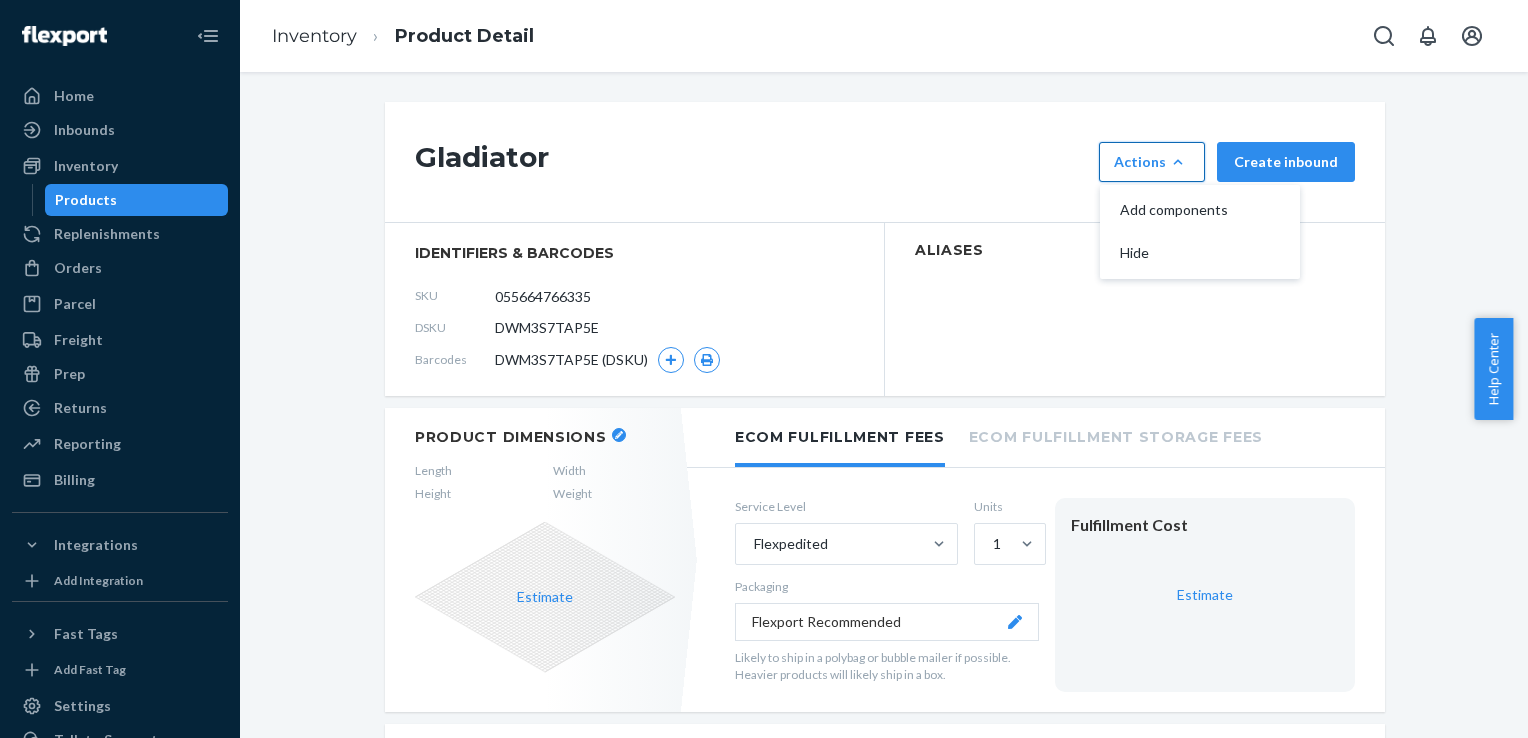 click on "Gladiator" at bounding box center [752, 162] 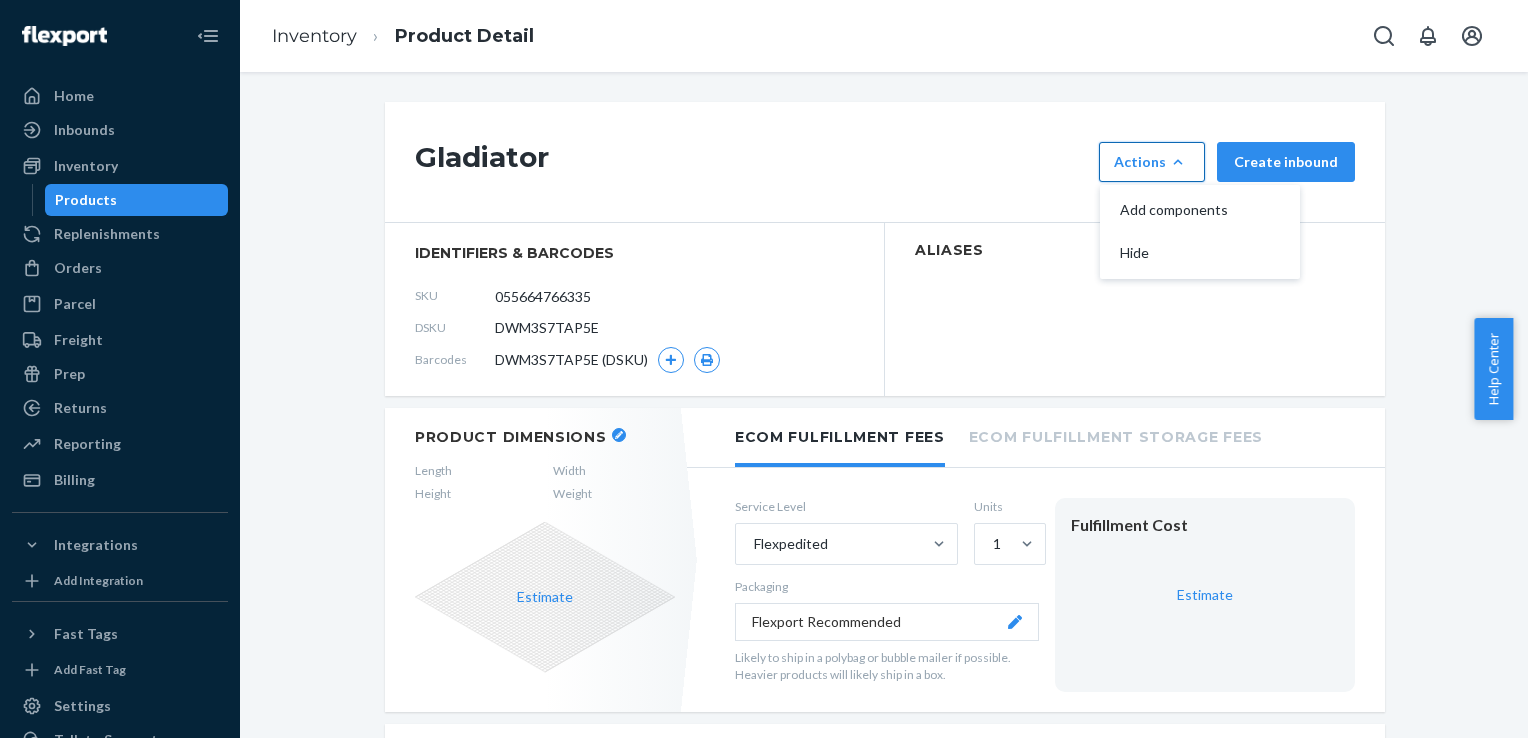 click on "Gladiator" at bounding box center (752, 162) 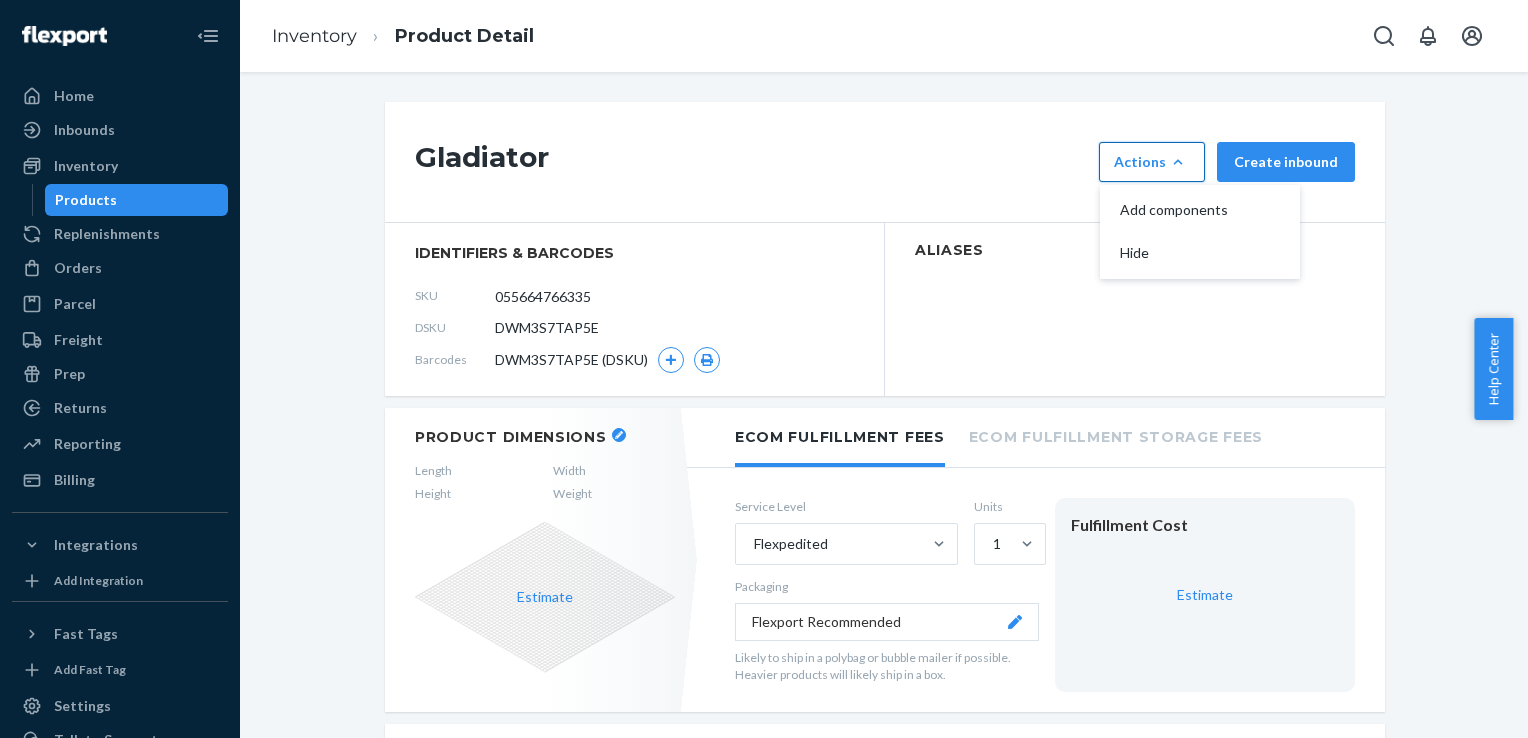 drag, startPoint x: 645, startPoint y: 161, endPoint x: 601, endPoint y: 159, distance: 44.04543 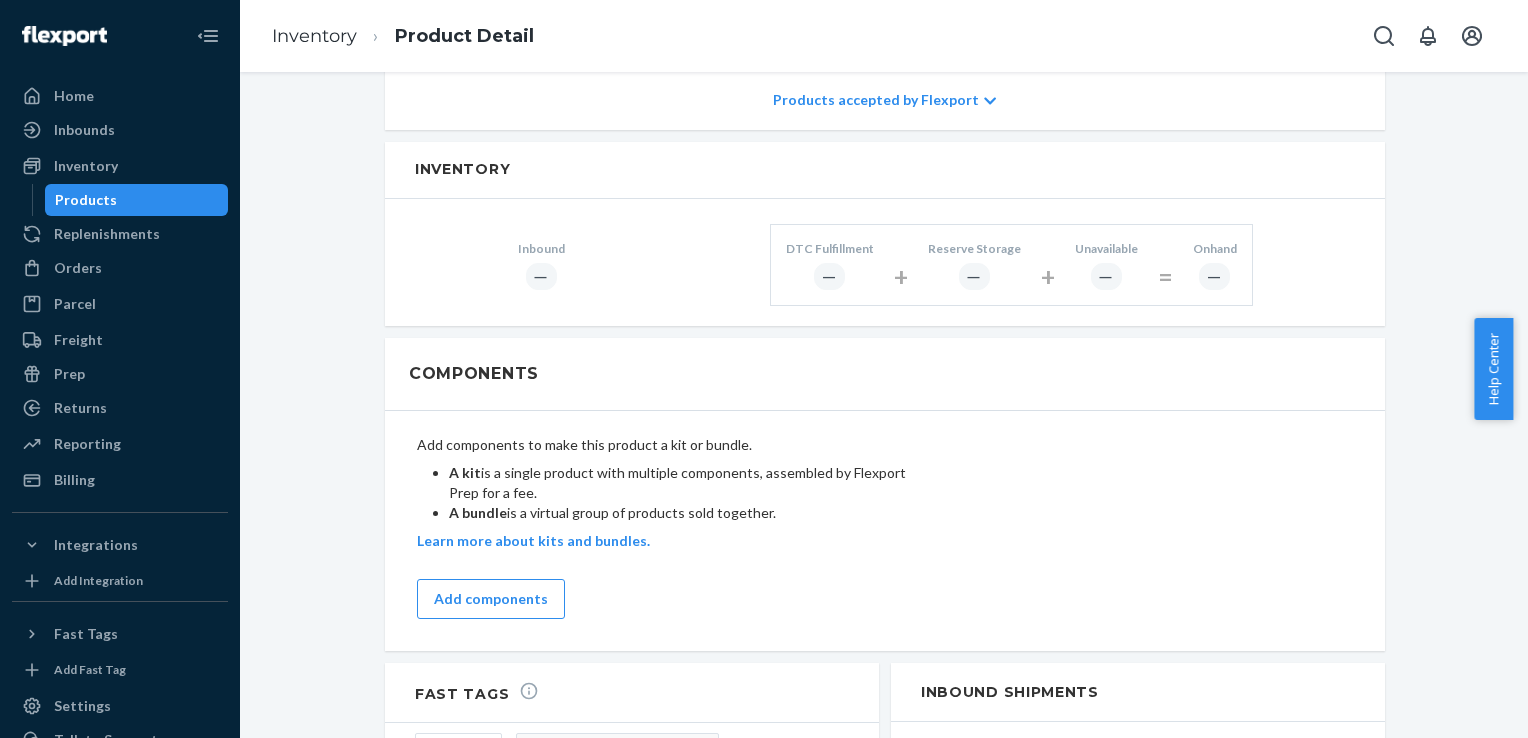 scroll, scrollTop: 1300, scrollLeft: 0, axis: vertical 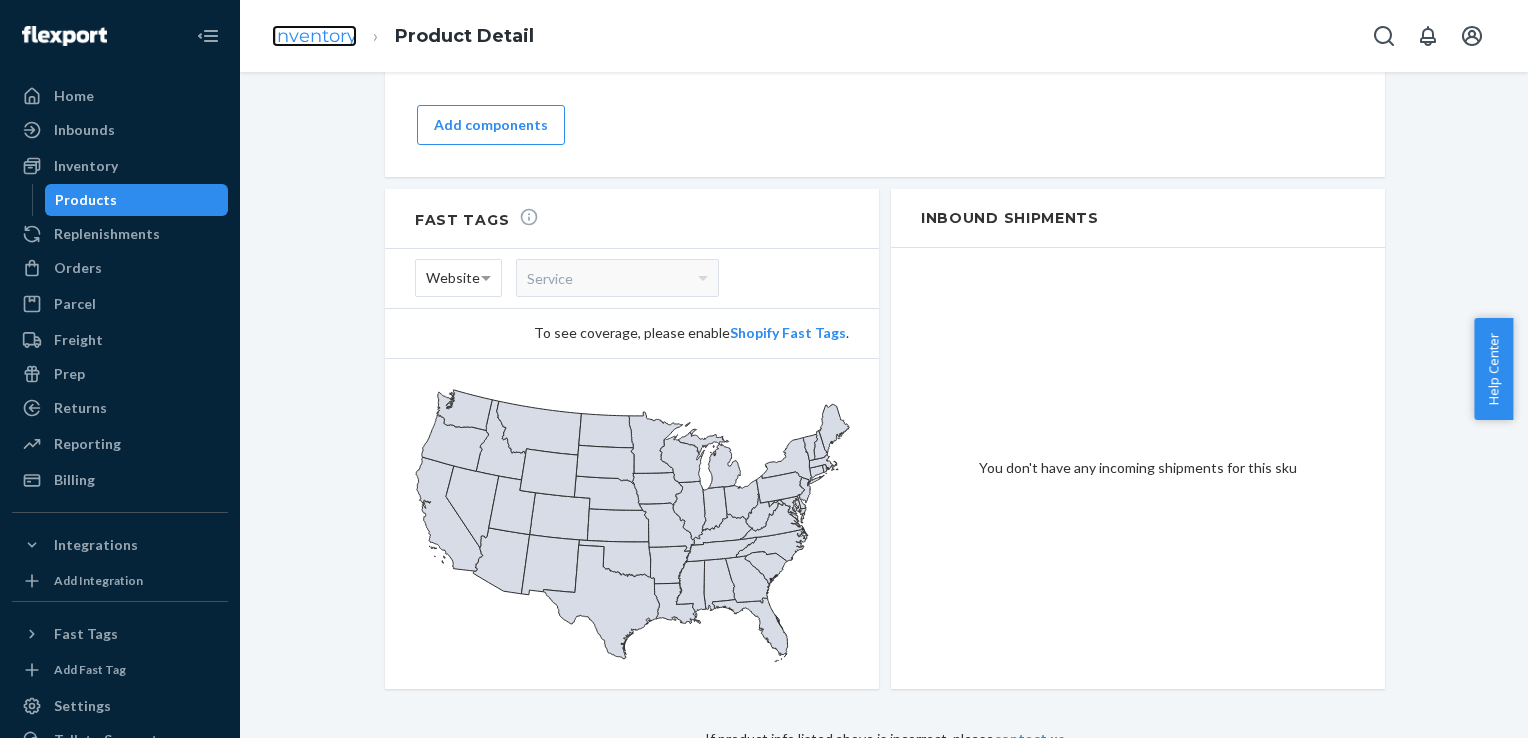 click on "Inventory" at bounding box center [314, 36] 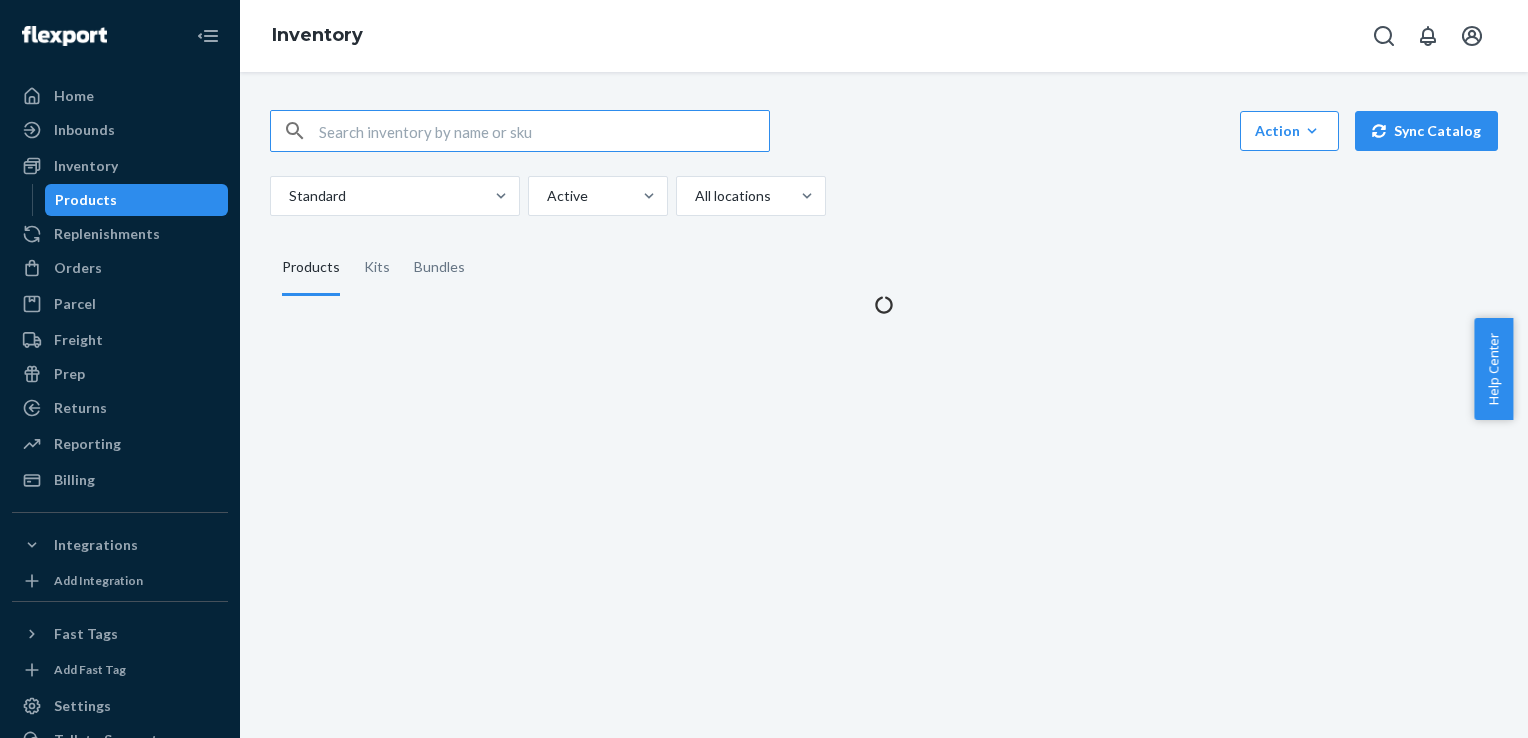 scroll, scrollTop: 0, scrollLeft: 0, axis: both 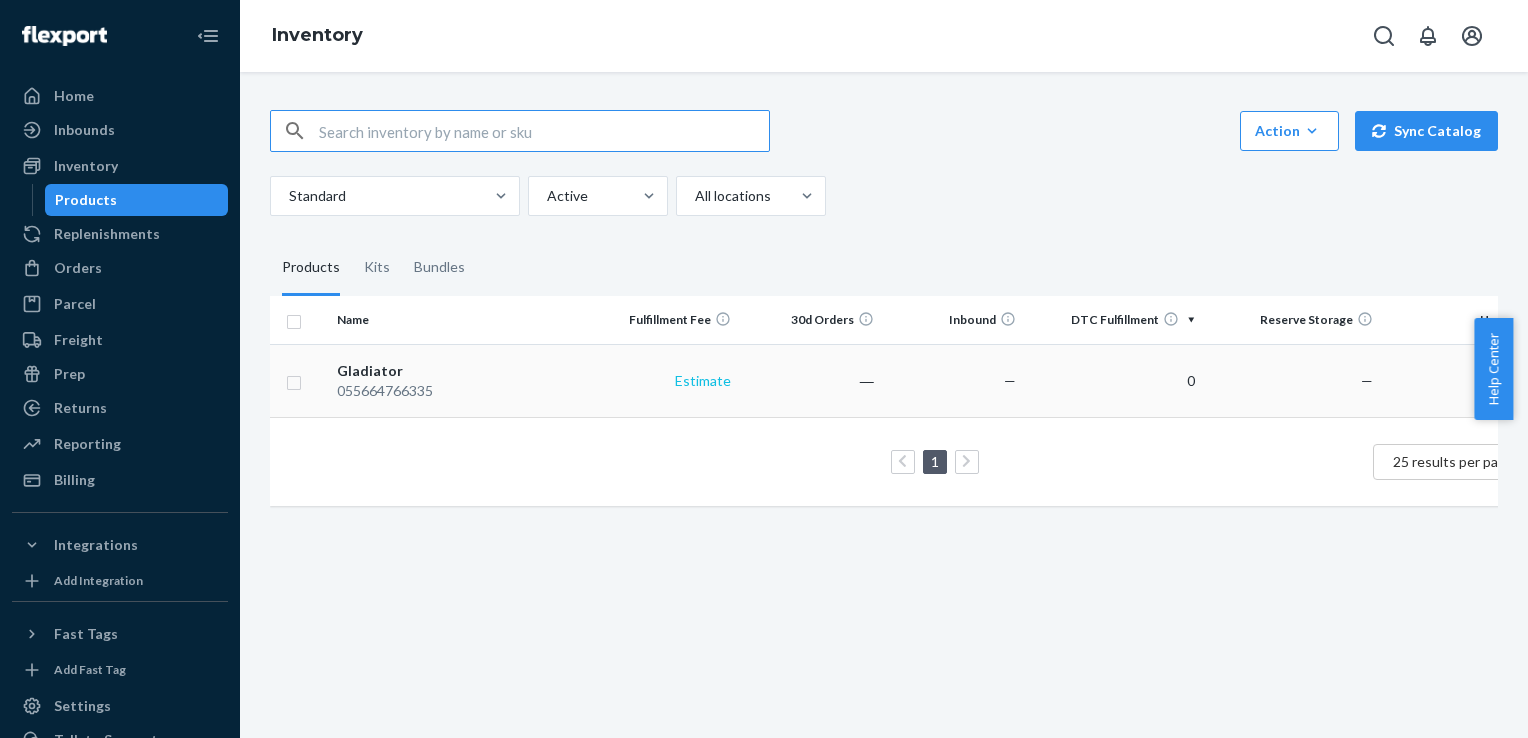 click on "Estimate" at bounding box center [703, 380] 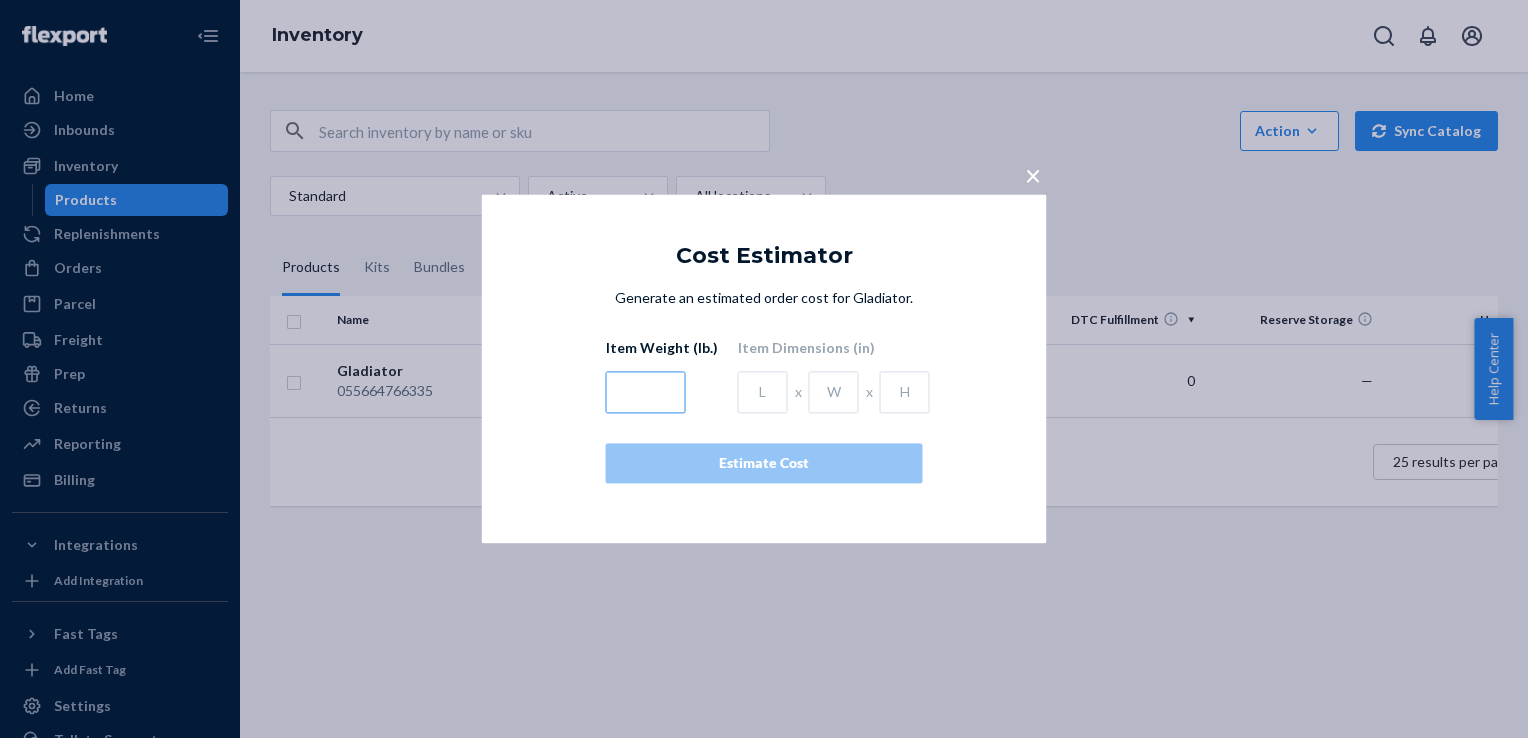 click at bounding box center [646, 393] 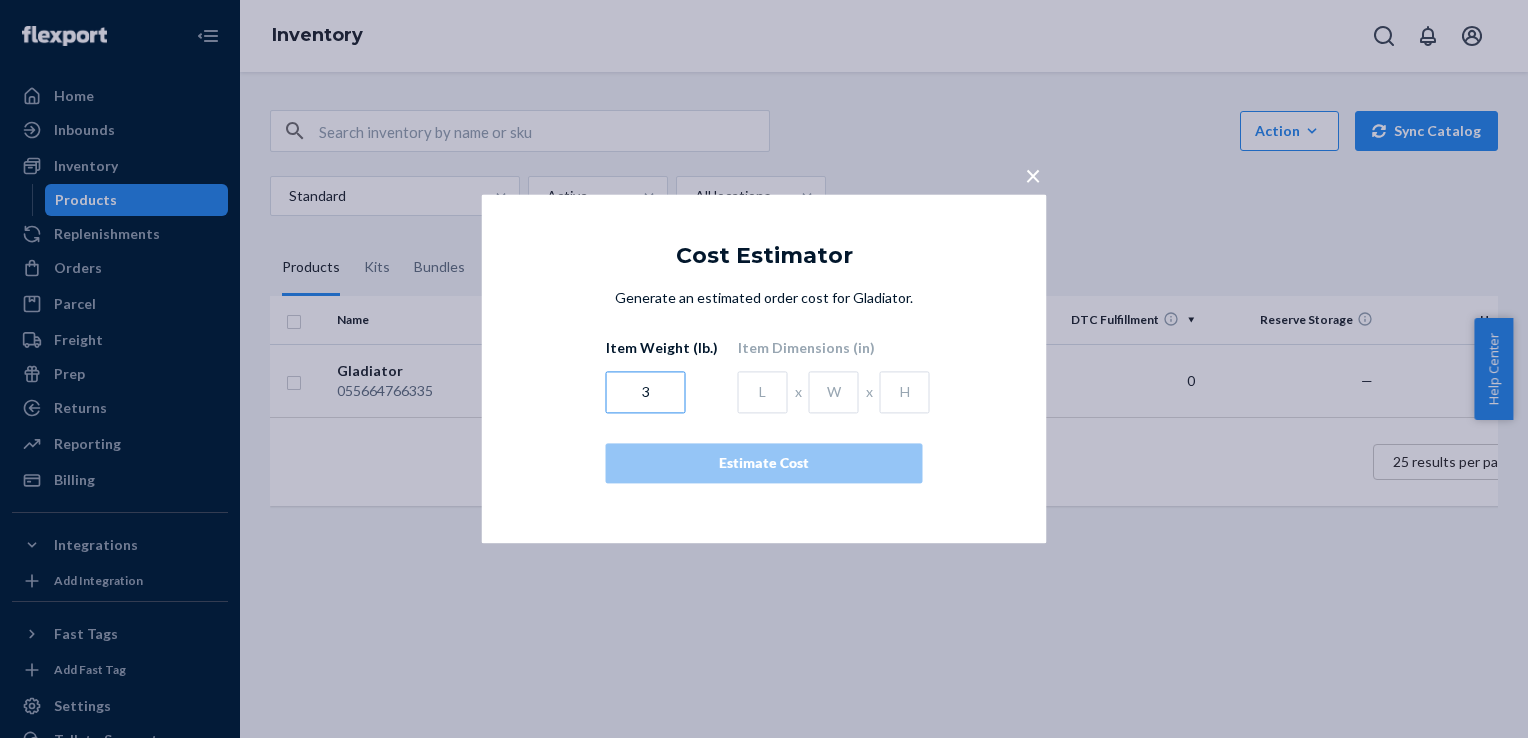 type on "3" 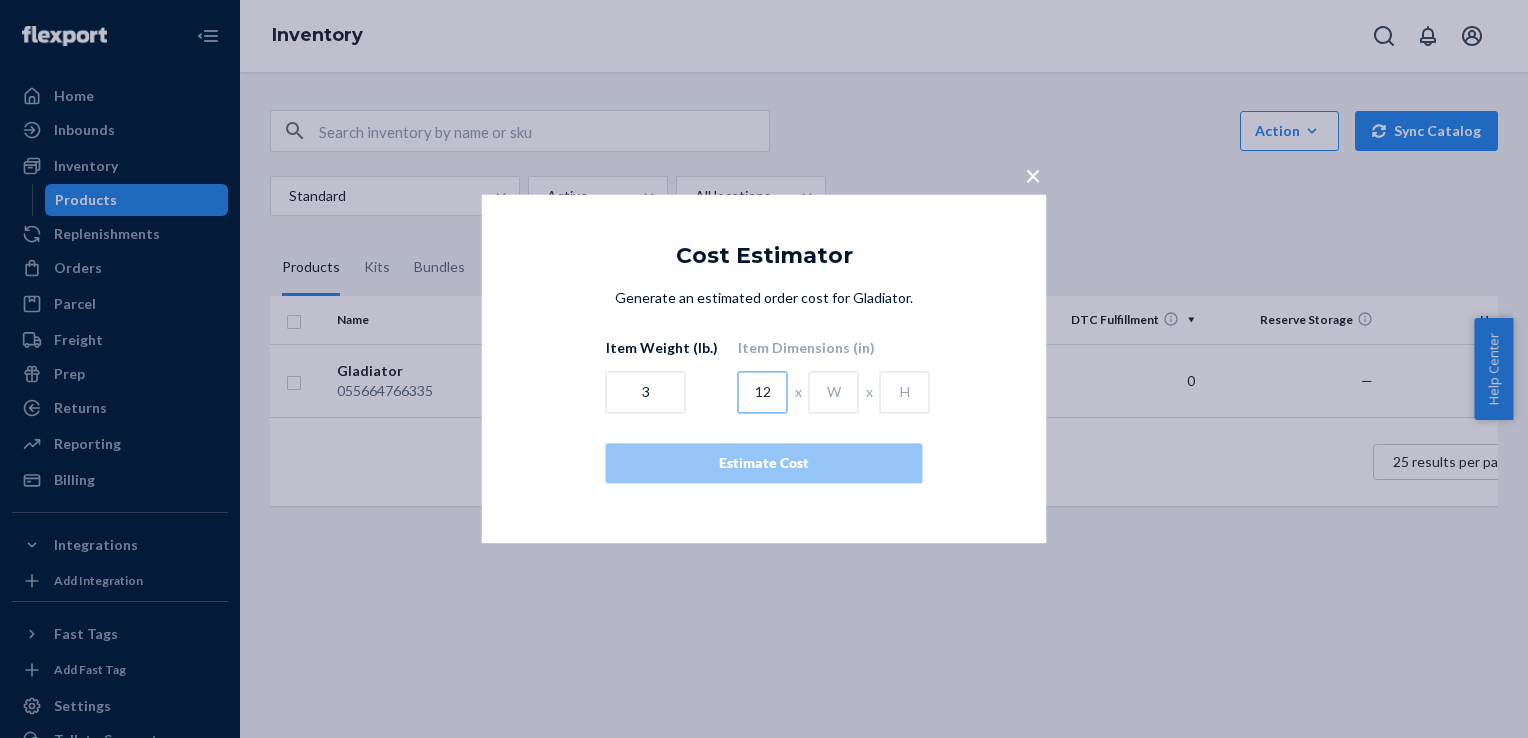 type on "12" 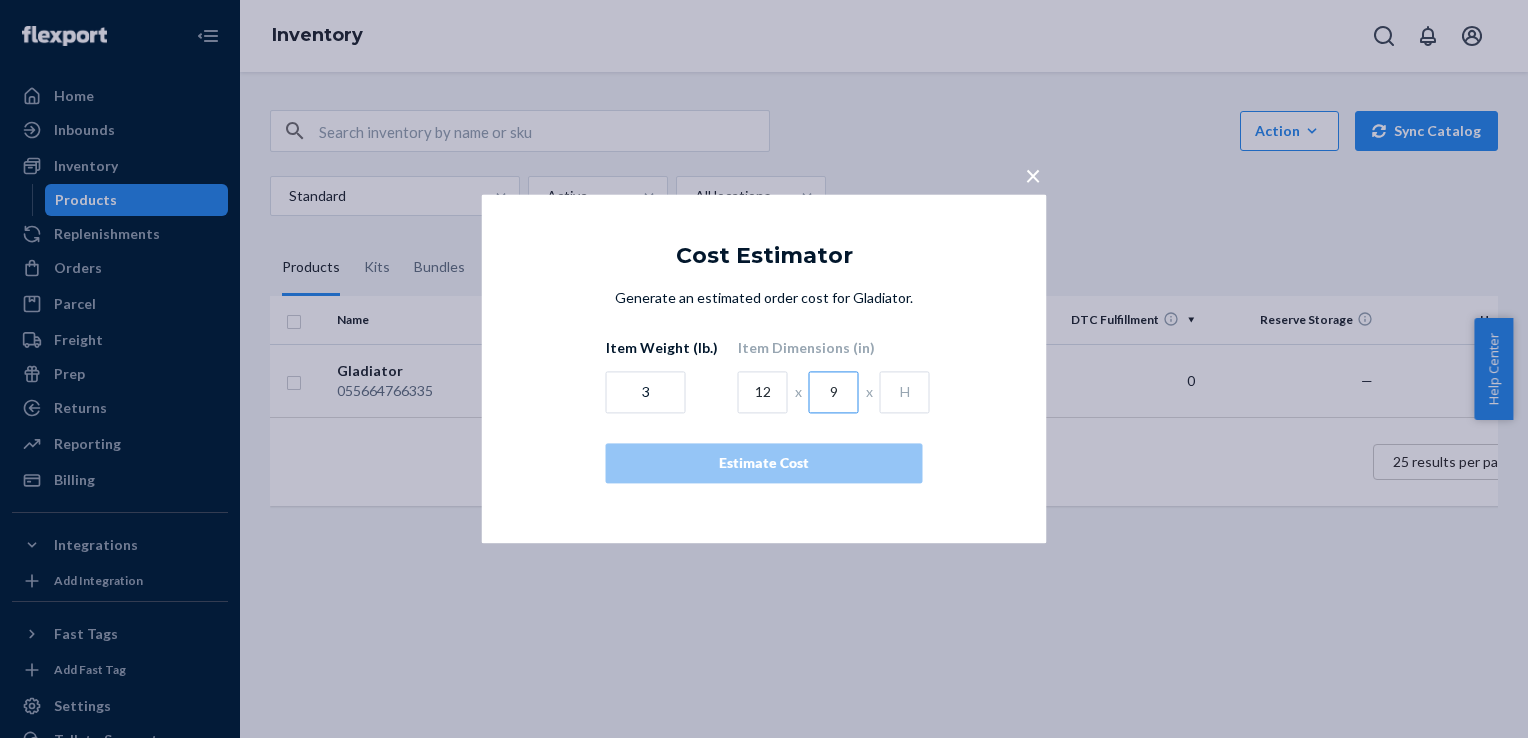 type on "9" 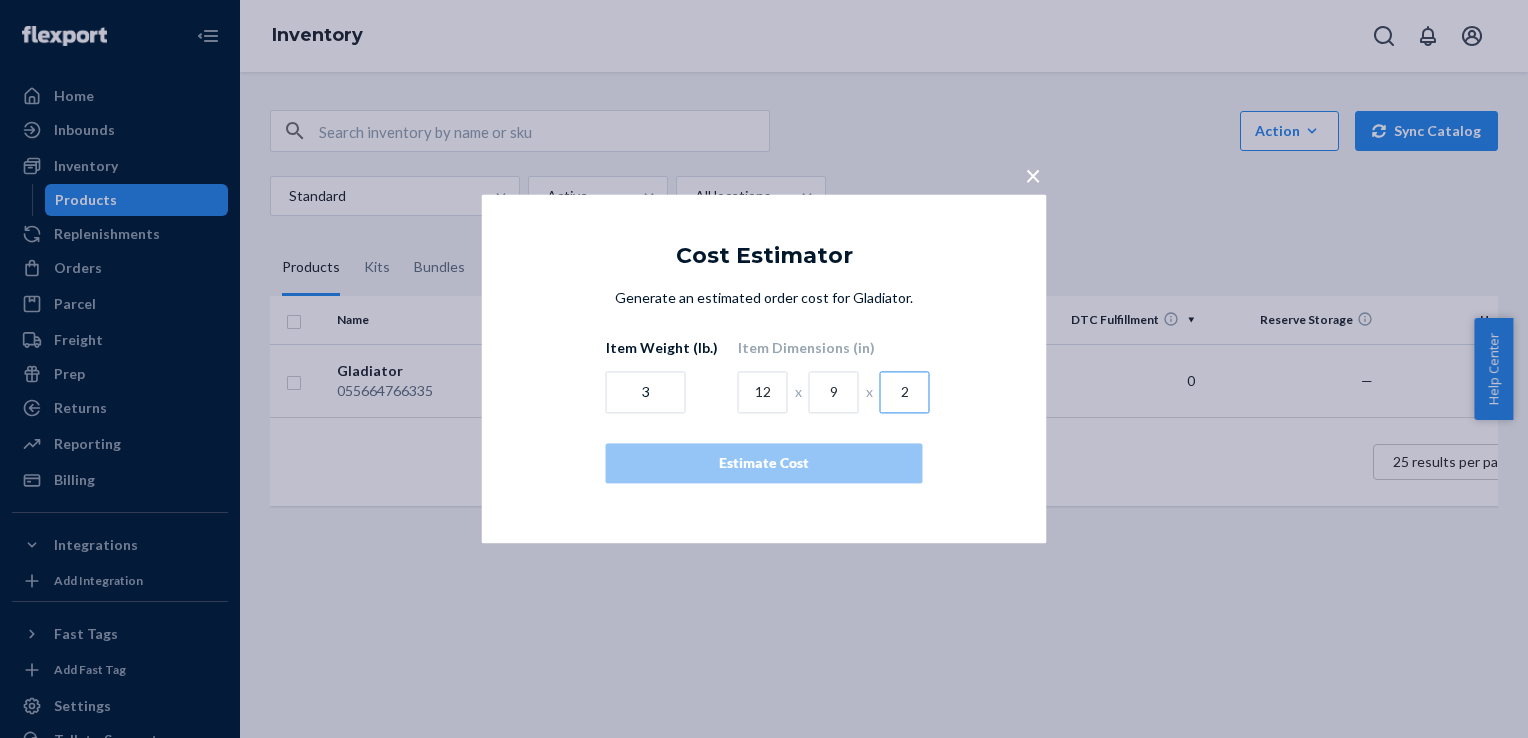 type on "2" 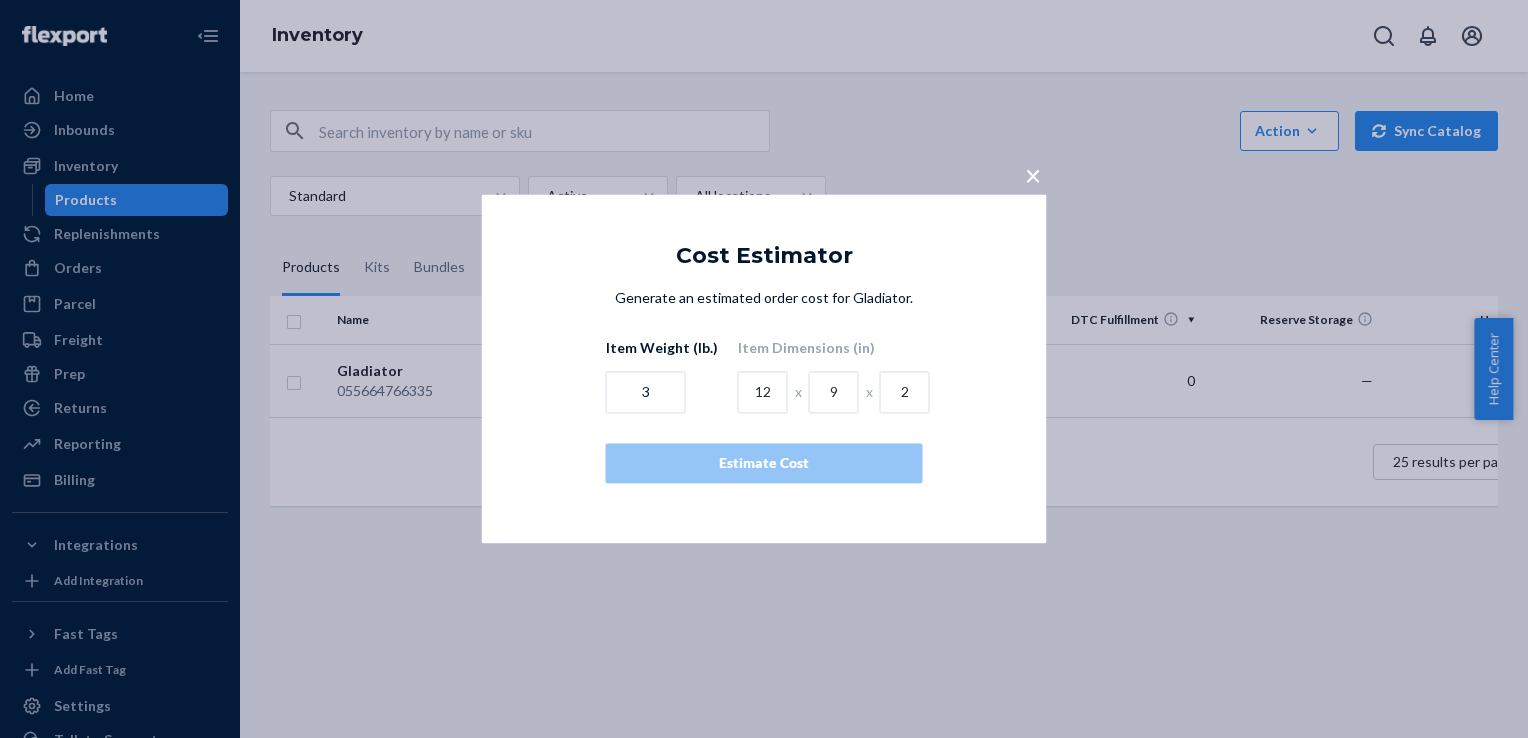 type 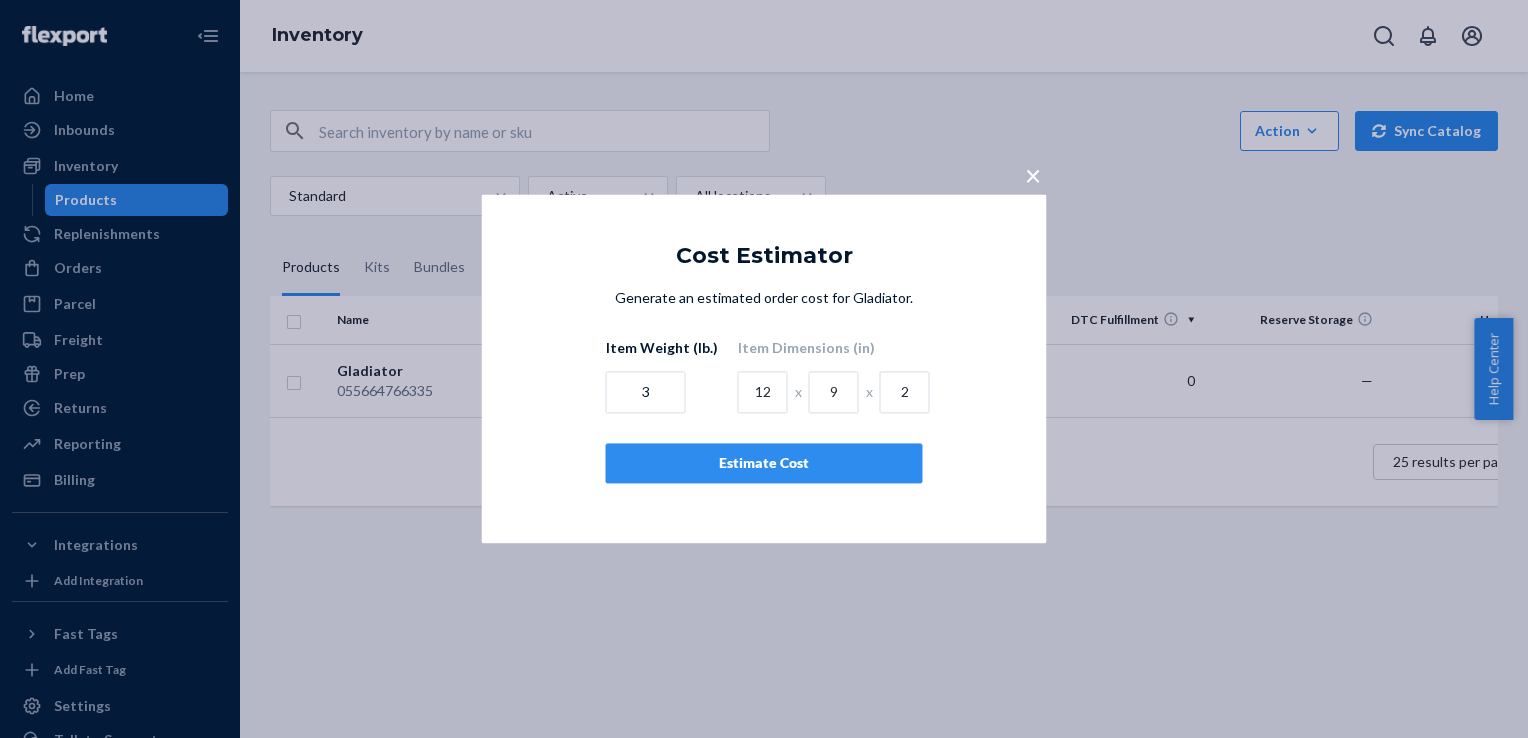 click on "Estimate Cost" at bounding box center (764, 464) 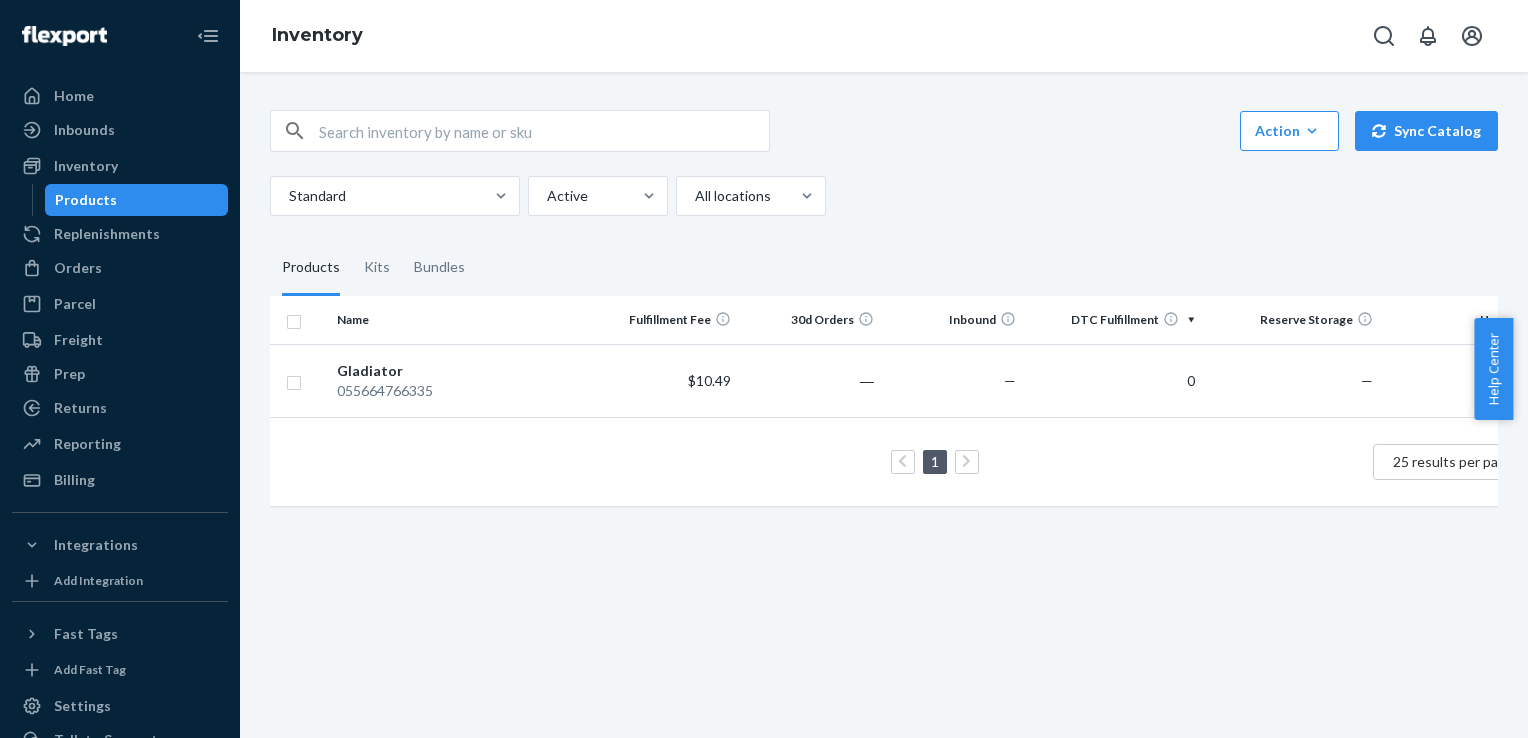 scroll, scrollTop: 0, scrollLeft: 76, axis: horizontal 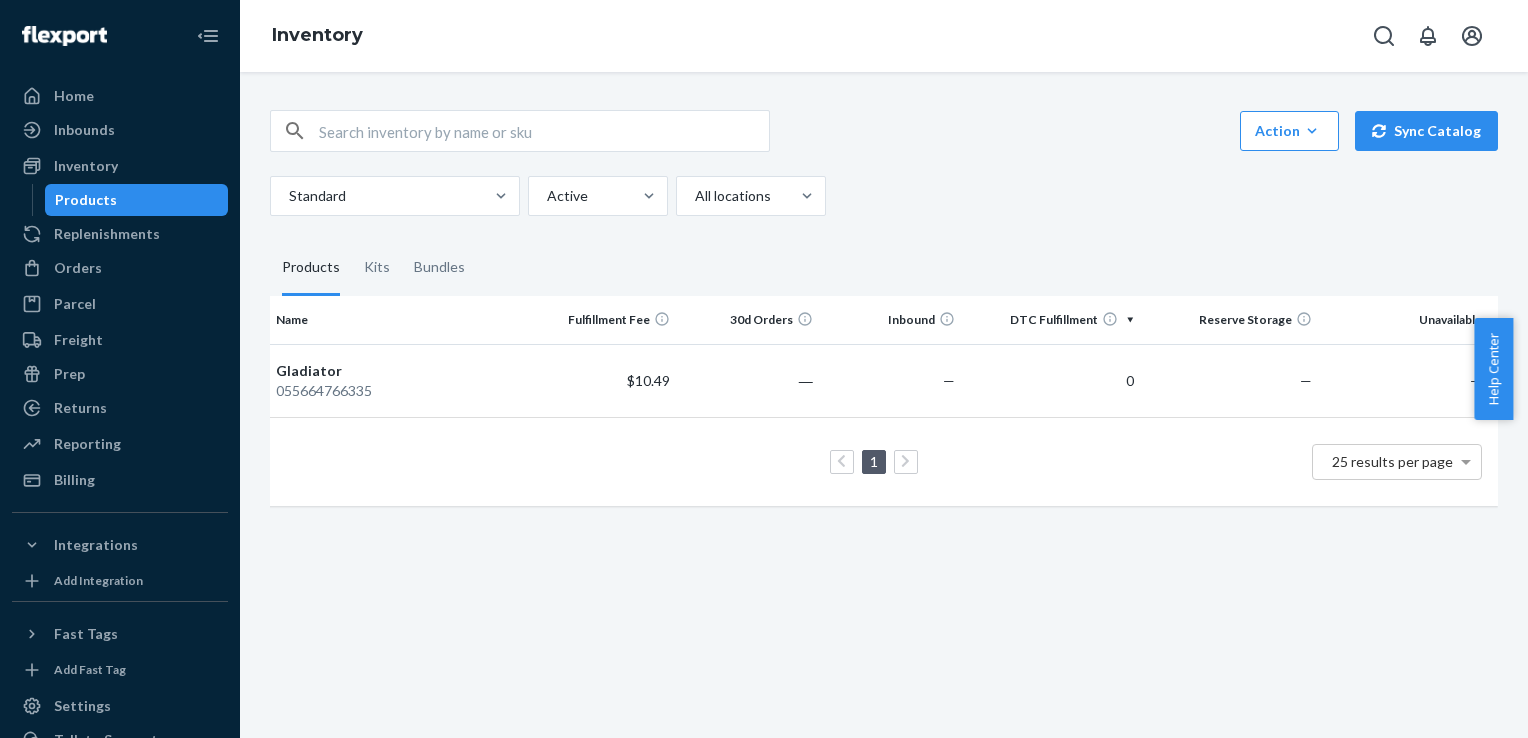 click on "Action Create product Create kit or bundle Bulk create products Bulk update products Bulk update bundles Bulk update product alias attribute Sync Catalog Standard Active All locations Products Kits Bundles Name Fulfillment Fee 30d Orders Inbound DTC Fulfillment Reserve Storage Unavailable Gladiator 055664766335 $10.49 ― — 0 — — 1 25 results per page" at bounding box center [884, 405] 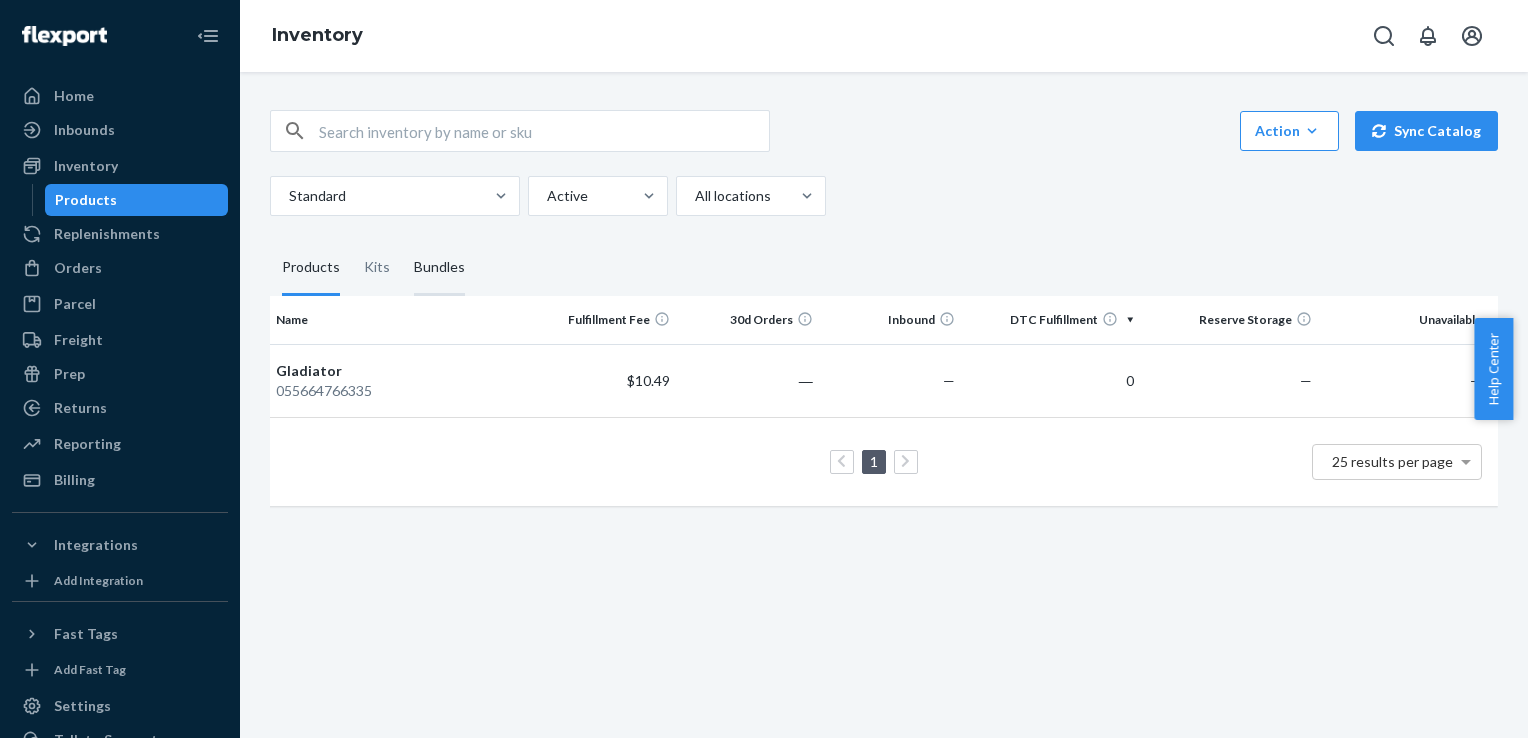 click on "Bundles" at bounding box center (439, 268) 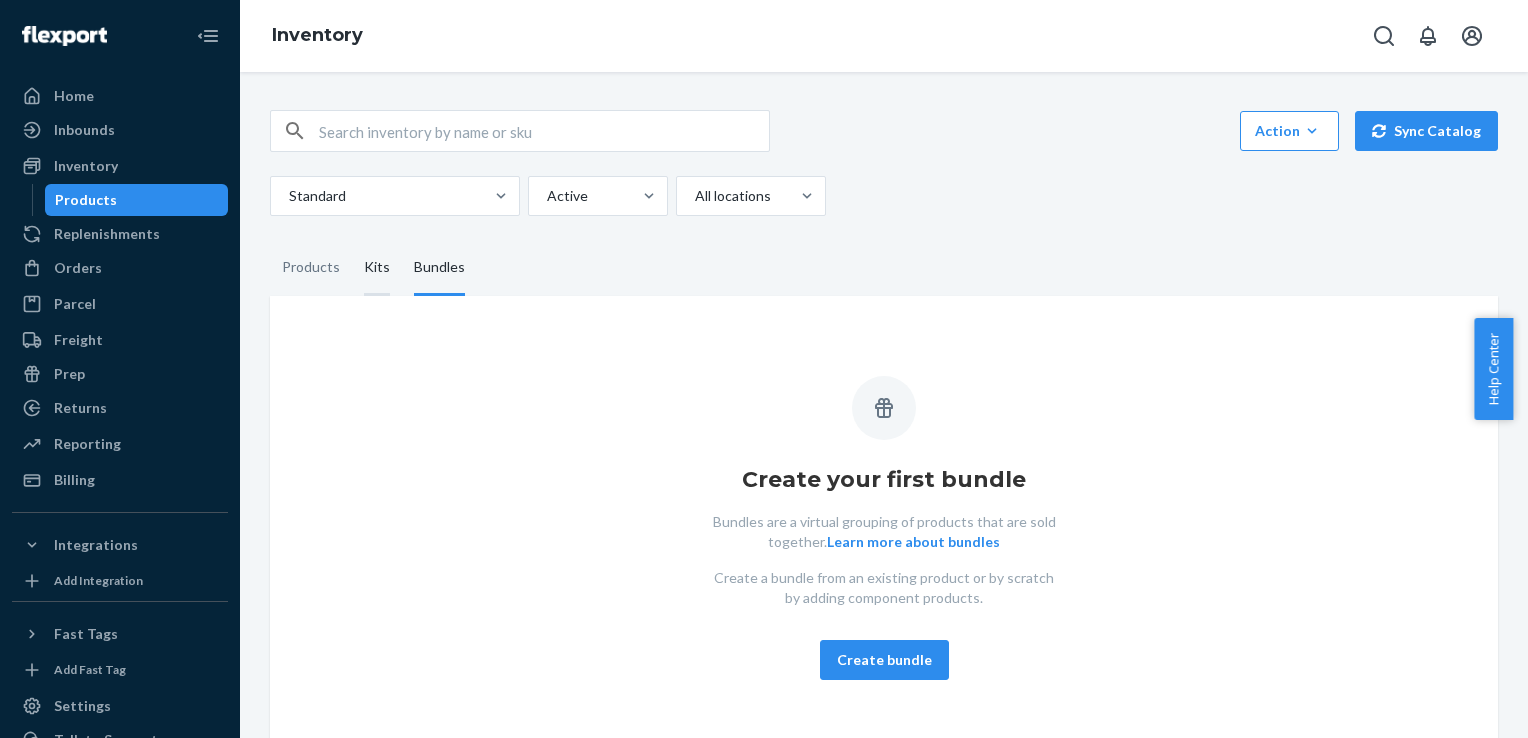 click on "Kits" at bounding box center (377, 268) 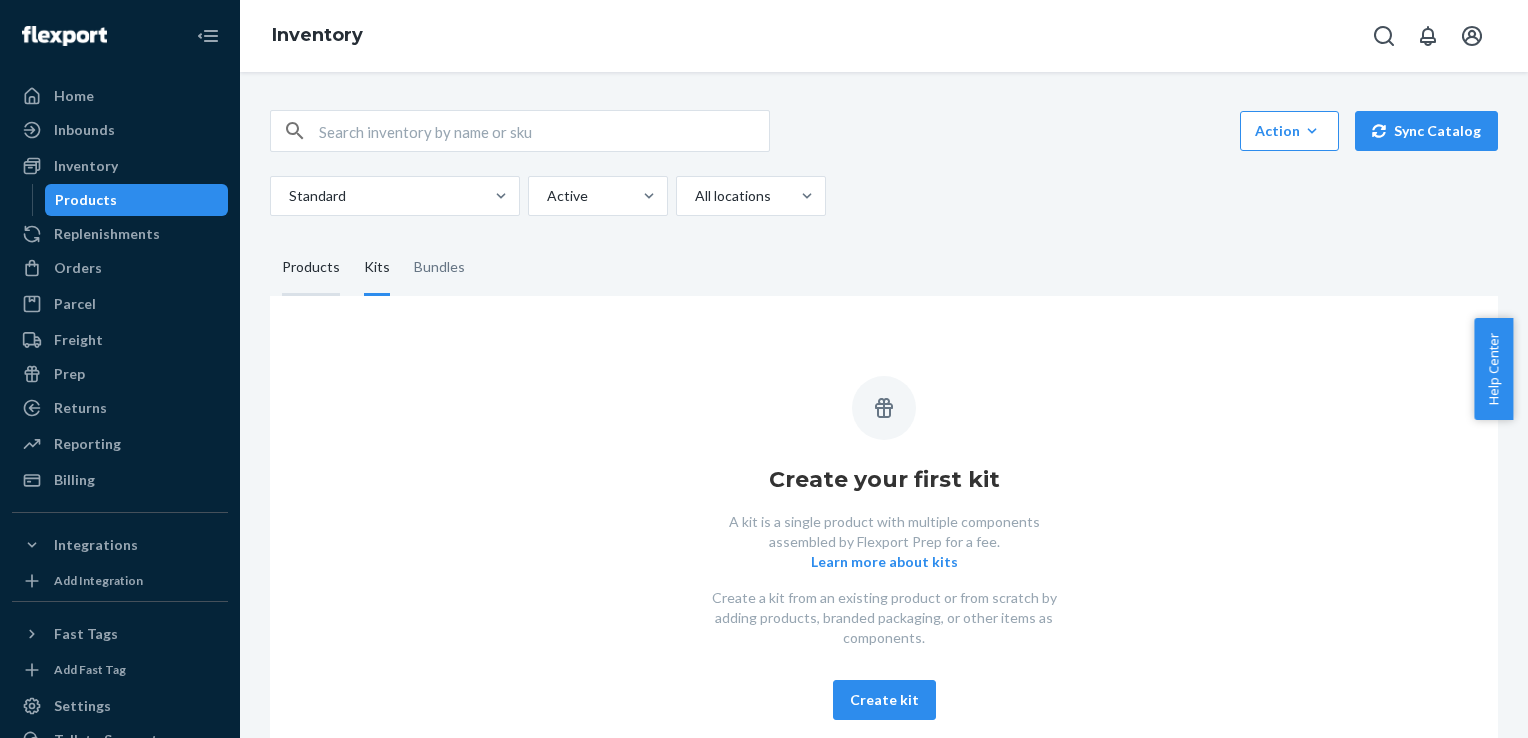 click on "Products" at bounding box center (311, 268) 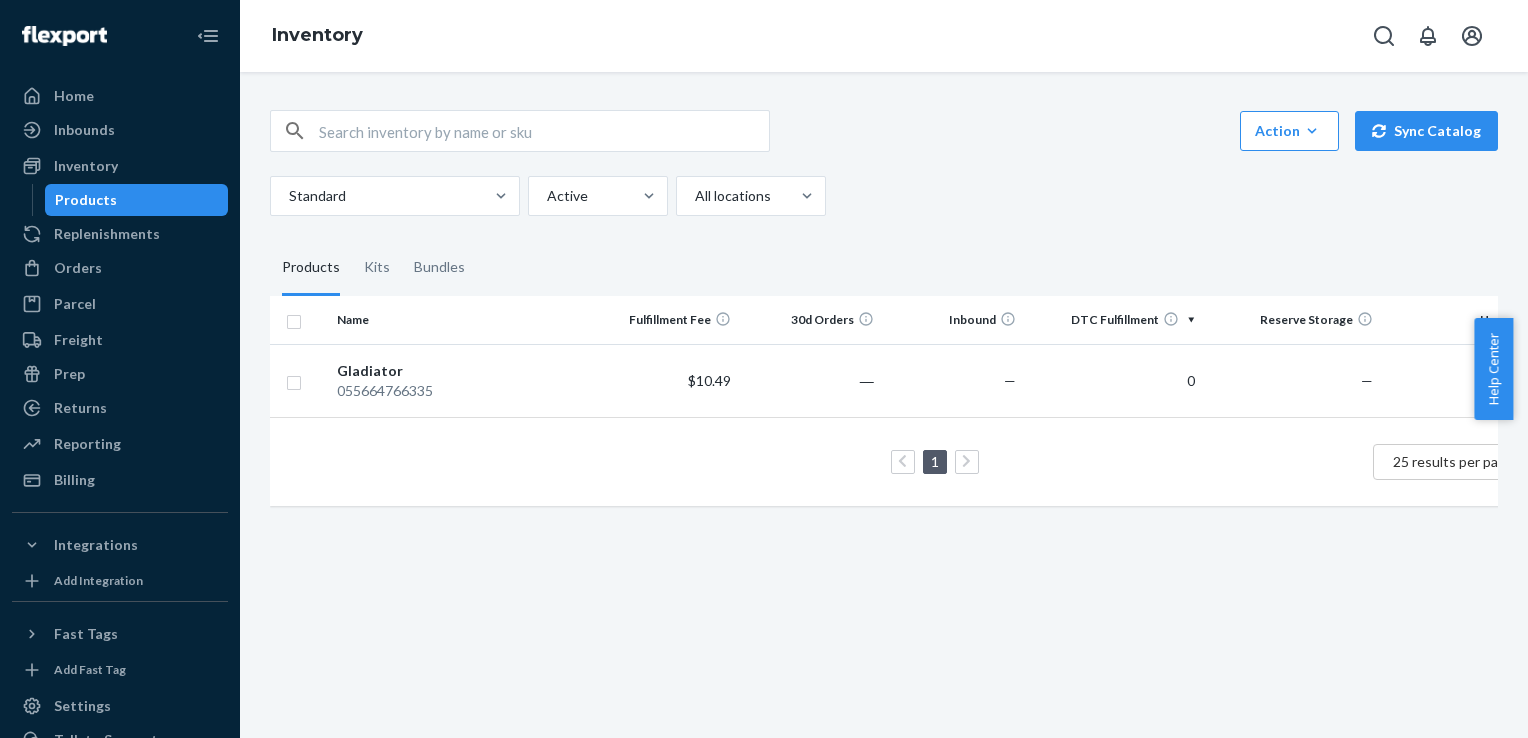 click on "Action Create product Create kit or bundle Bulk create products Bulk update products Bulk update bundles Bulk update product alias attribute Sync Catalog Standard Active All locations Products Kits Bundles Name Fulfillment Fee 30d Orders Inbound DTC Fulfillment Reserve Storage Unavailable Gladiator 055664766335 $10.49 ― — 0 — — 1 25 results per page" at bounding box center [884, 405] 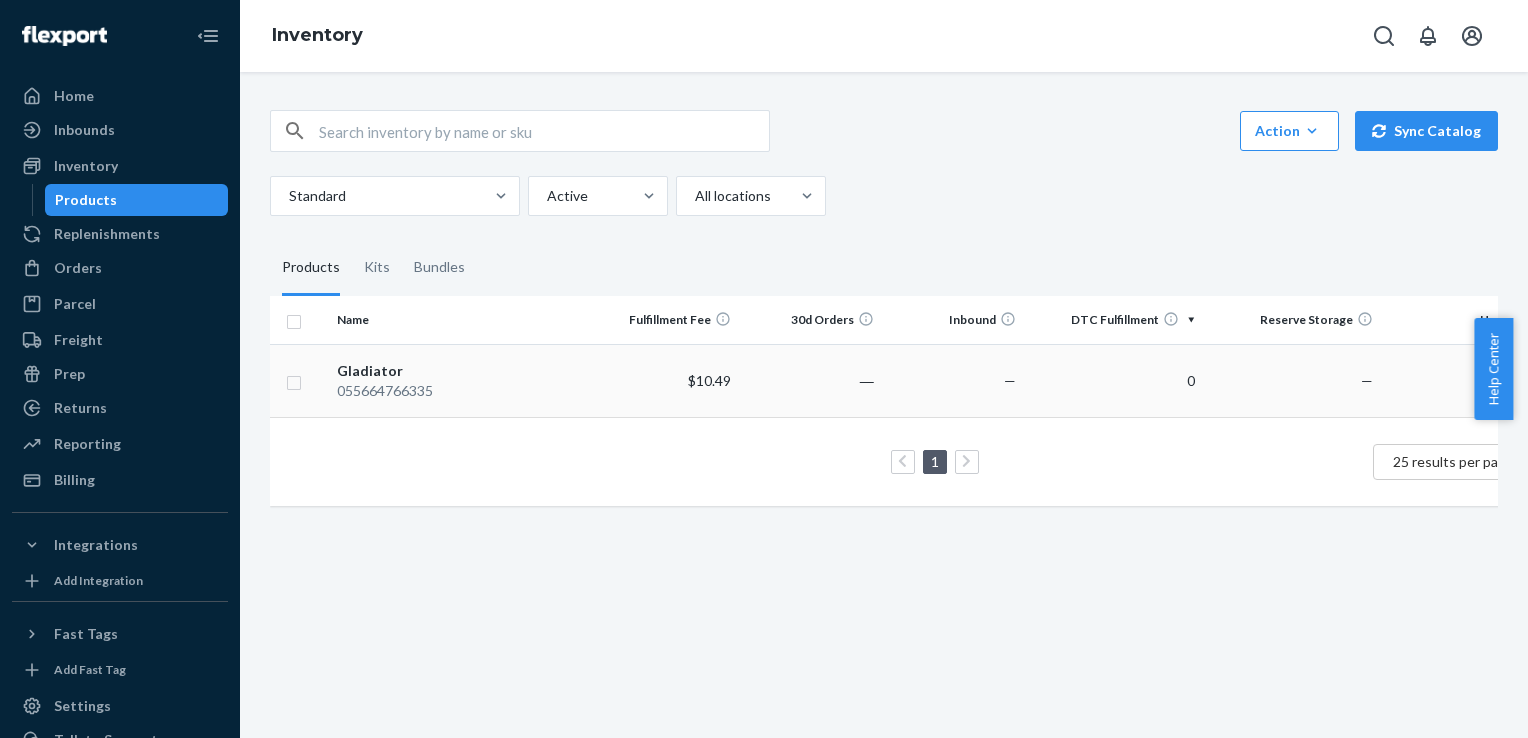 click on "055664766335" at bounding box center (462, 391) 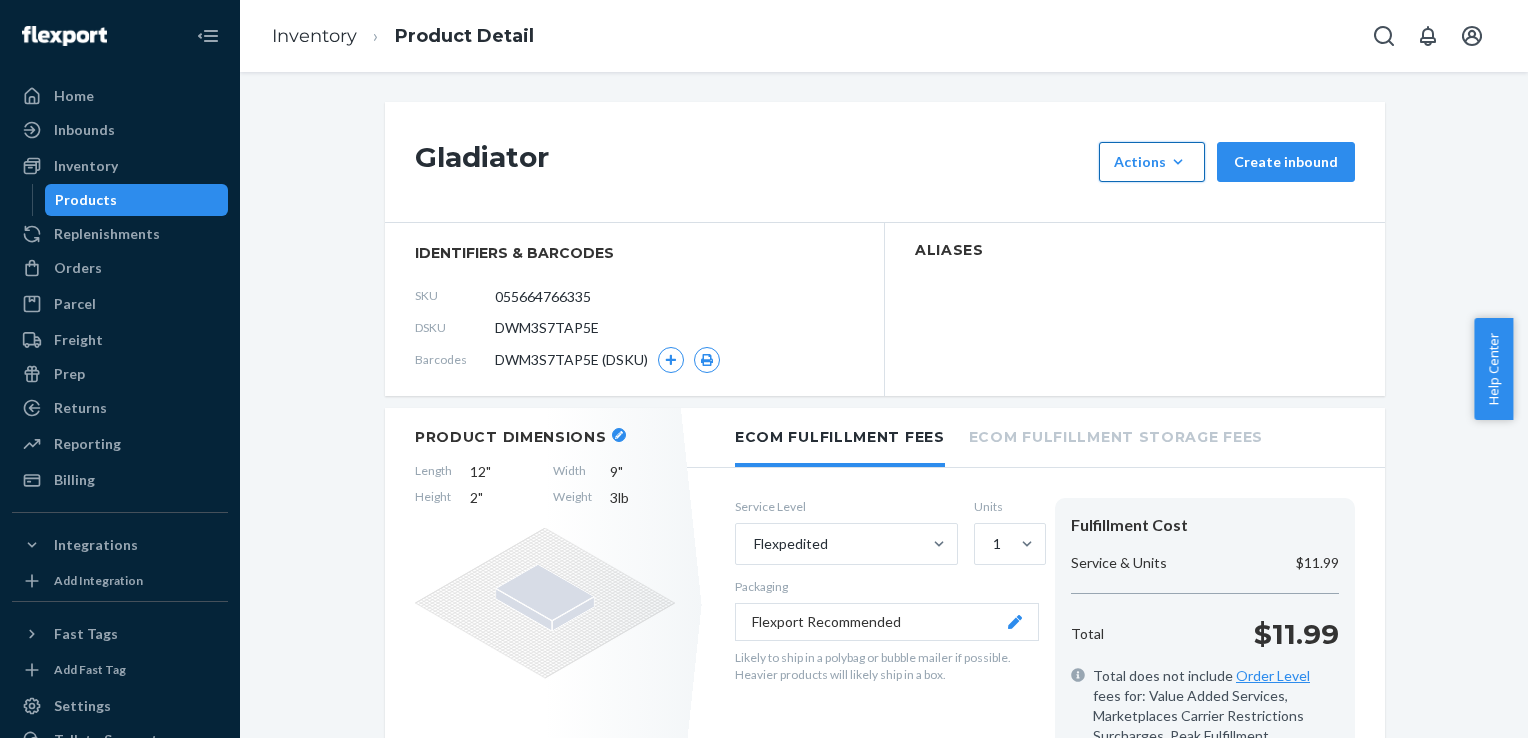 click 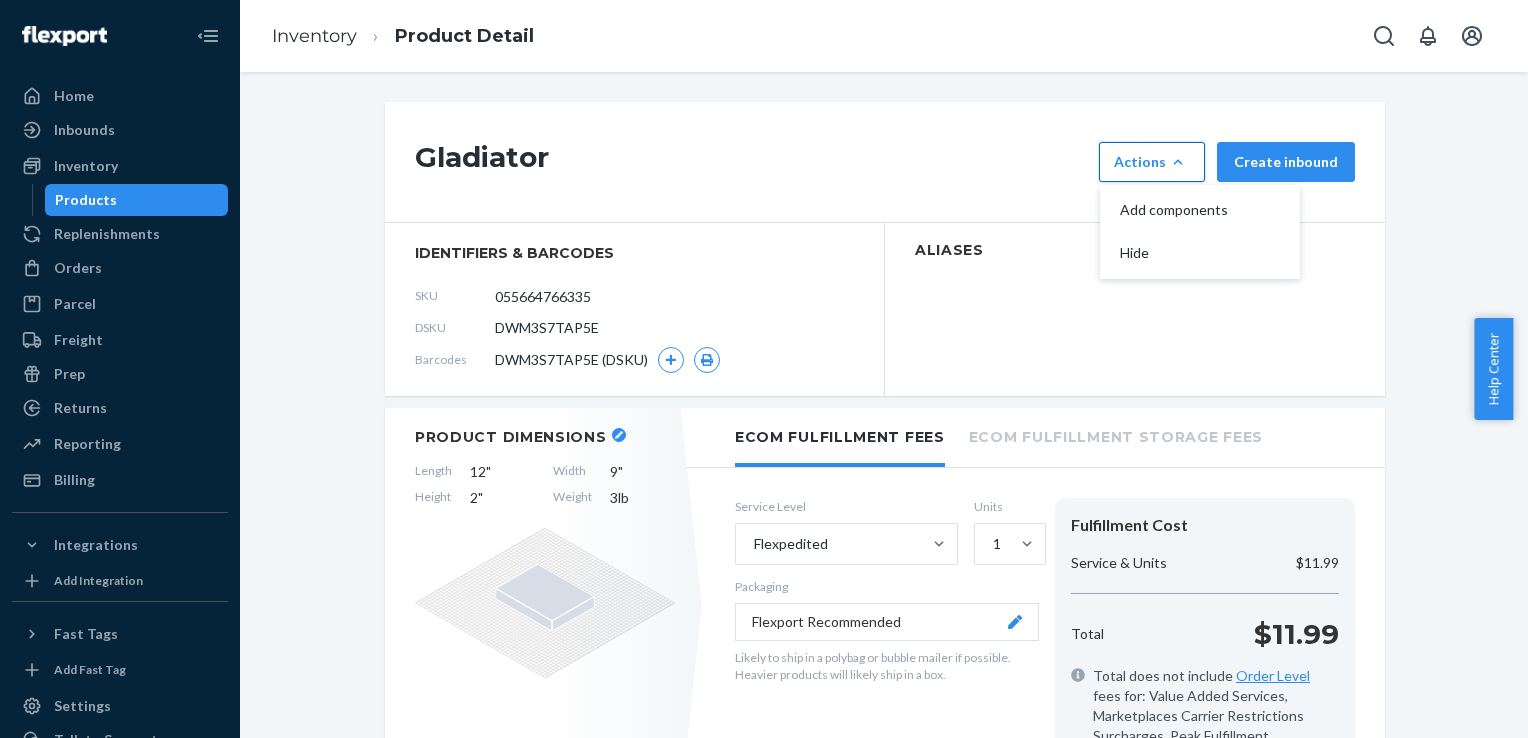 click on "Aliases" at bounding box center (1135, 309) 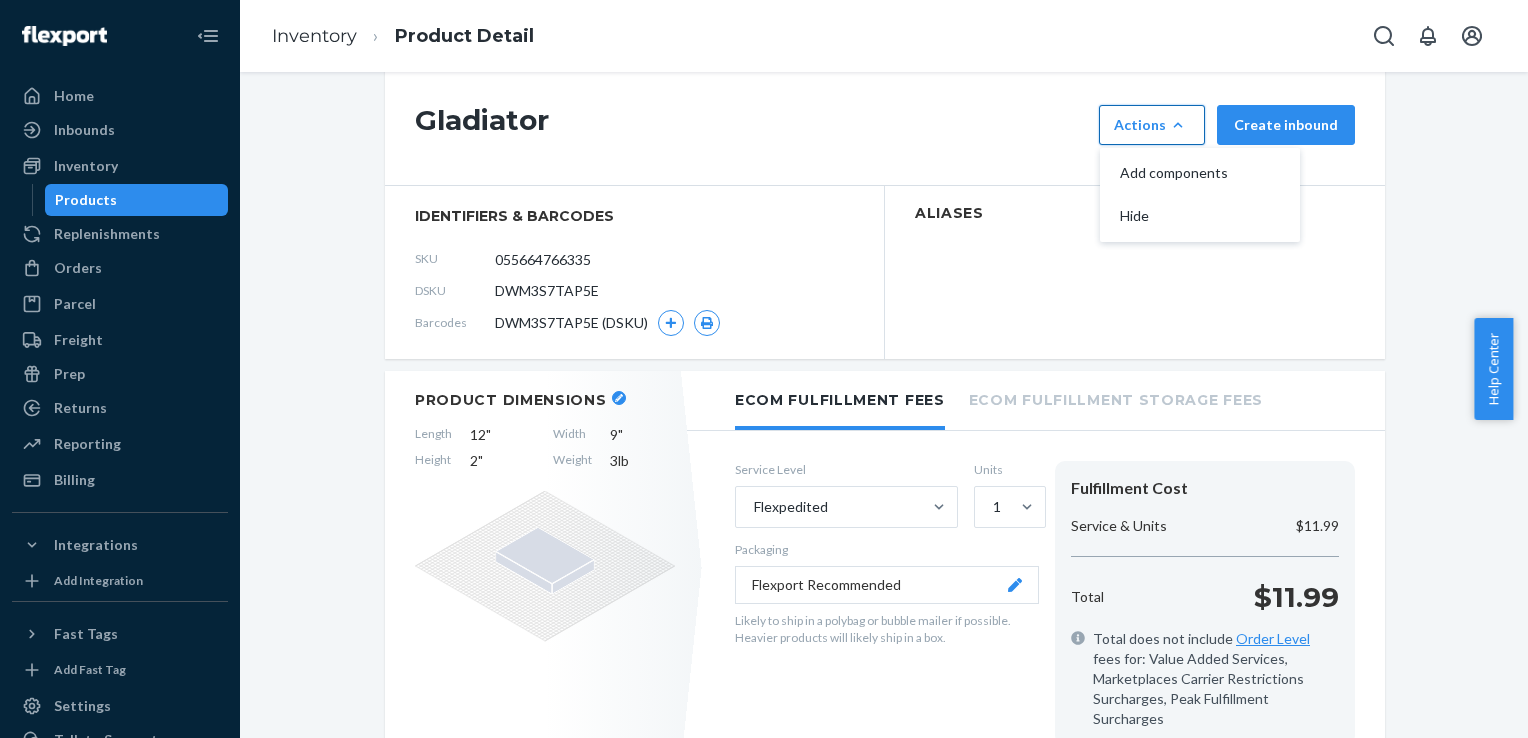 scroll, scrollTop: 0, scrollLeft: 0, axis: both 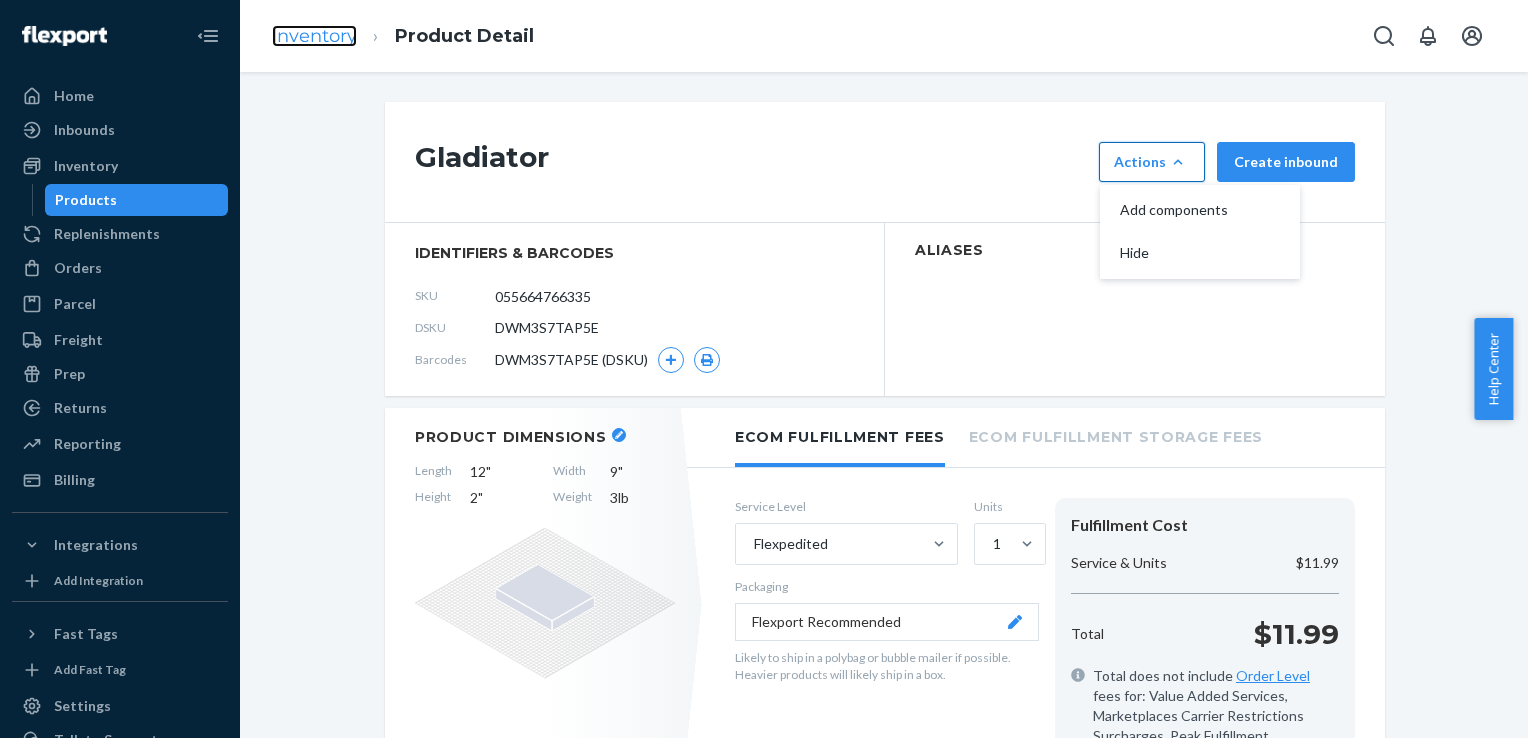 click on "Inventory" at bounding box center (314, 36) 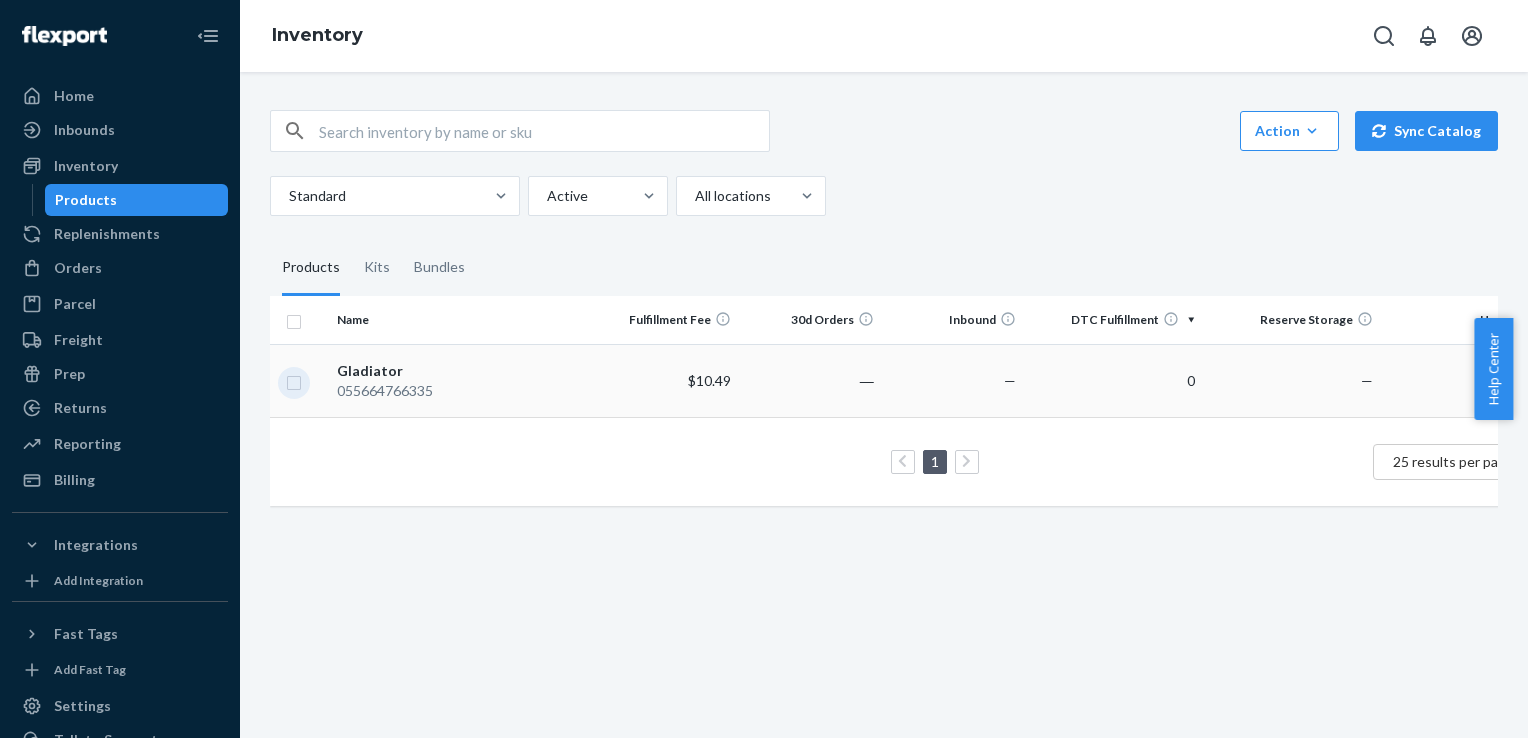click at bounding box center (294, 380) 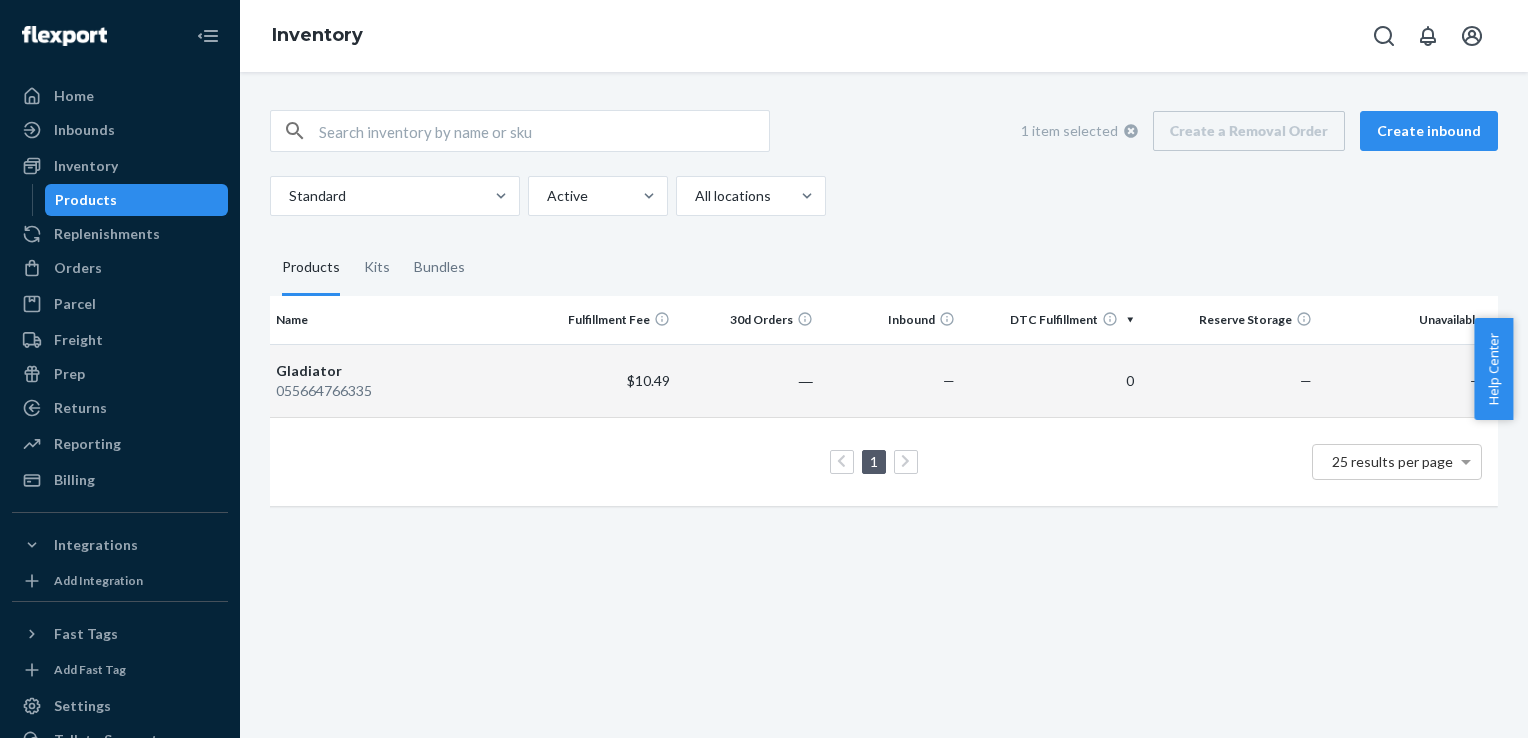 scroll, scrollTop: 0, scrollLeft: 0, axis: both 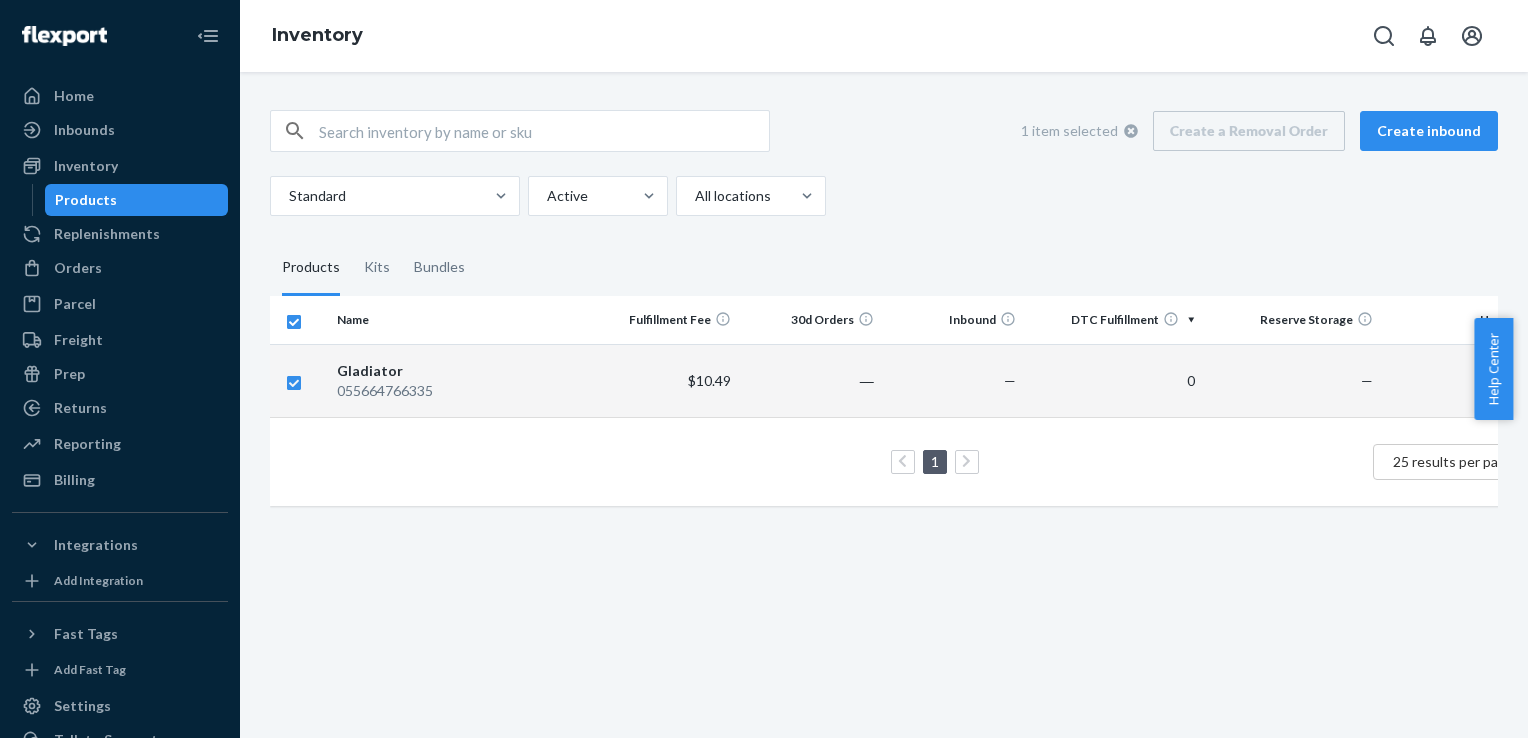 drag, startPoint x: 363, startPoint y: 382, endPoint x: 337, endPoint y: 389, distance: 26.925823 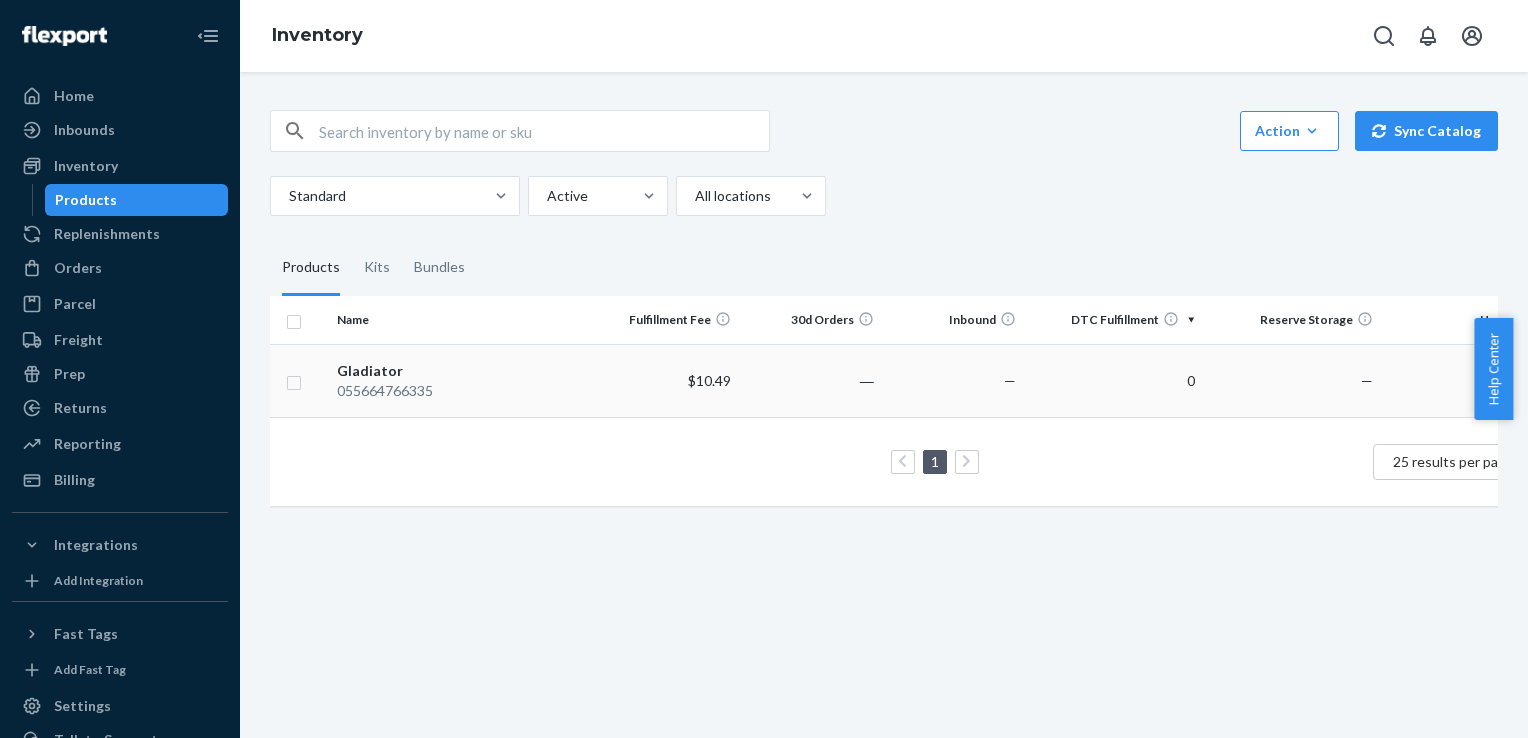 click on "055664766335" at bounding box center [462, 391] 